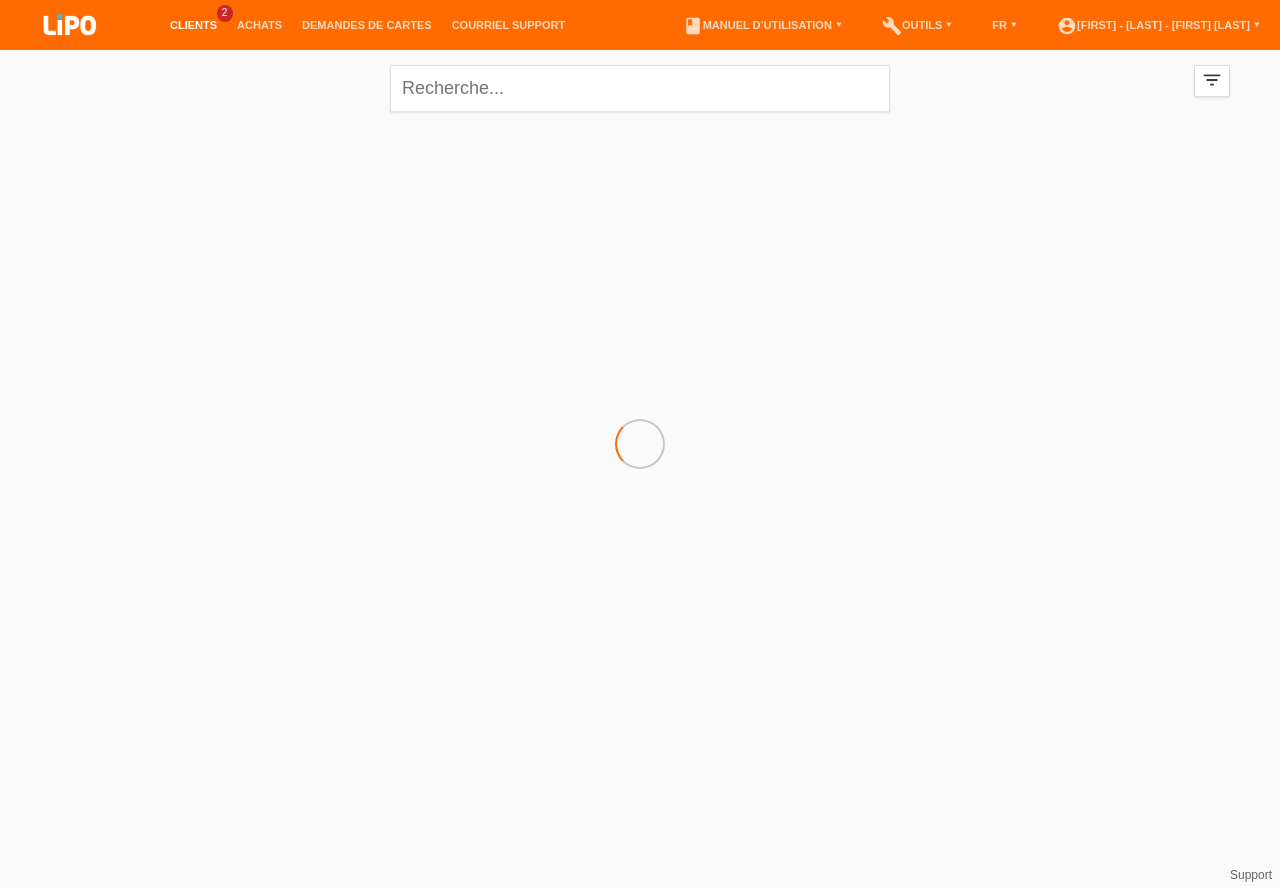 scroll, scrollTop: 0, scrollLeft: 0, axis: both 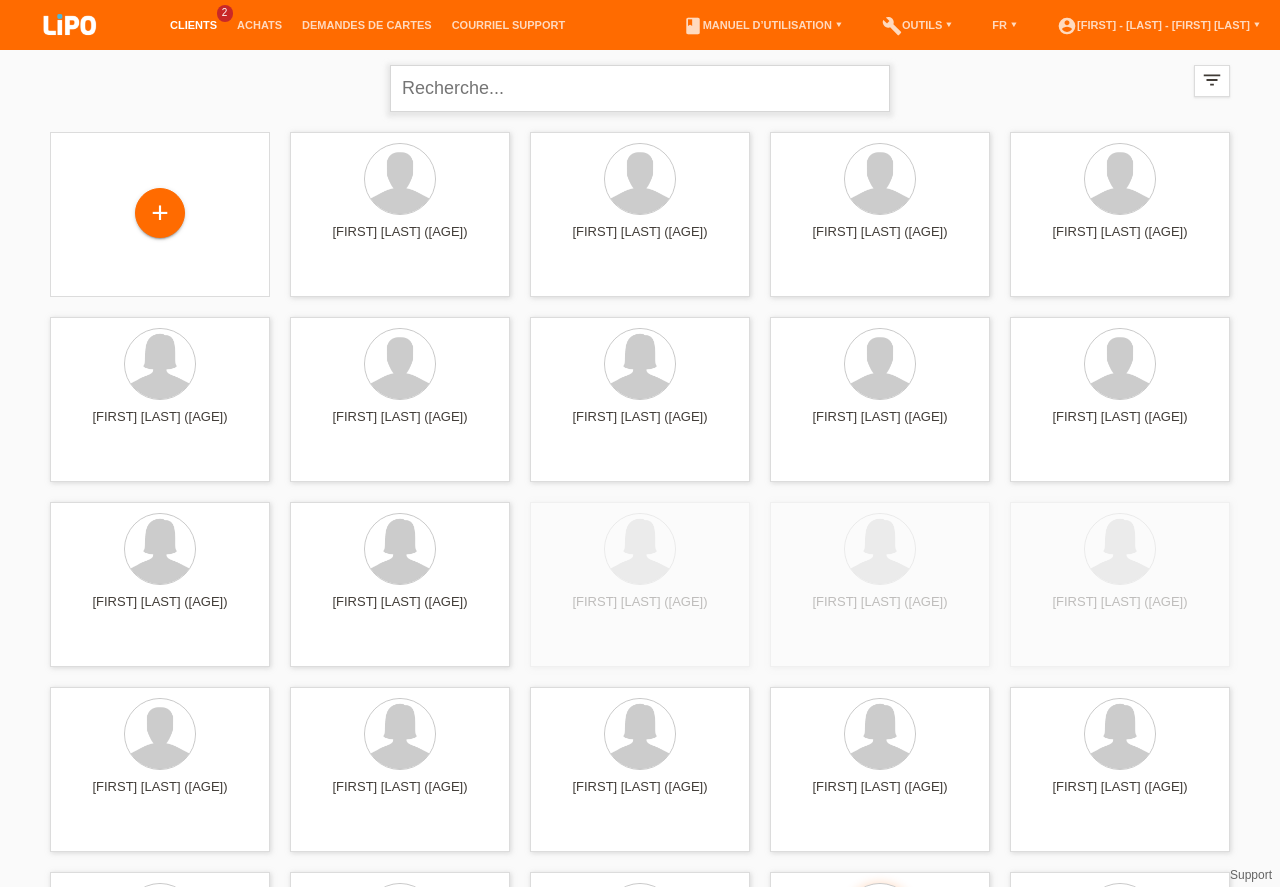 click at bounding box center [640, 88] 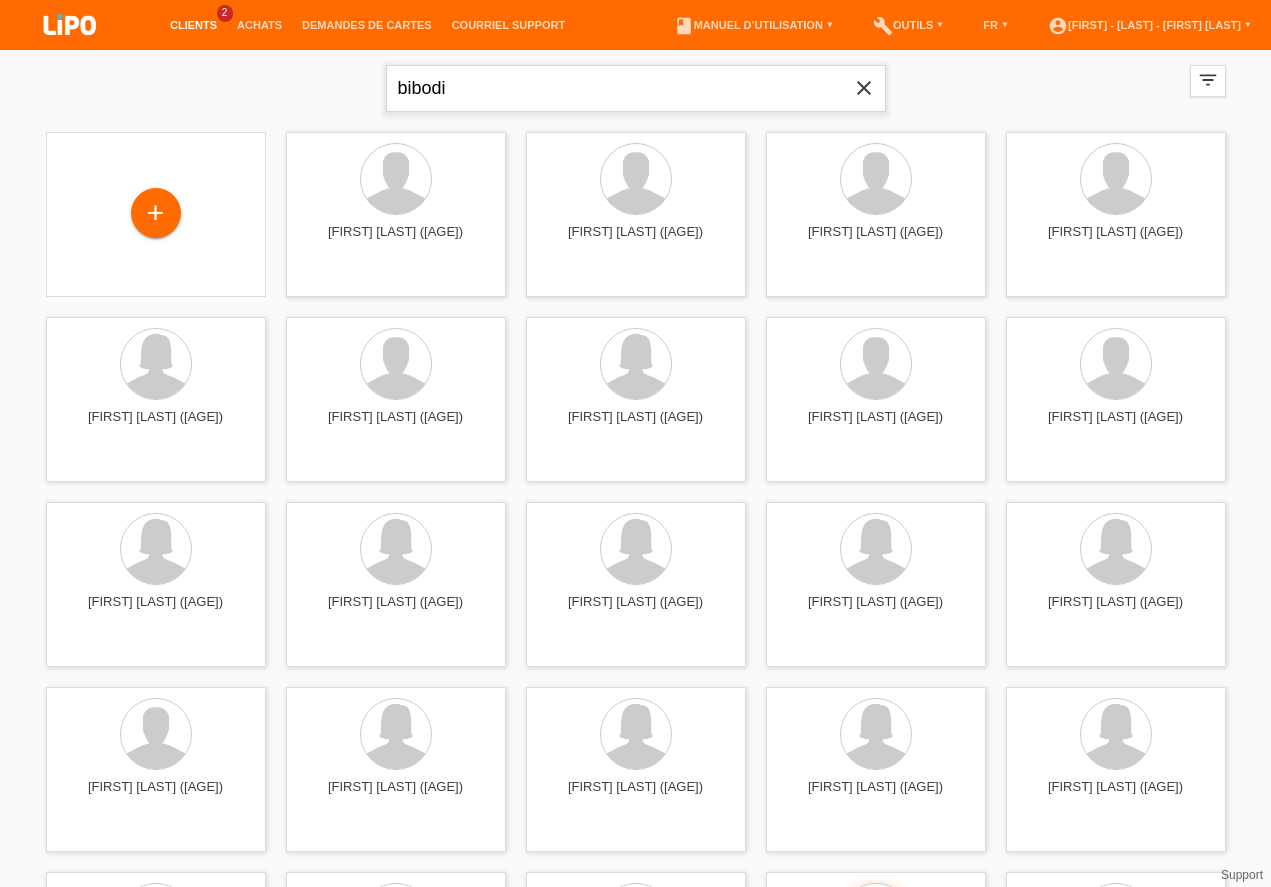type on "bibodi" 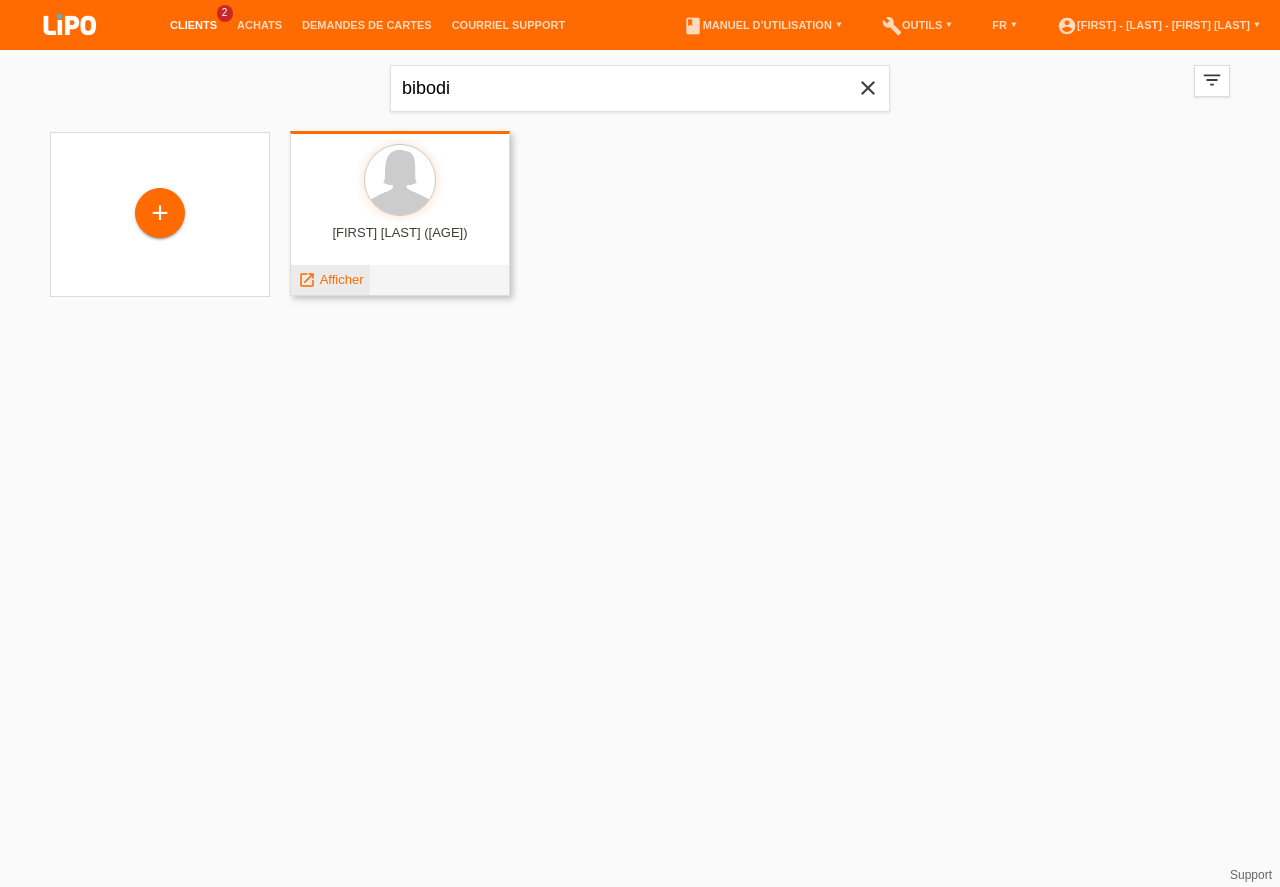 click on "Afficher" at bounding box center [342, 279] 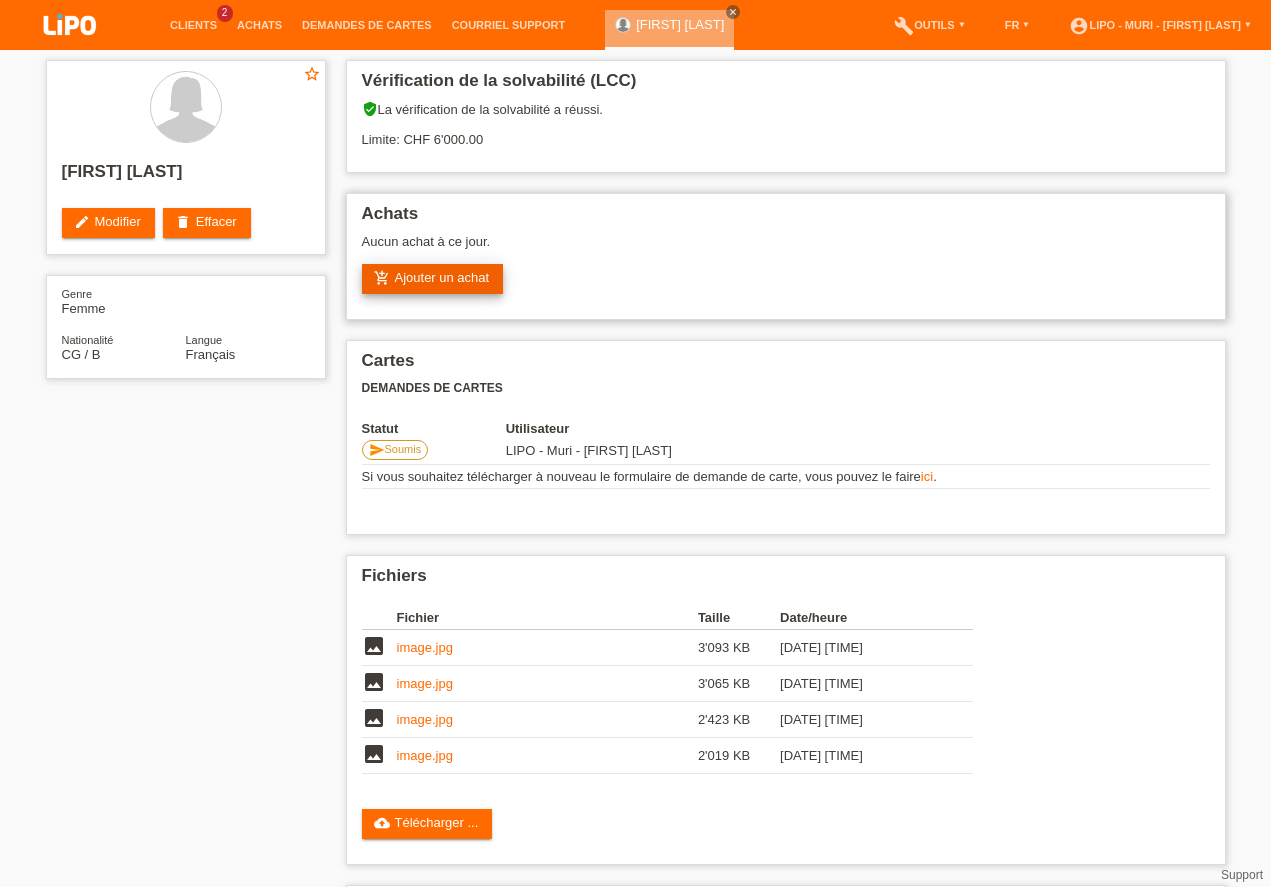 click on "add_shopping_cart  Ajouter un achat" at bounding box center [433, 279] 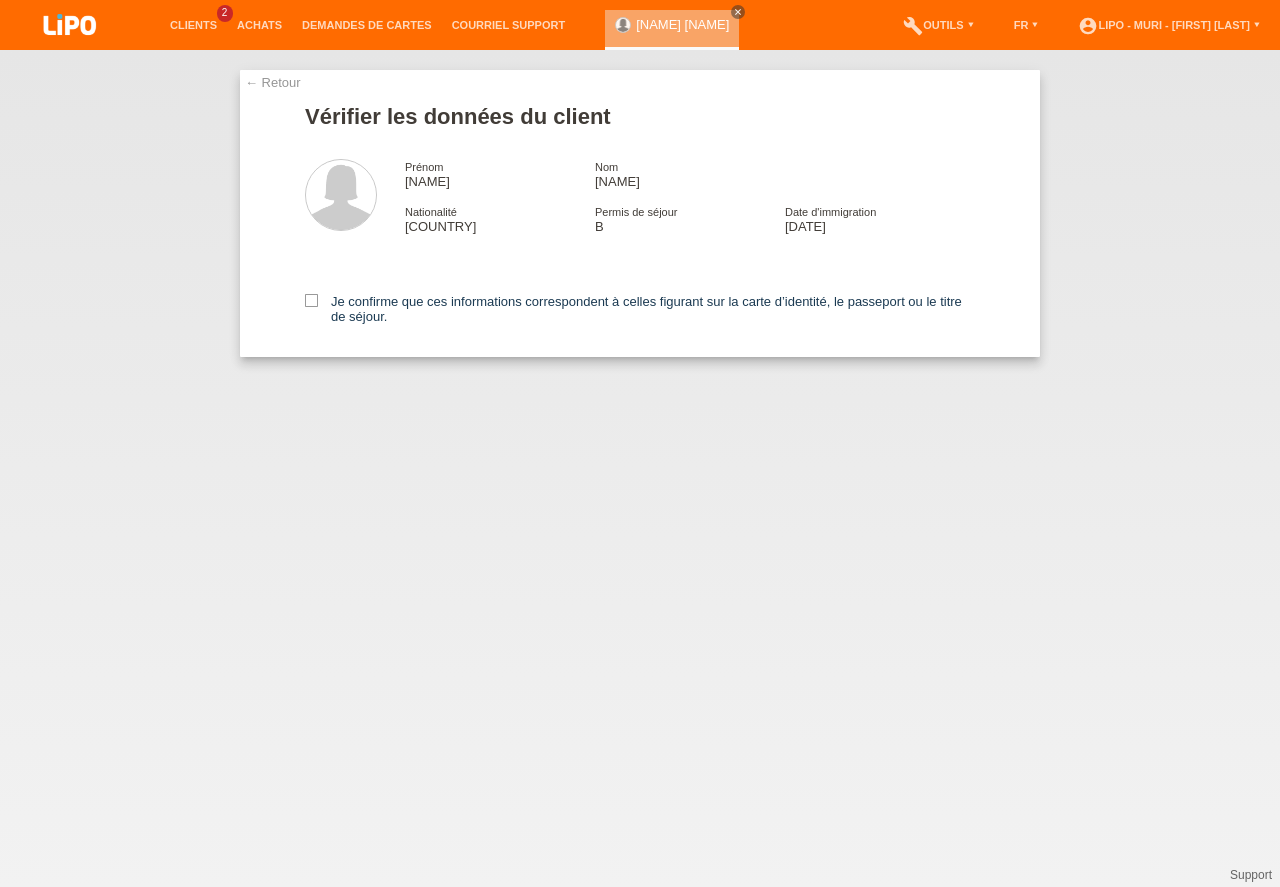 scroll, scrollTop: 0, scrollLeft: 0, axis: both 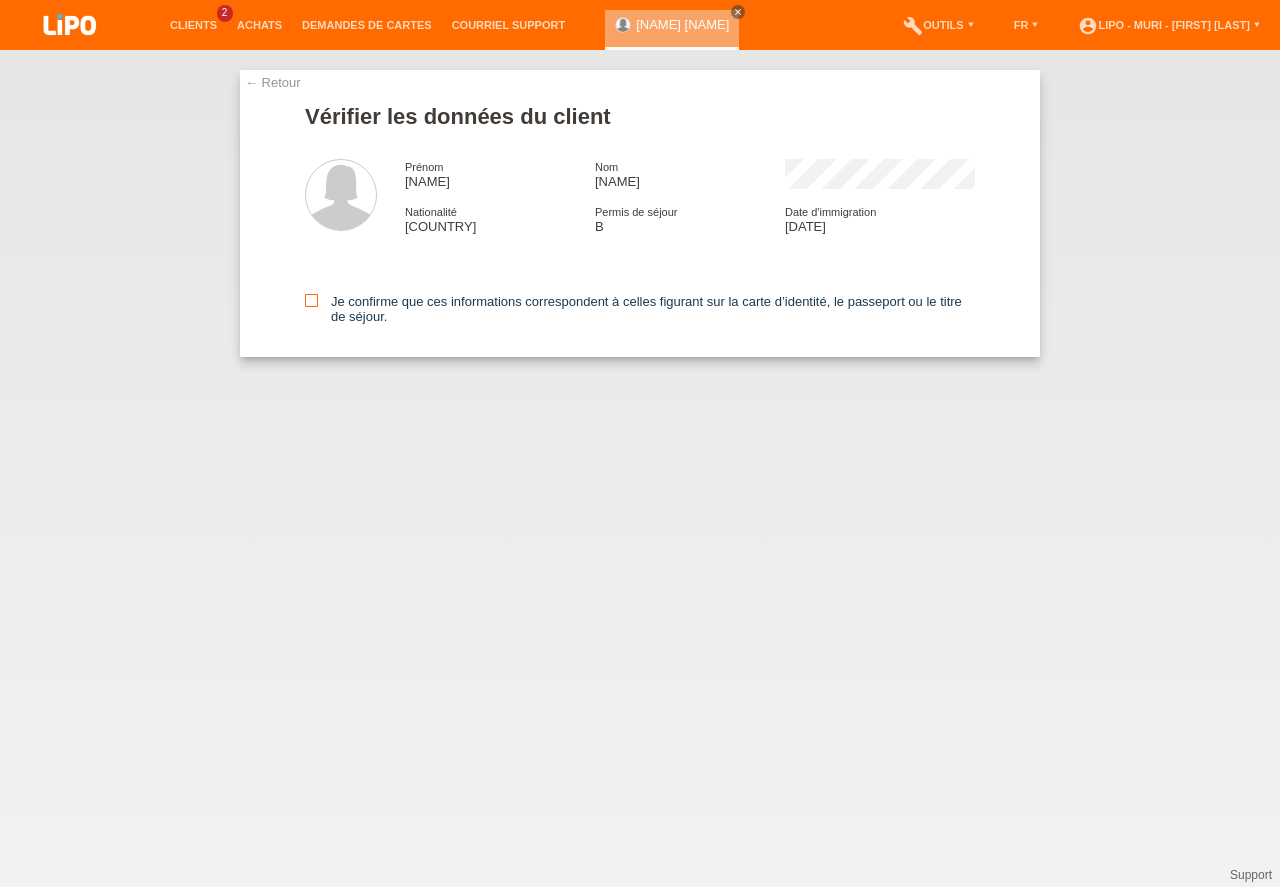 click at bounding box center [311, 300] 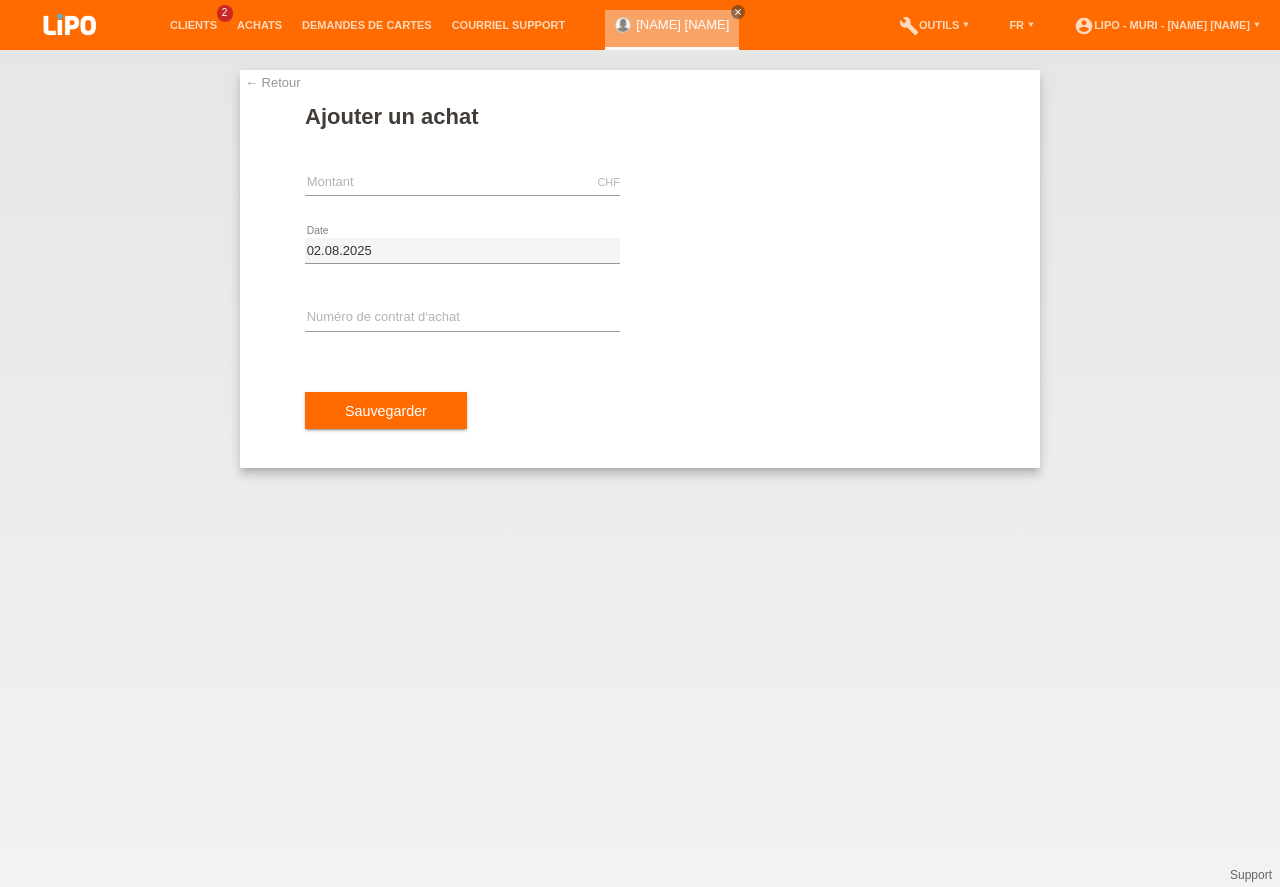 scroll, scrollTop: 0, scrollLeft: 0, axis: both 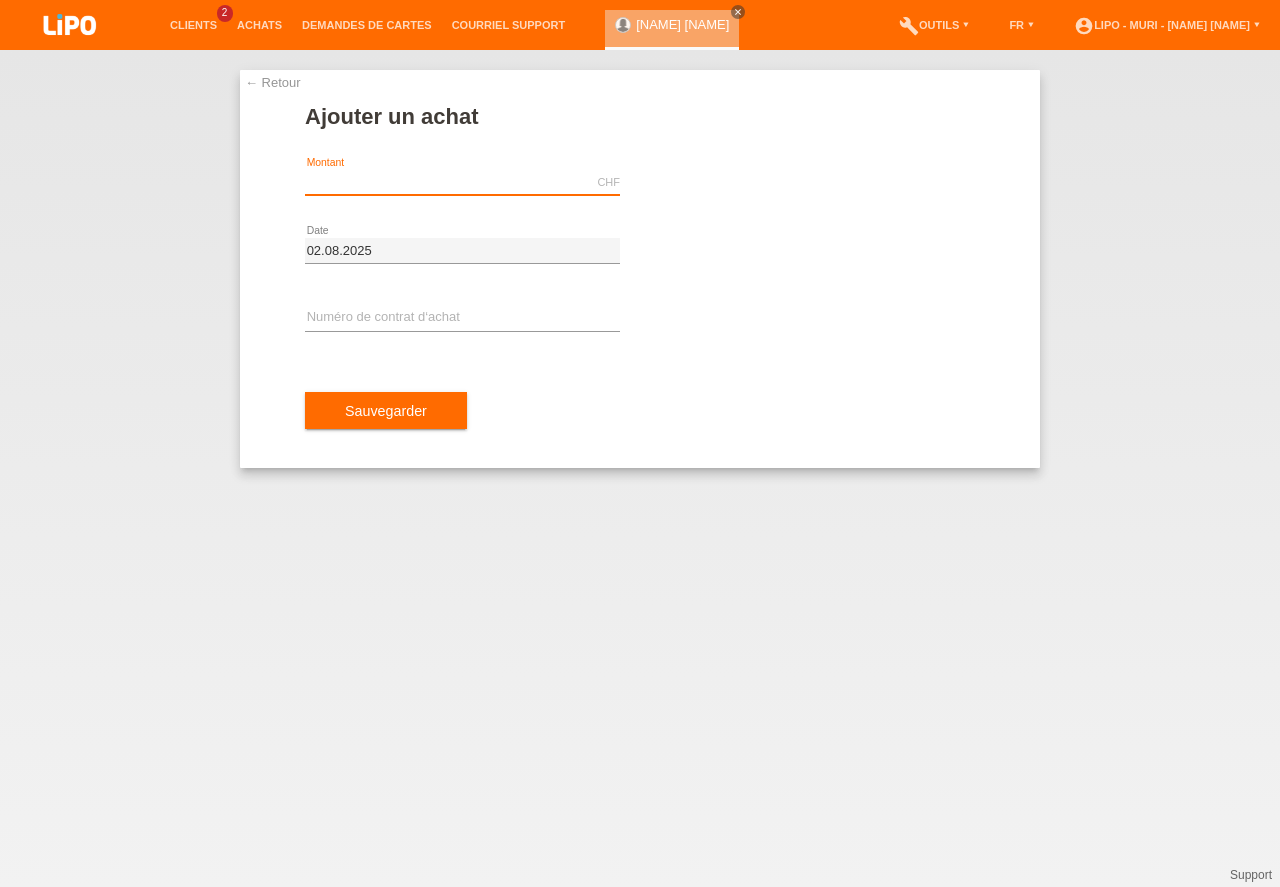 click at bounding box center [462, 182] 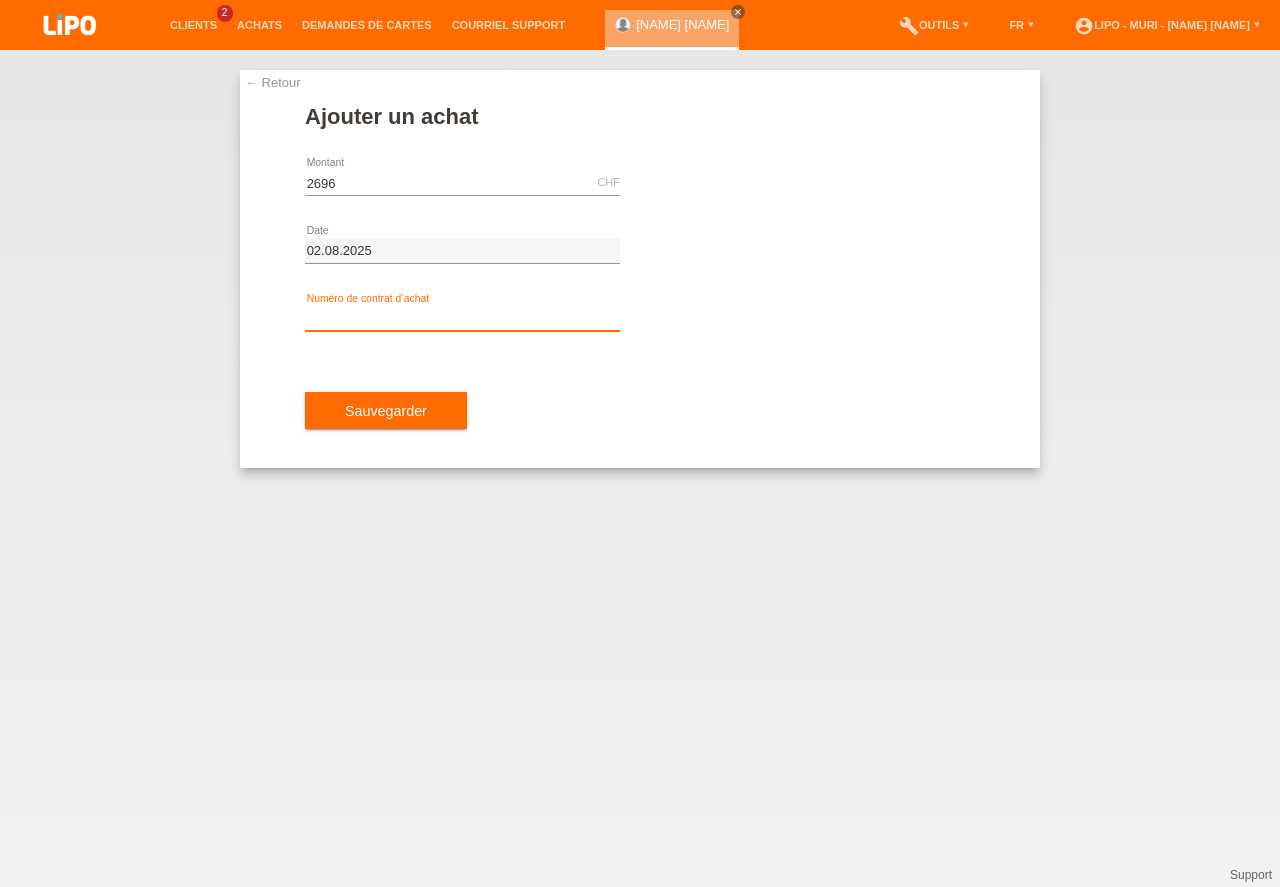 type on "2696.00" 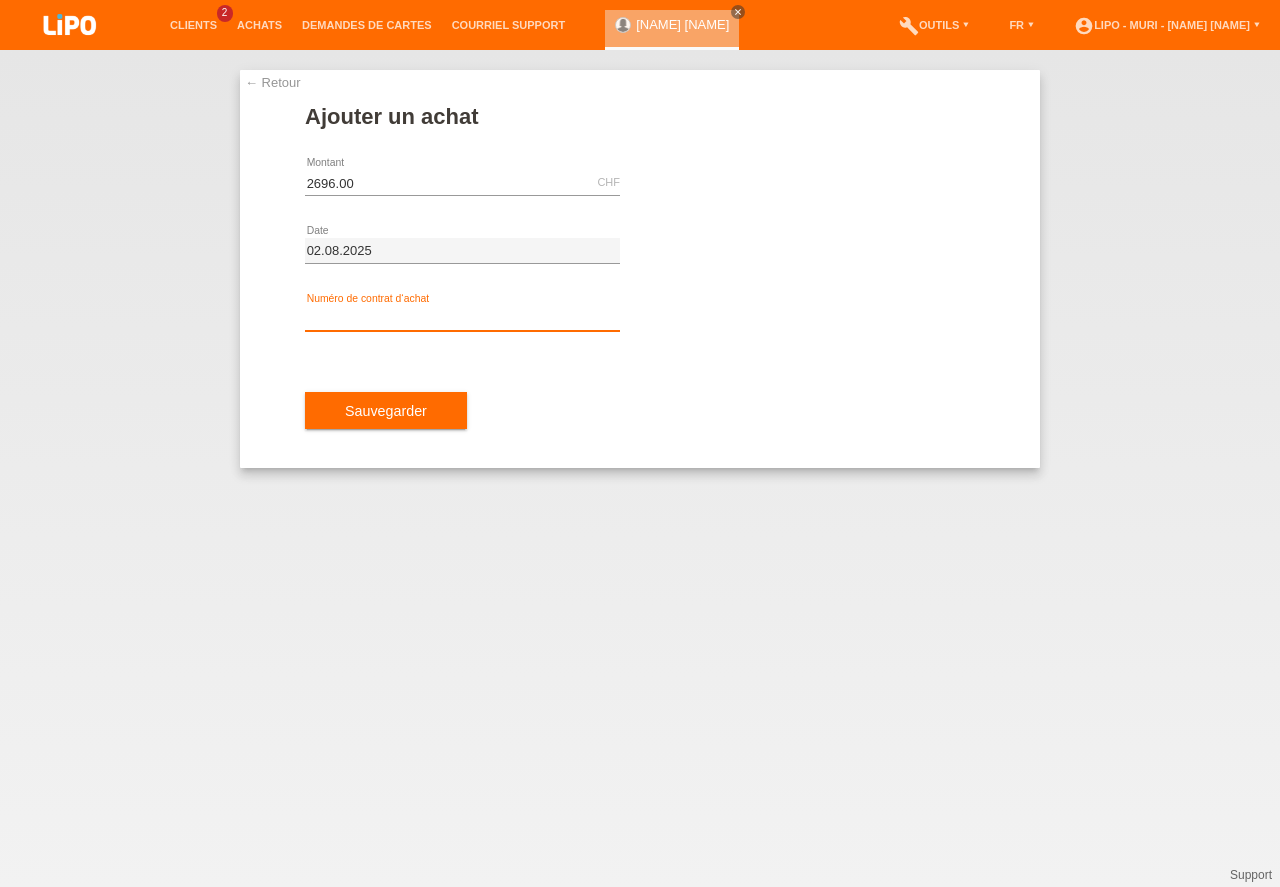click at bounding box center (462, 318) 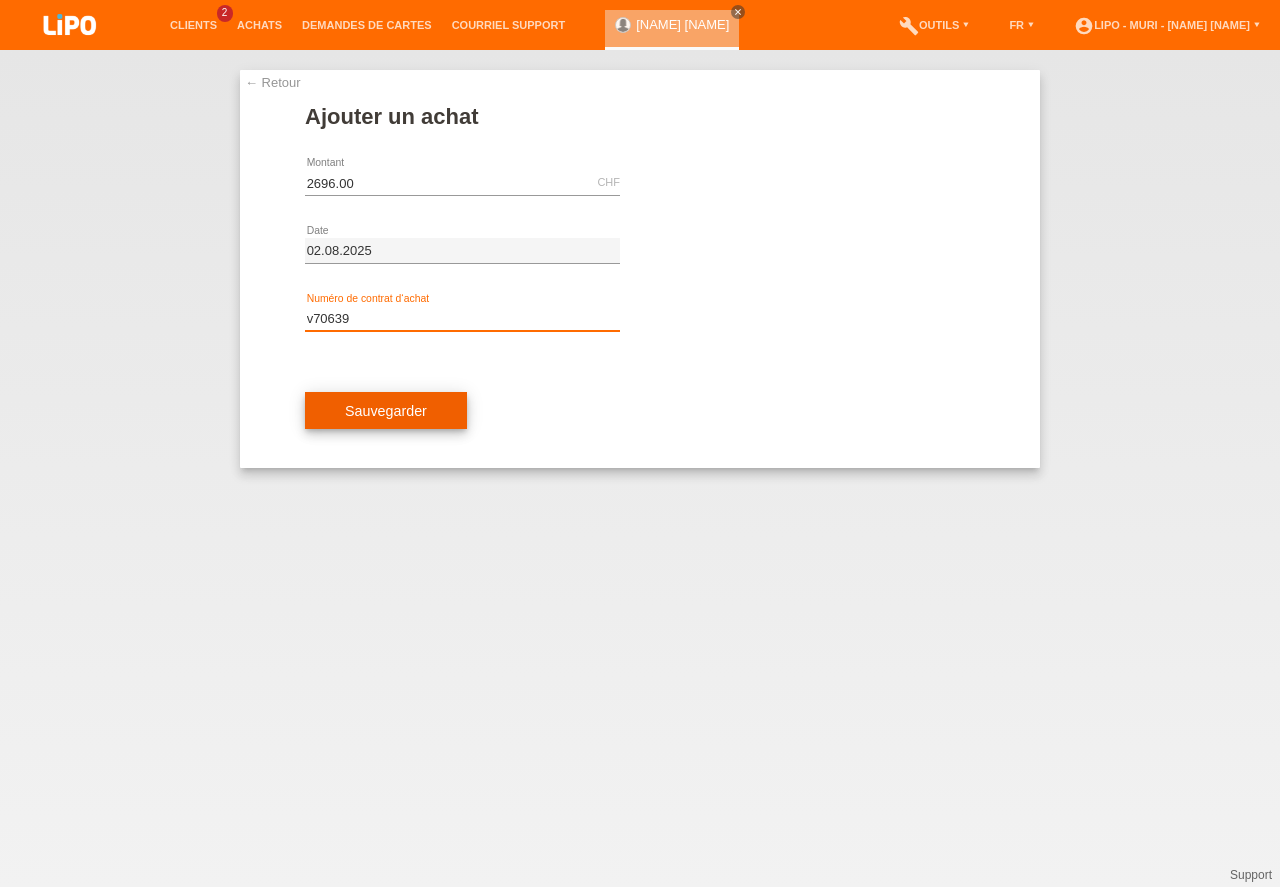 type on "v70639" 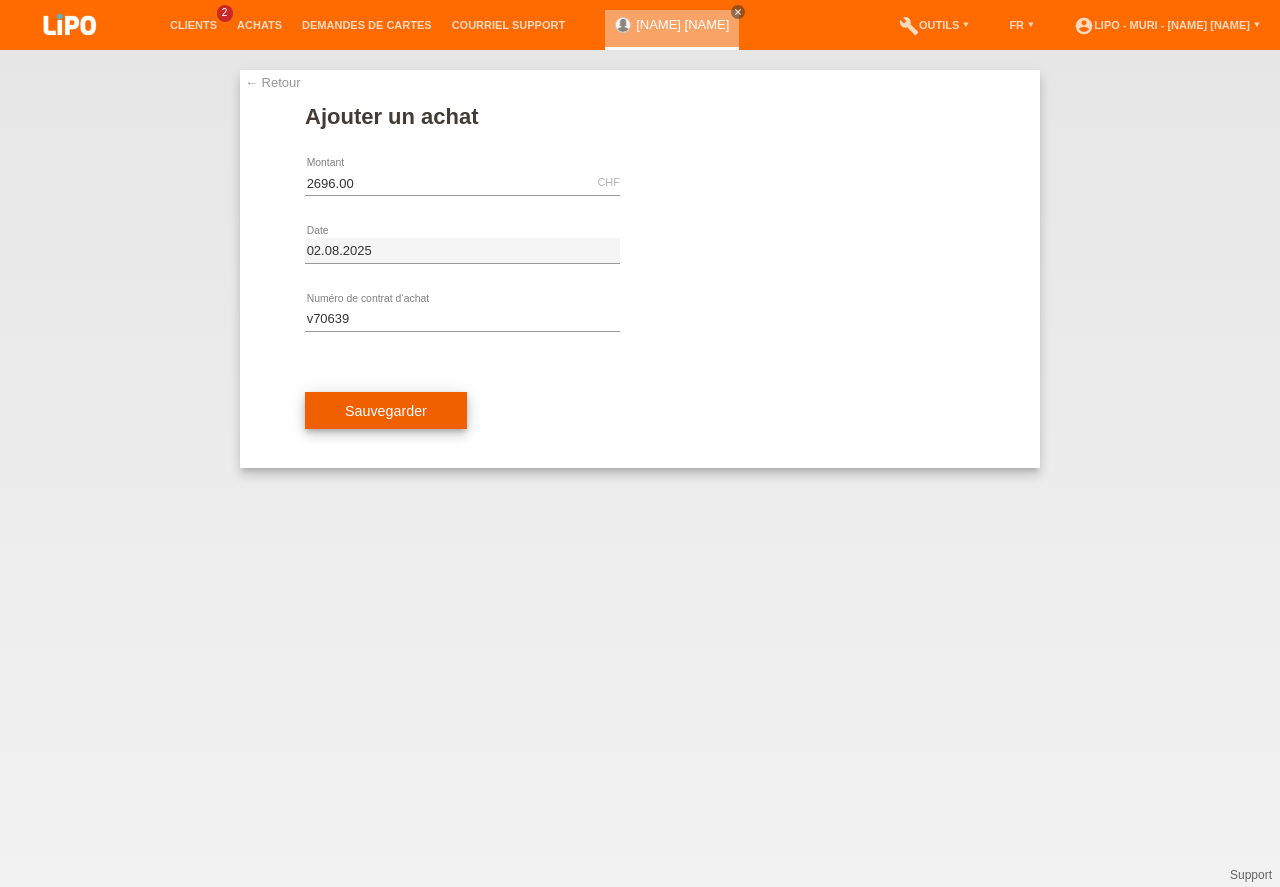 click on "Sauvegarder" at bounding box center (386, 411) 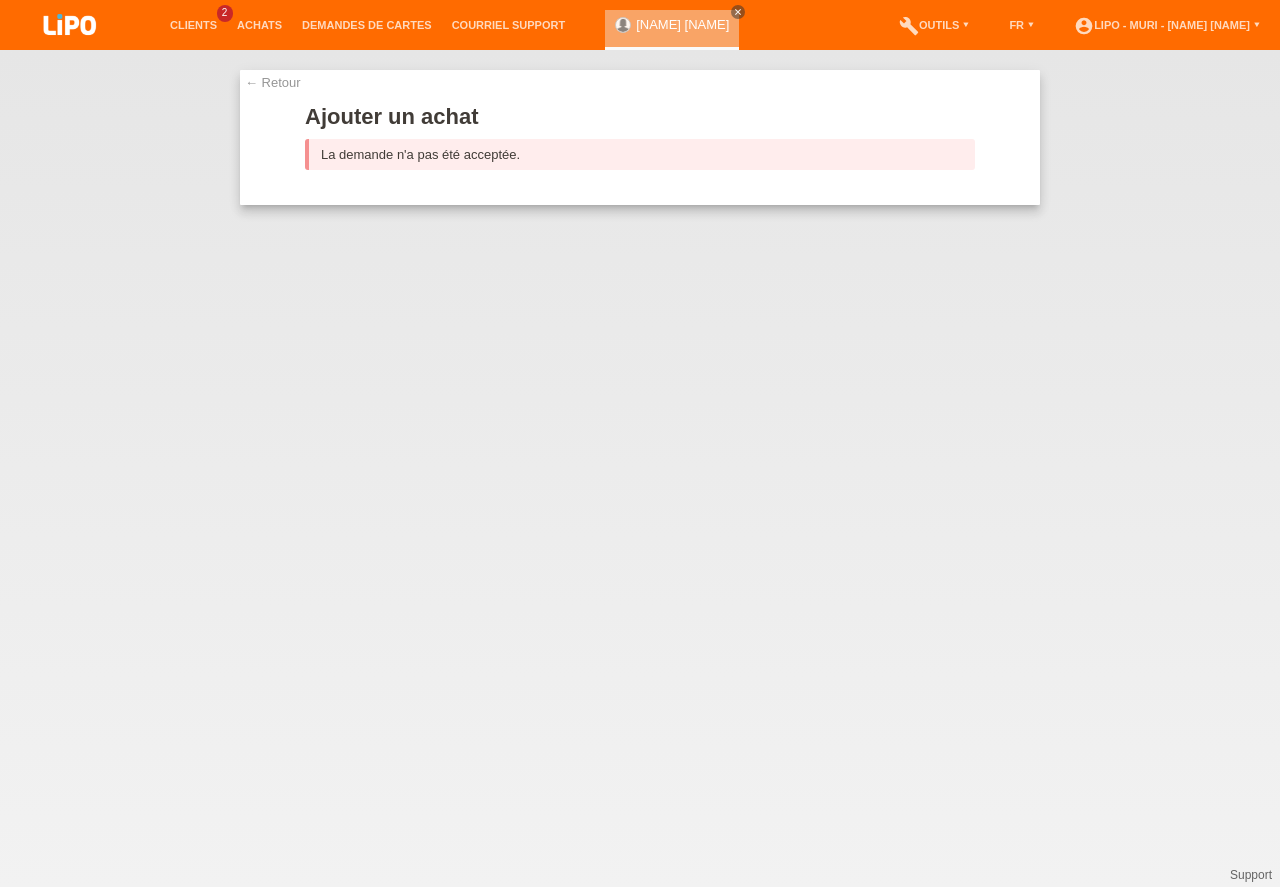 click on "← Retour" at bounding box center (273, 82) 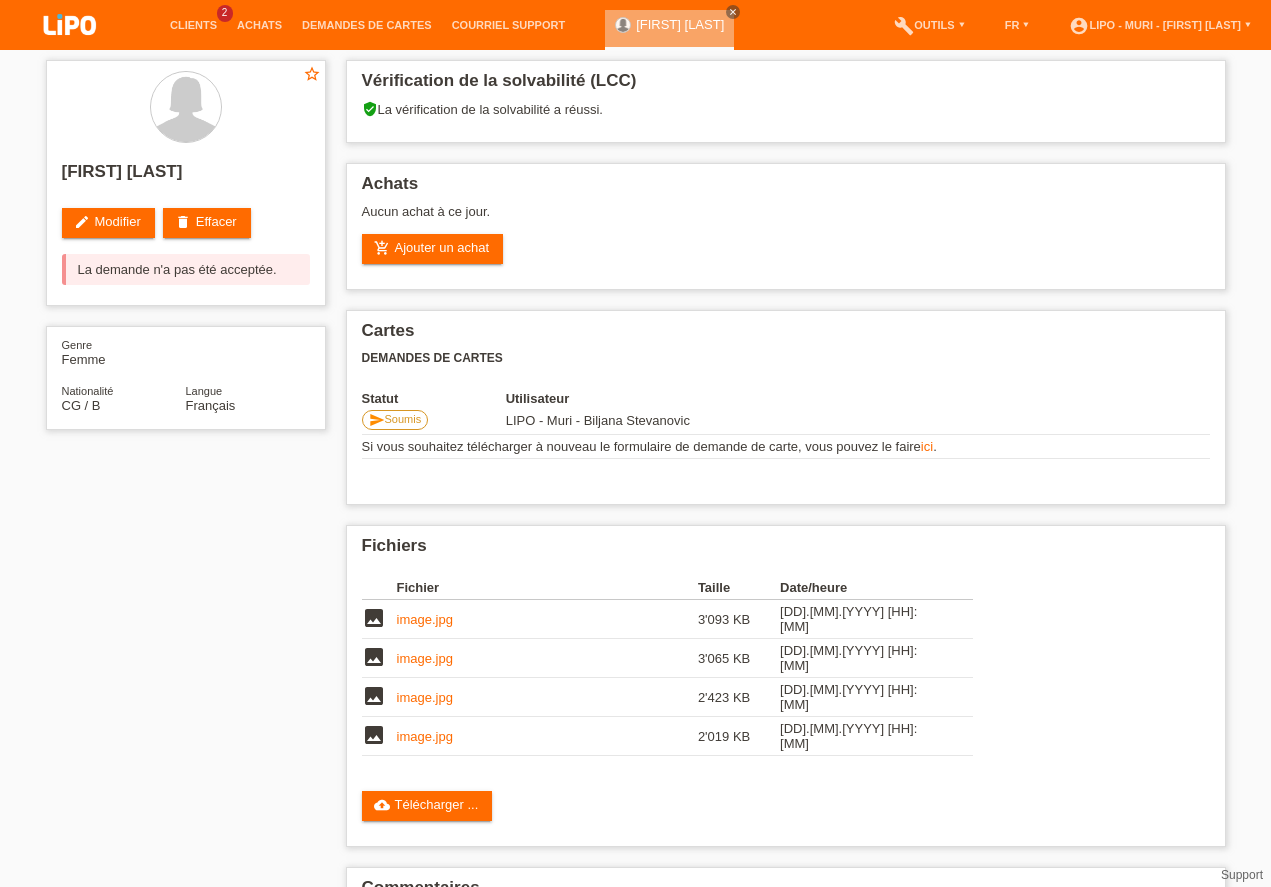 scroll, scrollTop: 0, scrollLeft: 0, axis: both 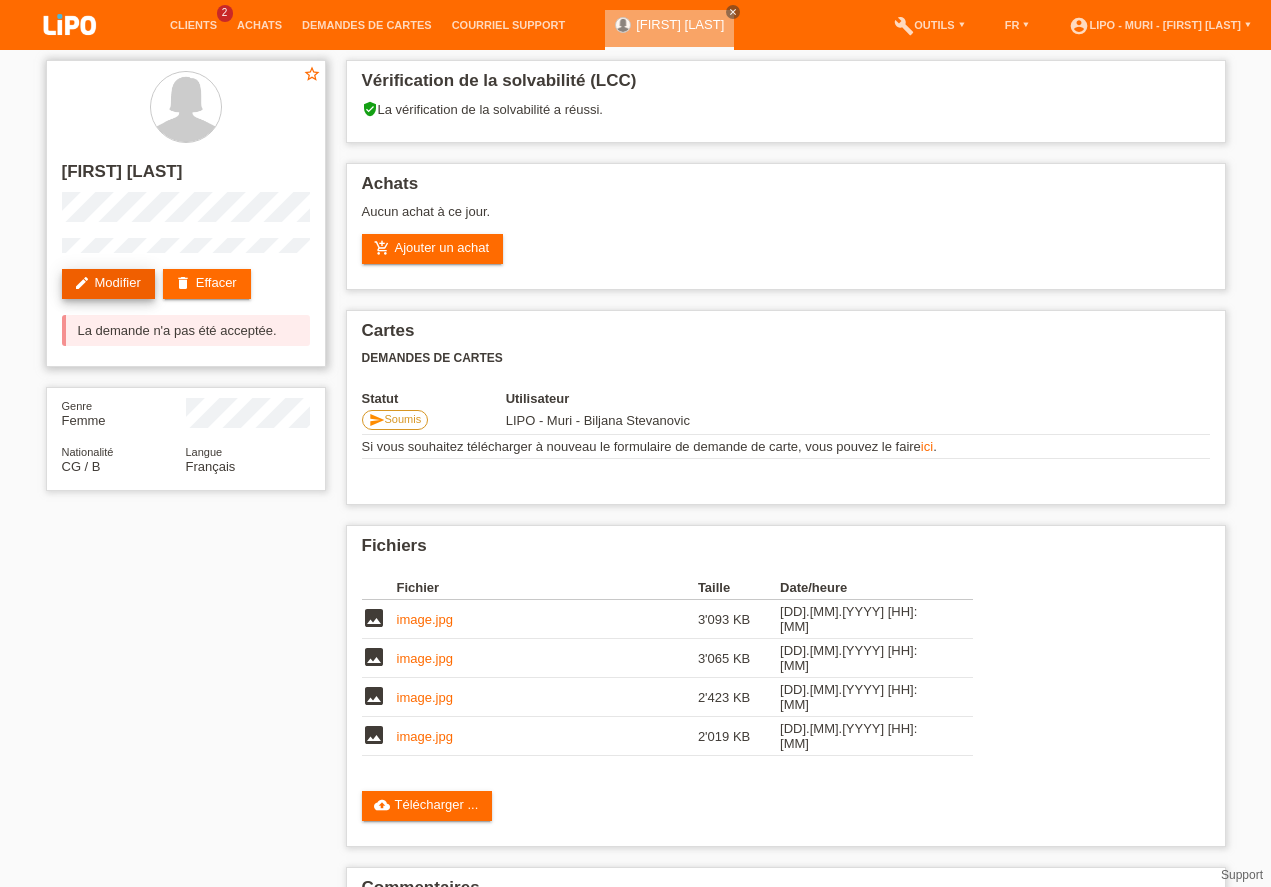 click on "edit  Modifier" at bounding box center (108, 284) 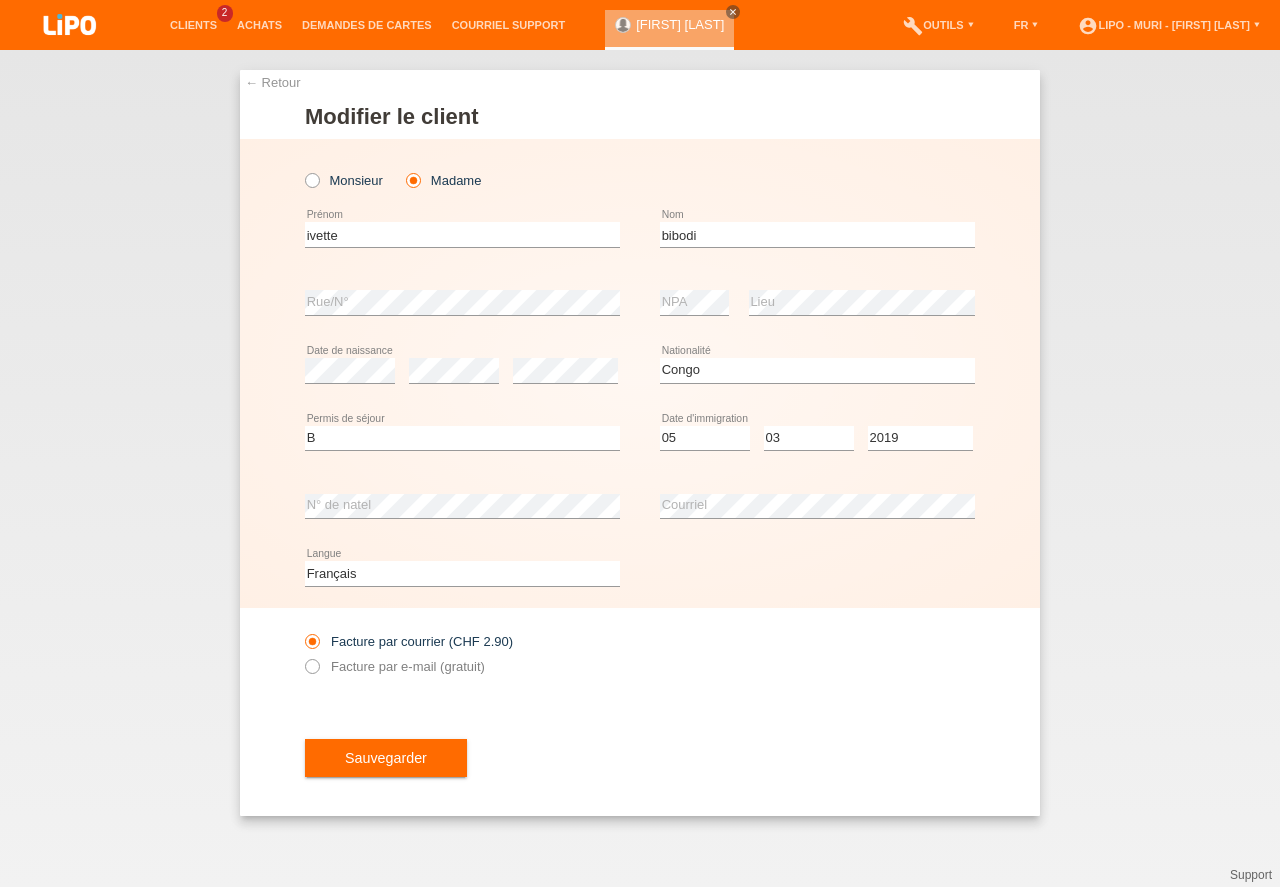 select on "CG" 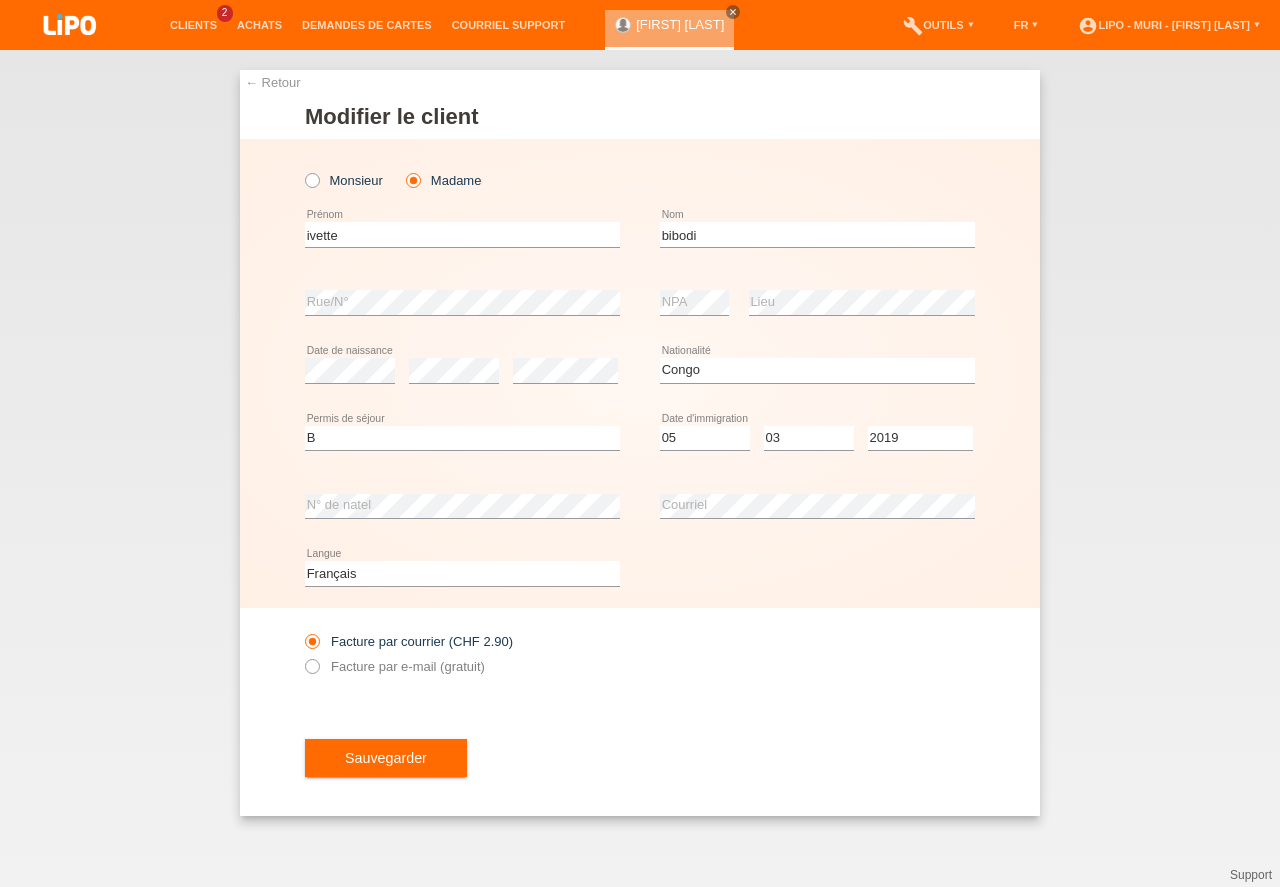 scroll, scrollTop: 0, scrollLeft: 0, axis: both 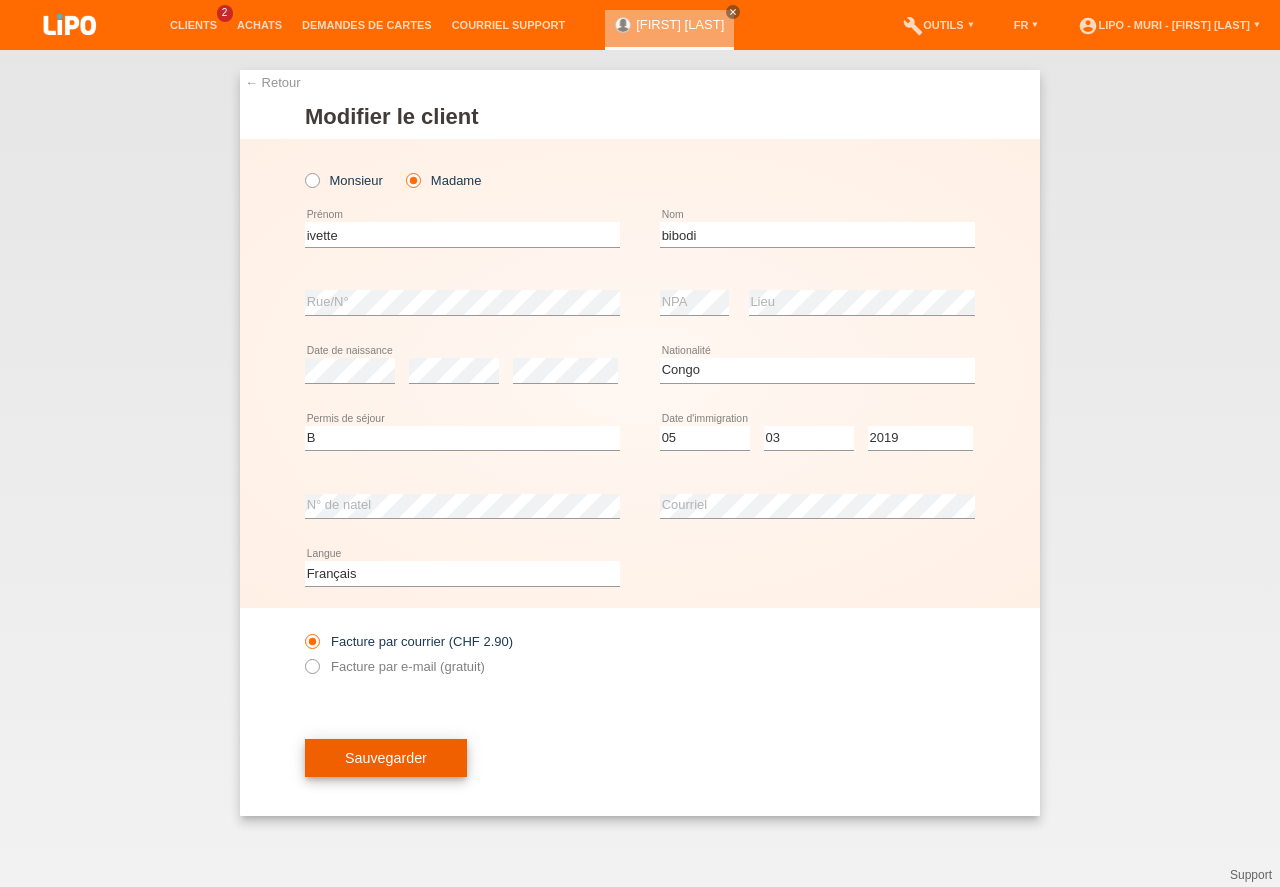 click on "Sauvegarder" at bounding box center (386, 758) 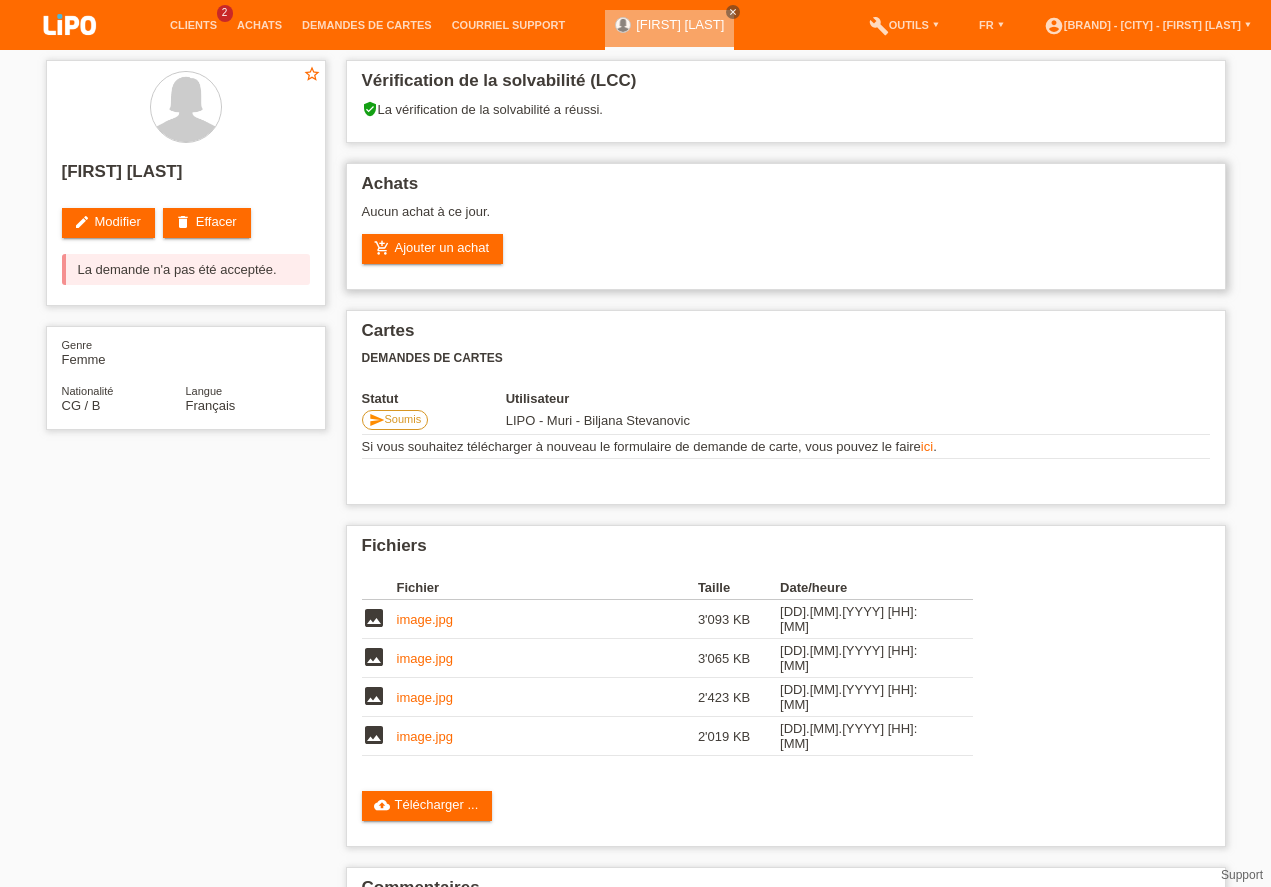 scroll, scrollTop: 0, scrollLeft: 0, axis: both 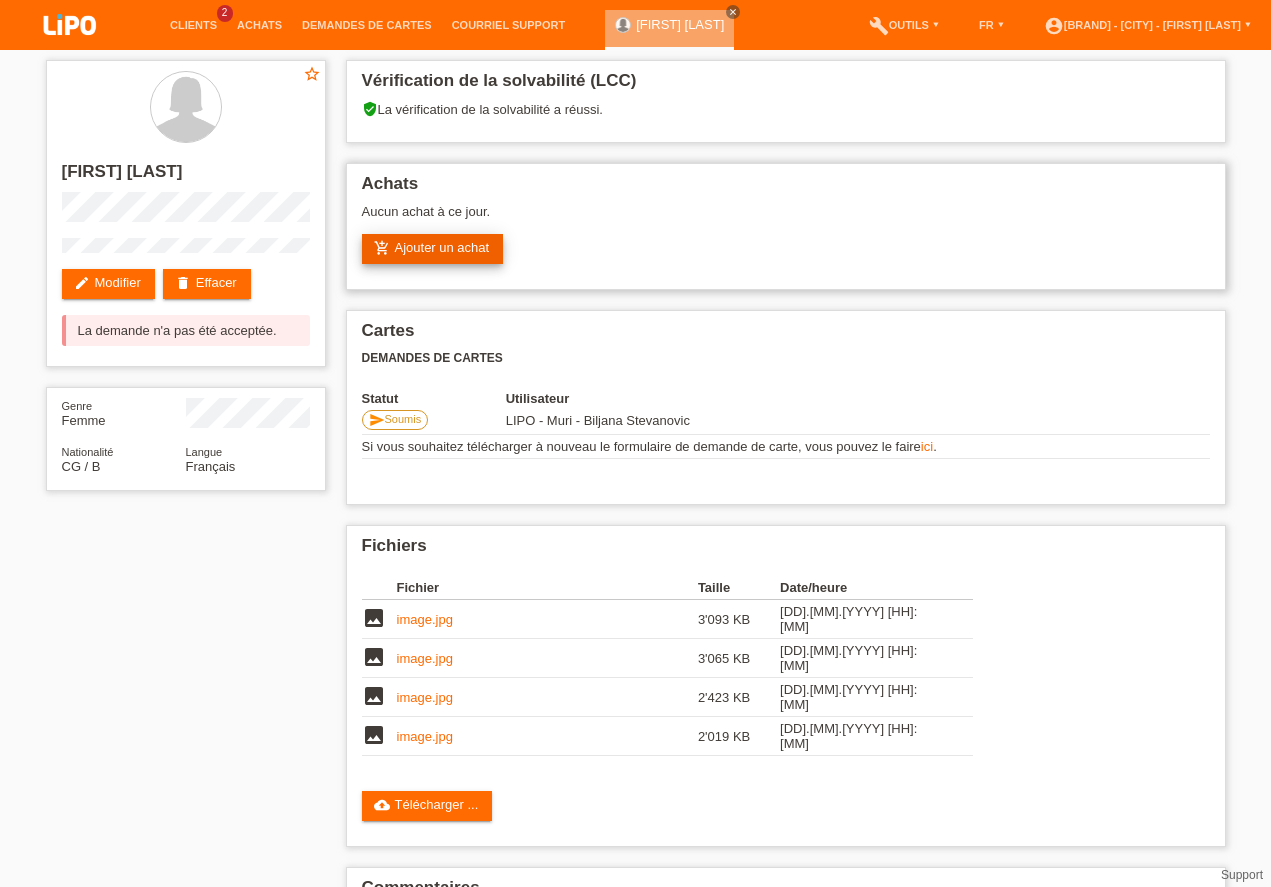 click on "add_shopping_cart  Ajouter un achat" at bounding box center (433, 249) 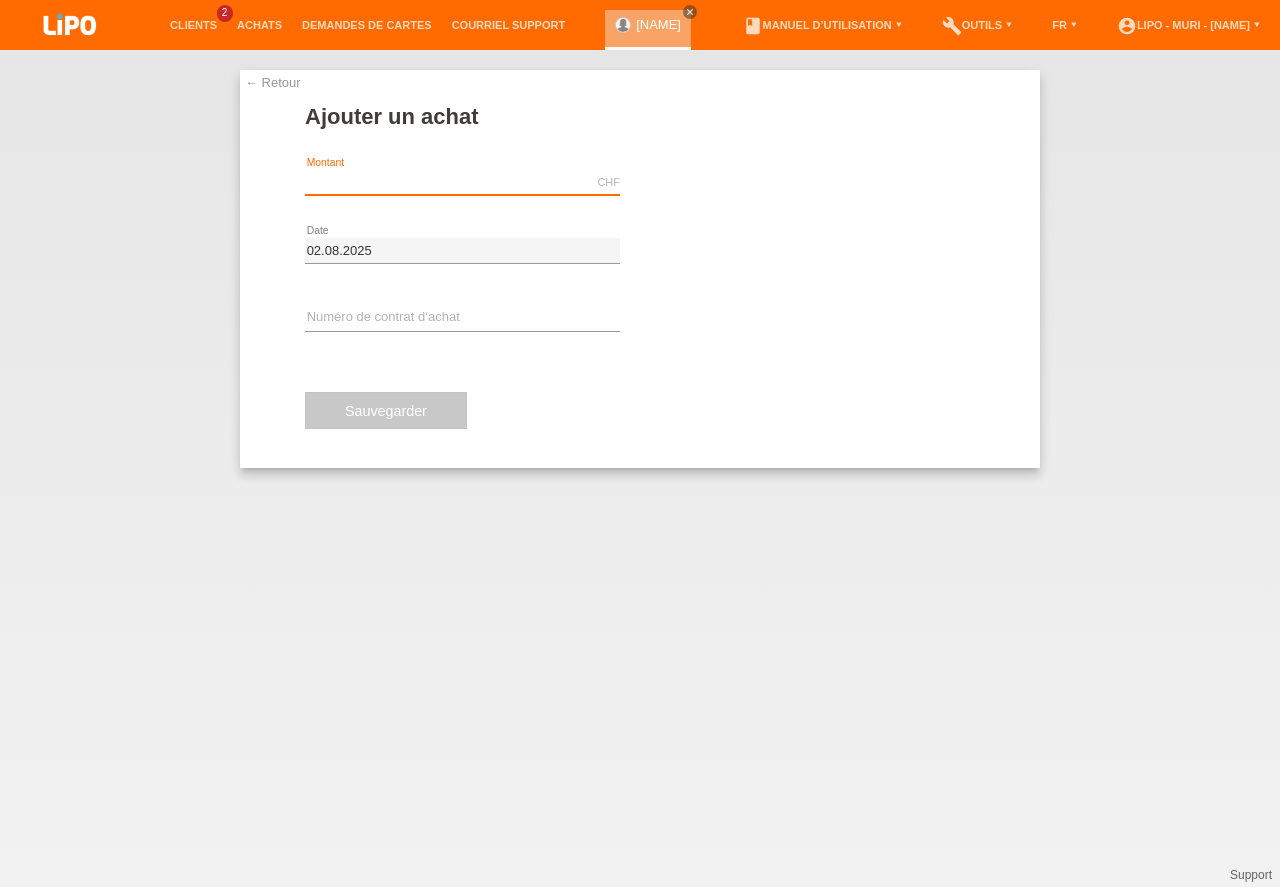 scroll, scrollTop: 0, scrollLeft: 0, axis: both 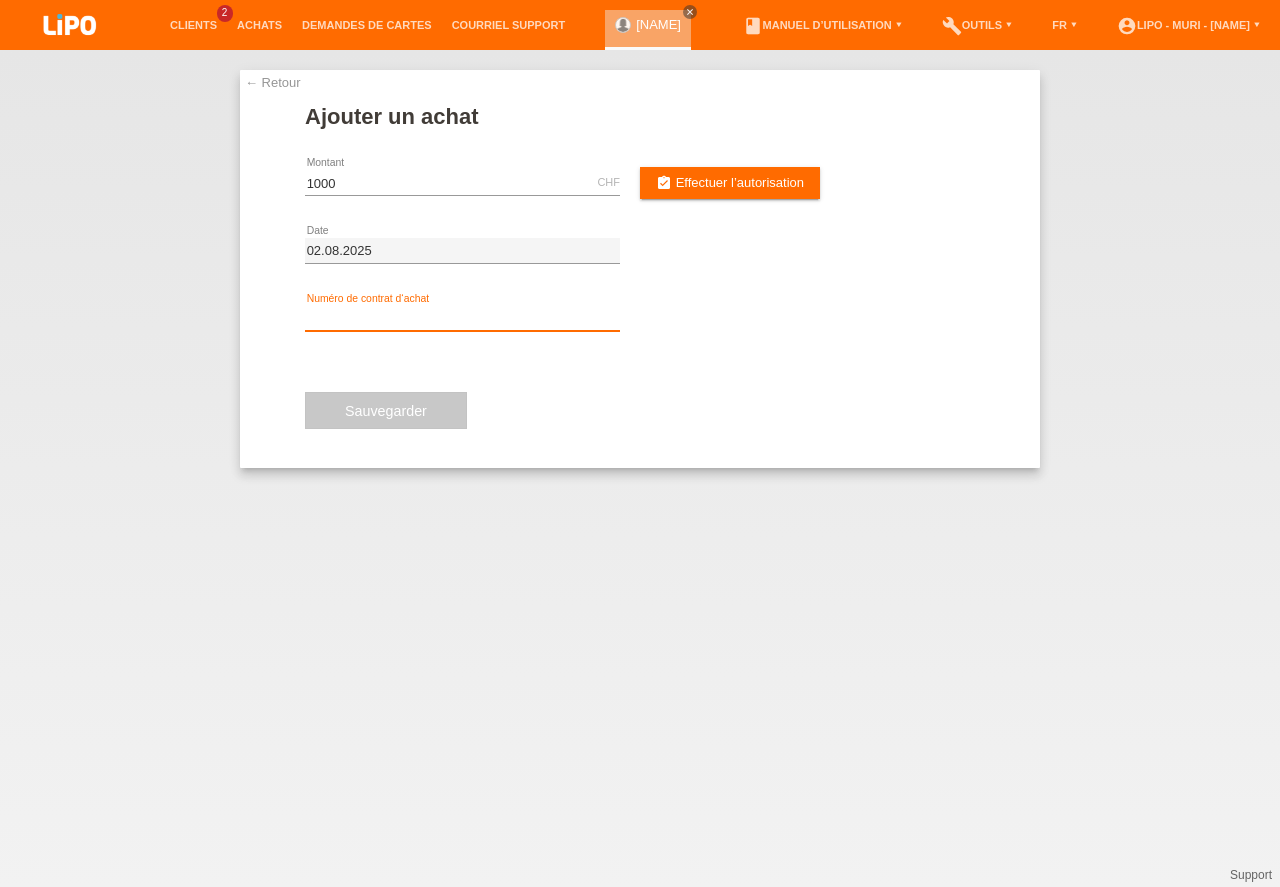 type on "1000.00" 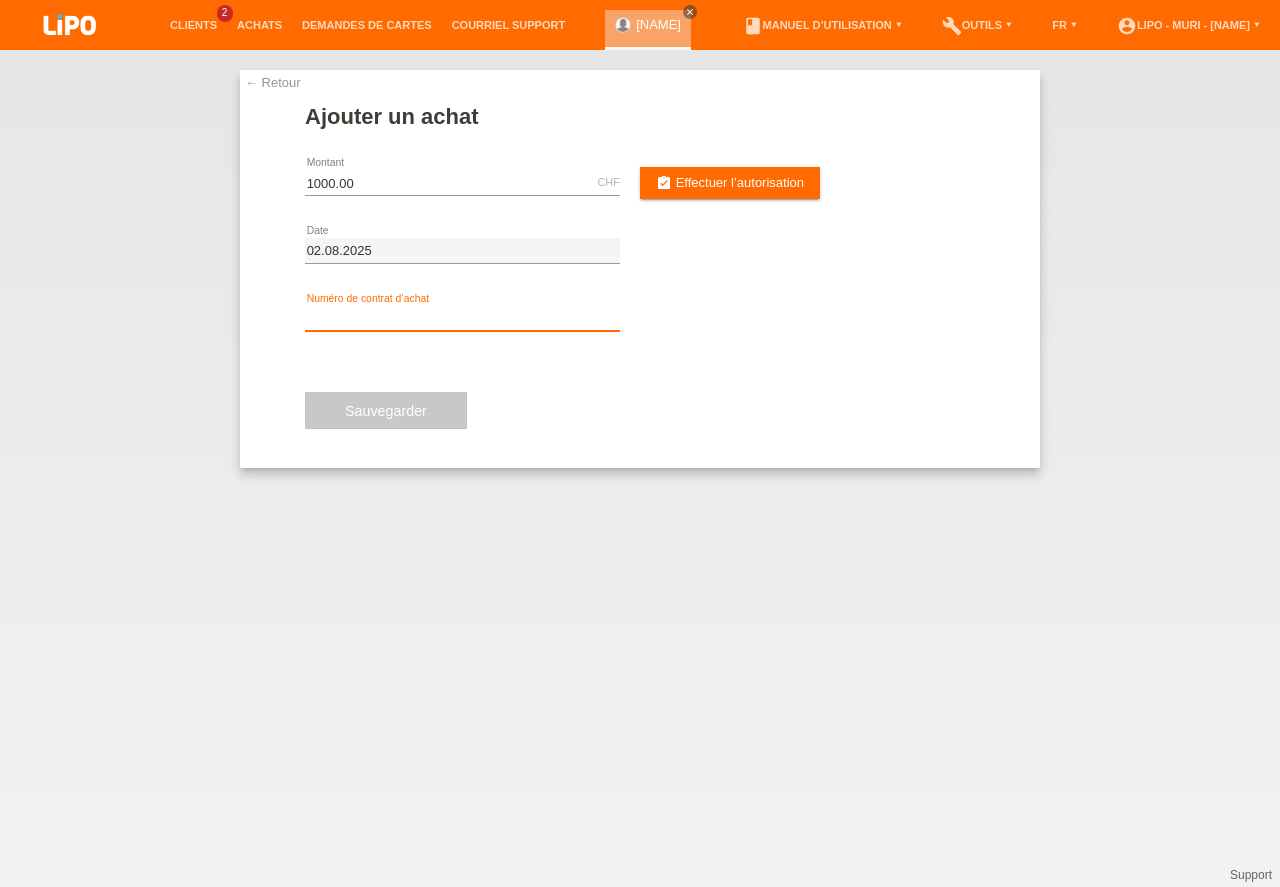 click at bounding box center (462, 318) 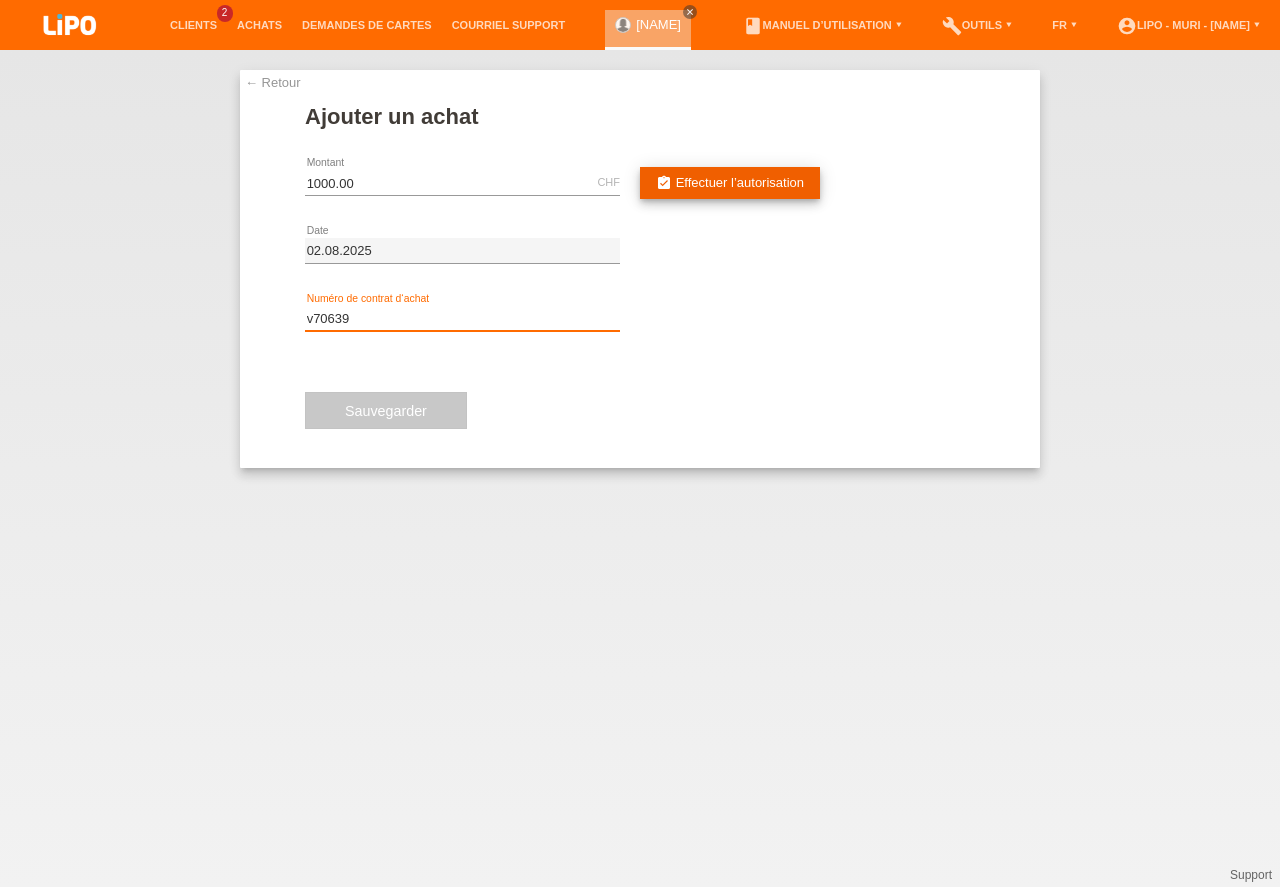 type on "v70639" 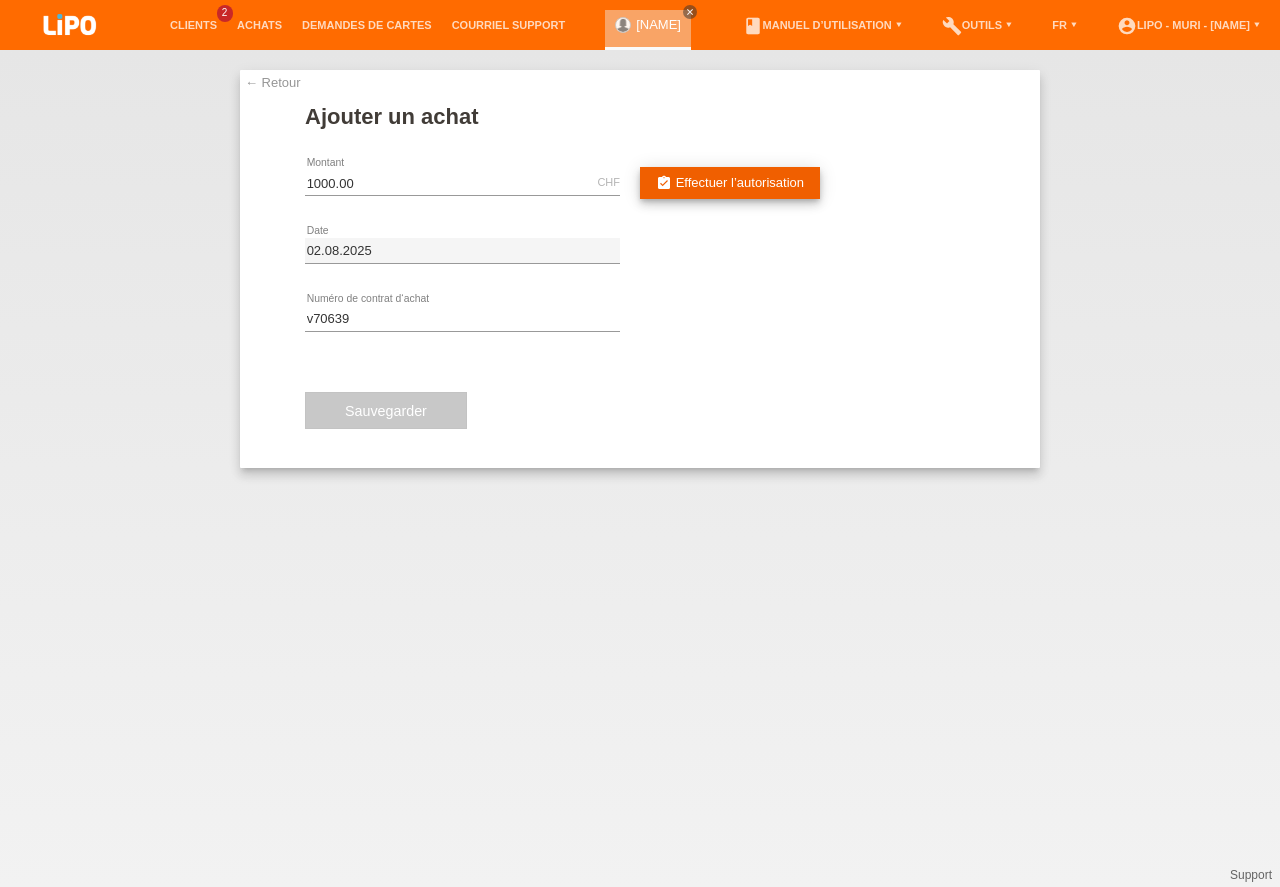 click on "Effectuer l’autorisation" at bounding box center [740, 182] 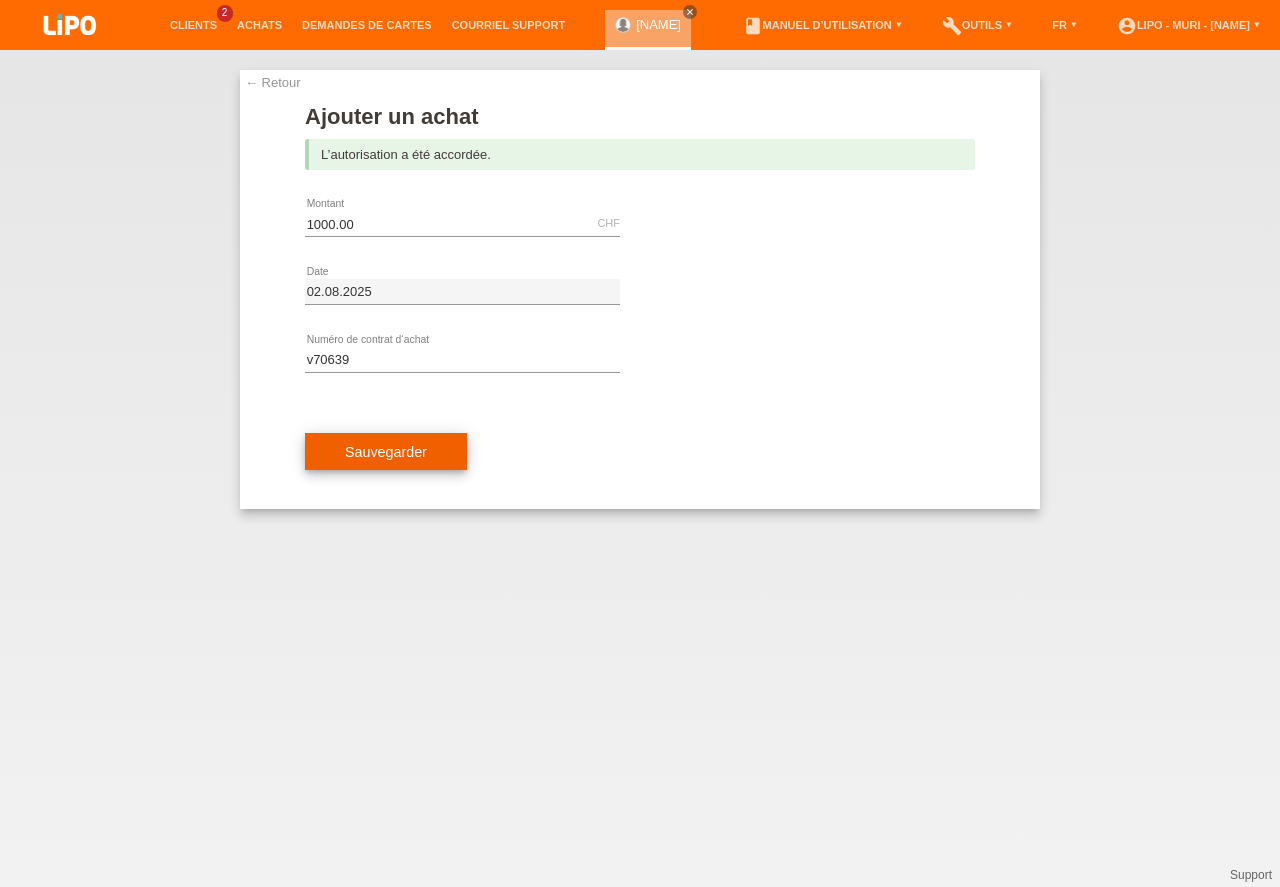 click on "Sauvegarder" at bounding box center (386, 452) 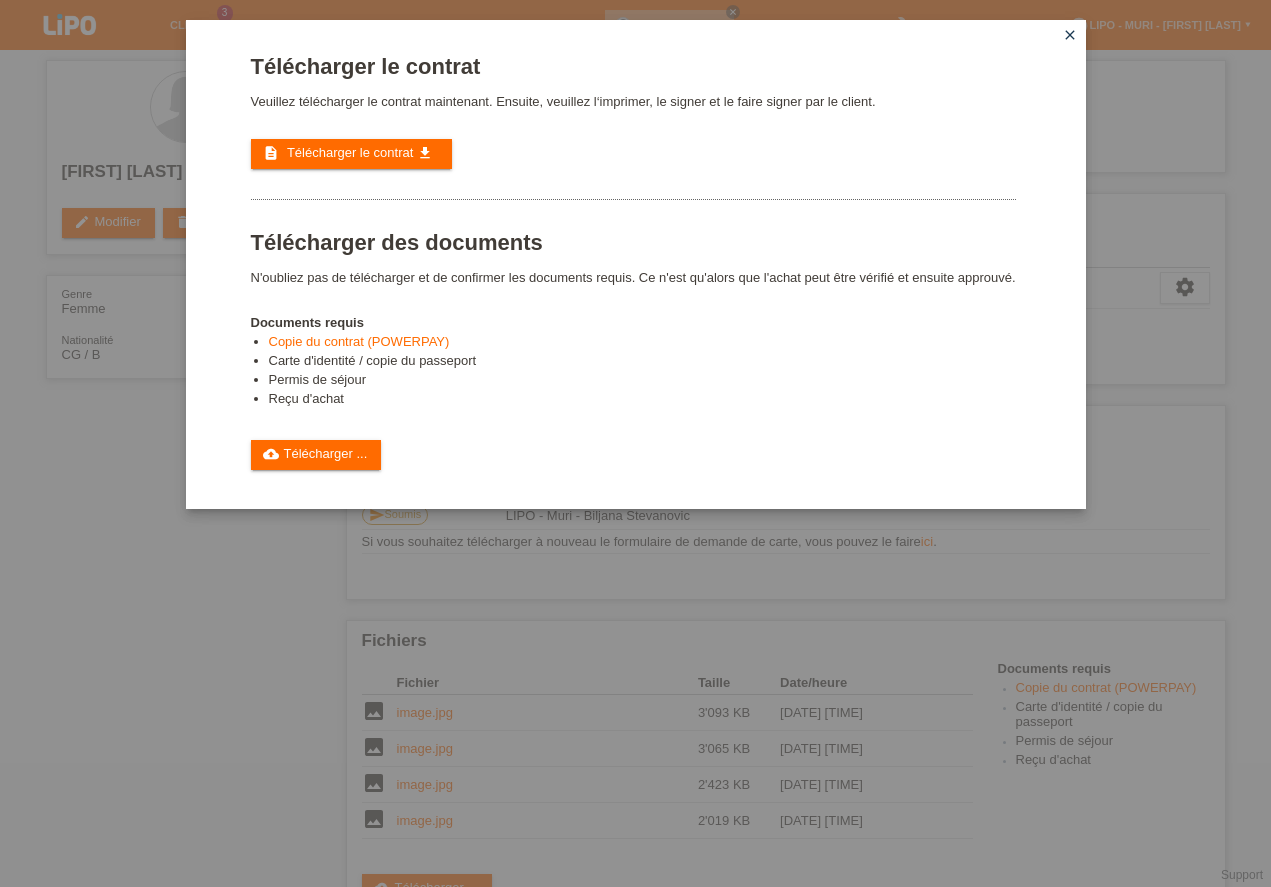 scroll, scrollTop: 0, scrollLeft: 0, axis: both 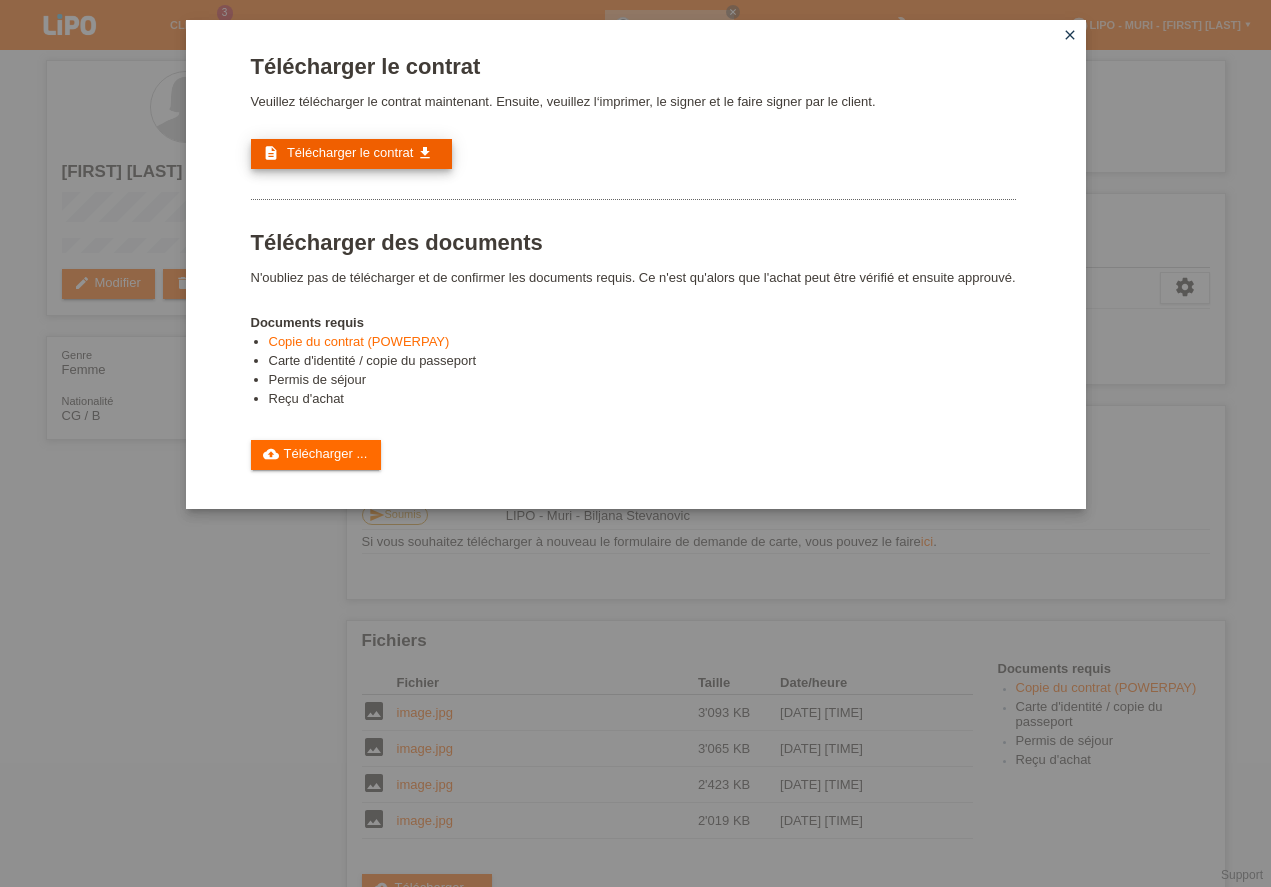 click on "get_app" at bounding box center (425, 153) 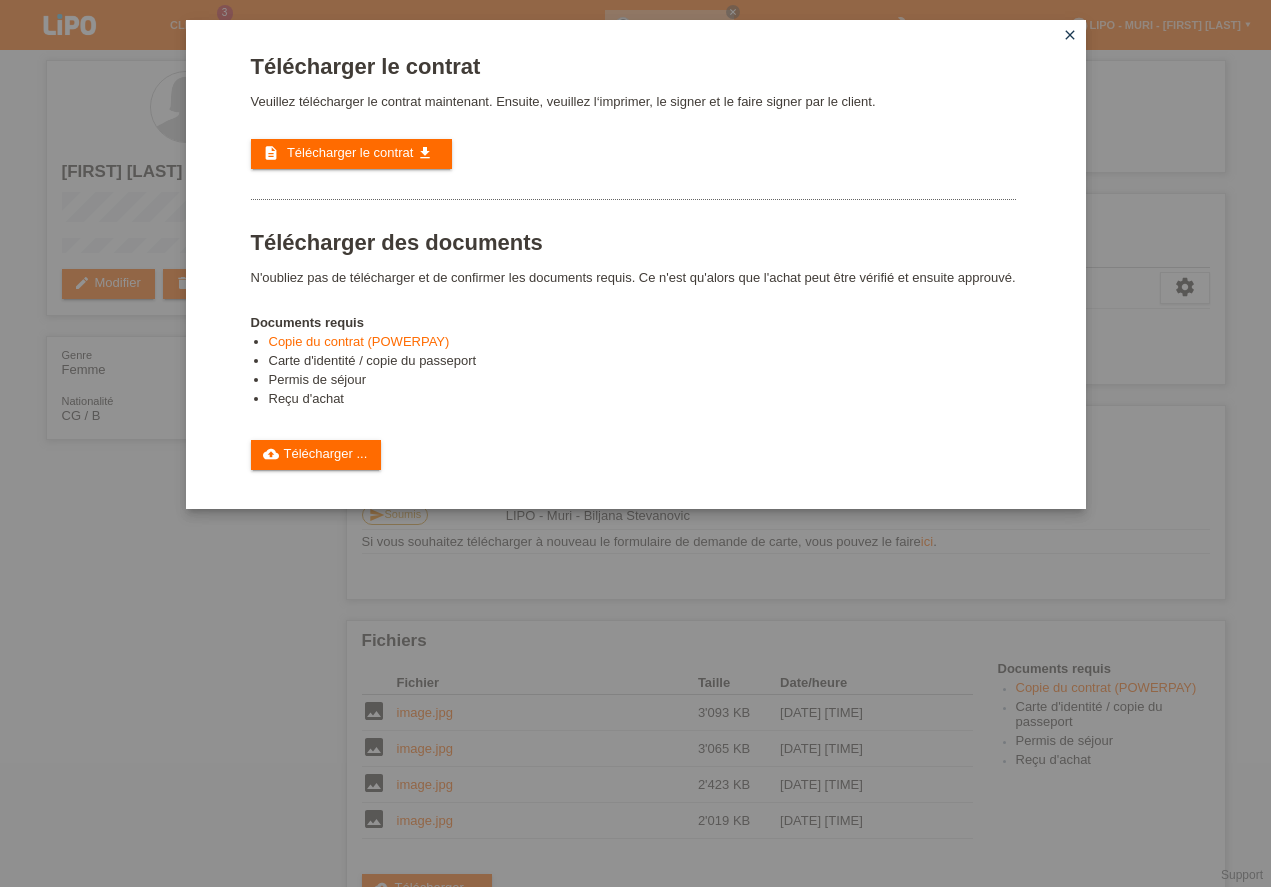 click on "close" at bounding box center (1070, 35) 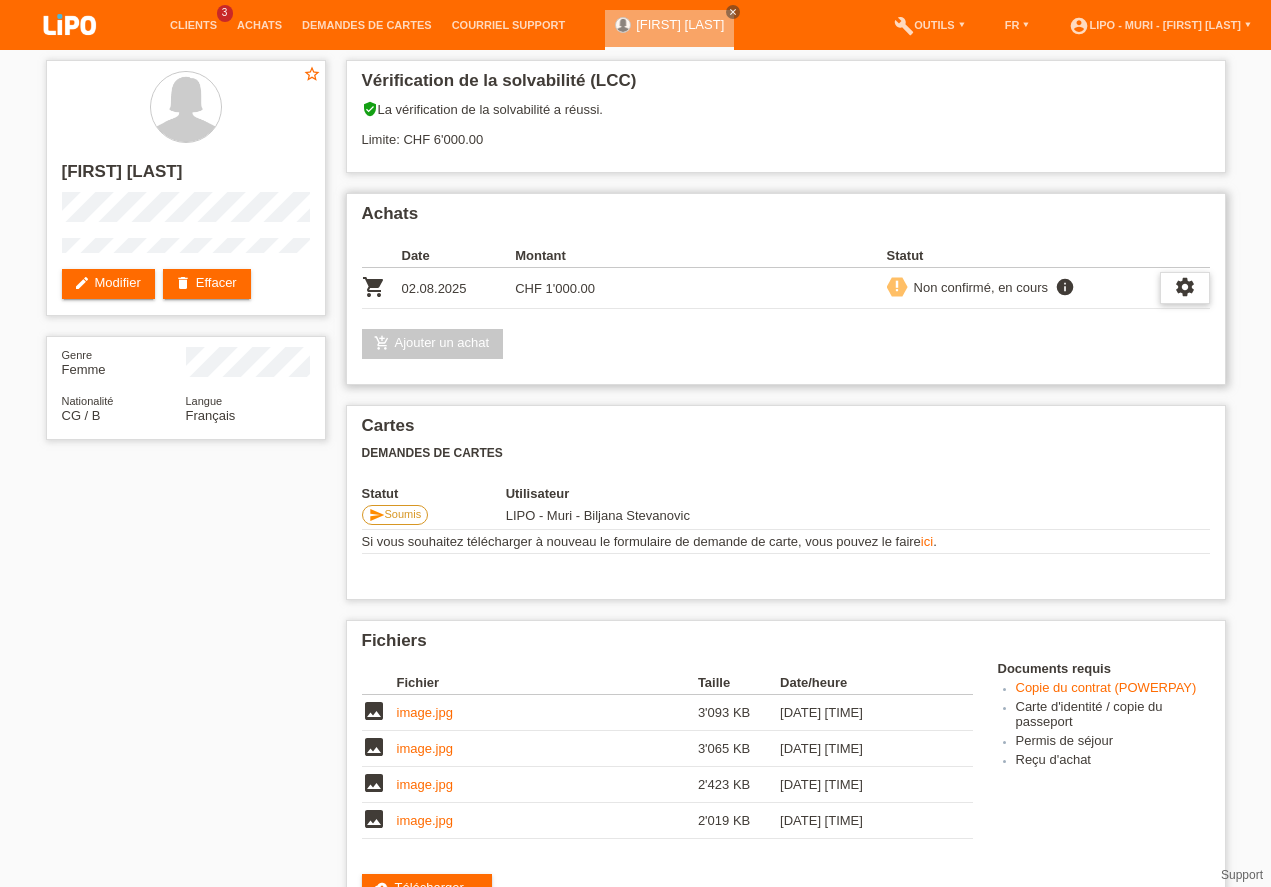click on "settings" at bounding box center (1185, 287) 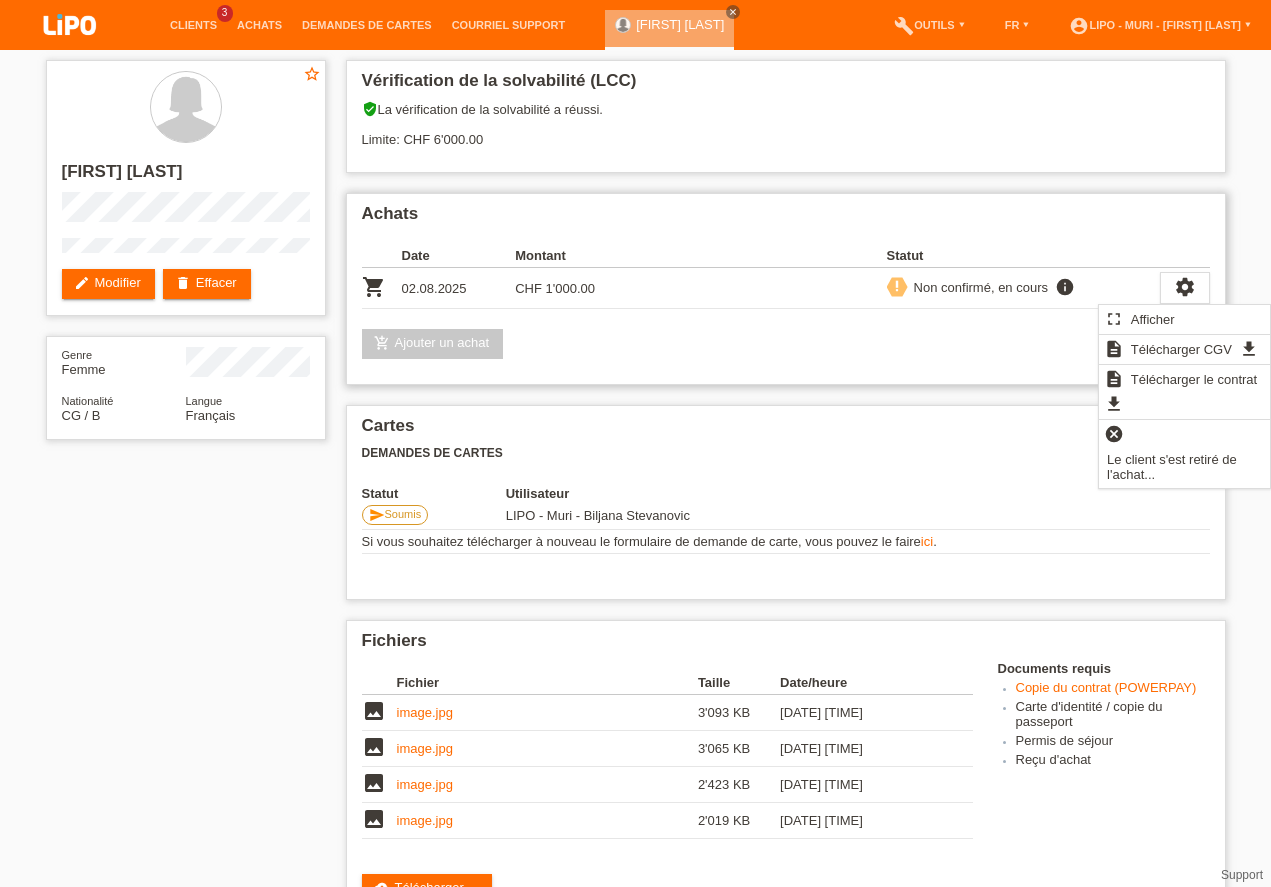 click on "Achats
Date
Montant
Statut
shopping_cart
02.08.2025
CHF 1'000.00" at bounding box center (786, 289) 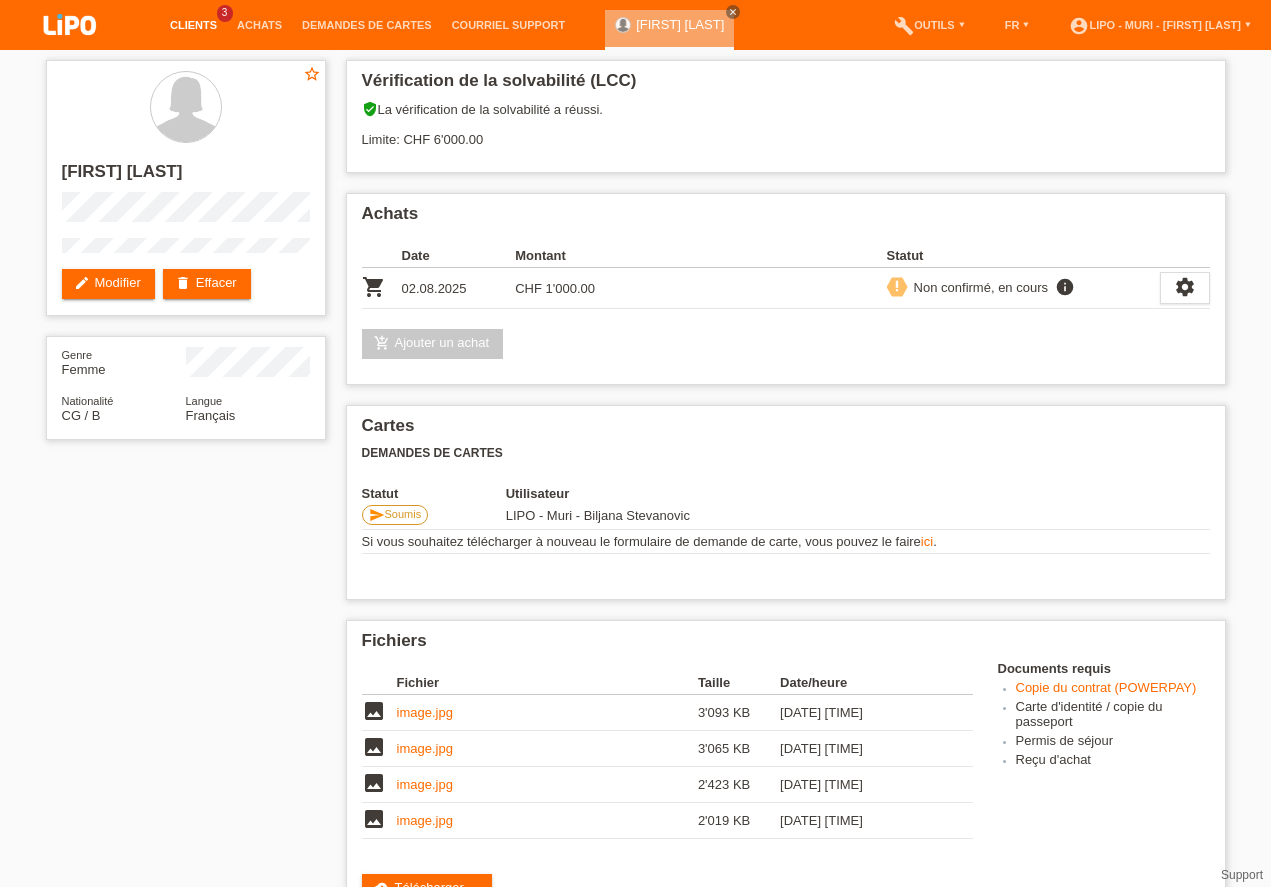 click on "Clients" at bounding box center (193, 25) 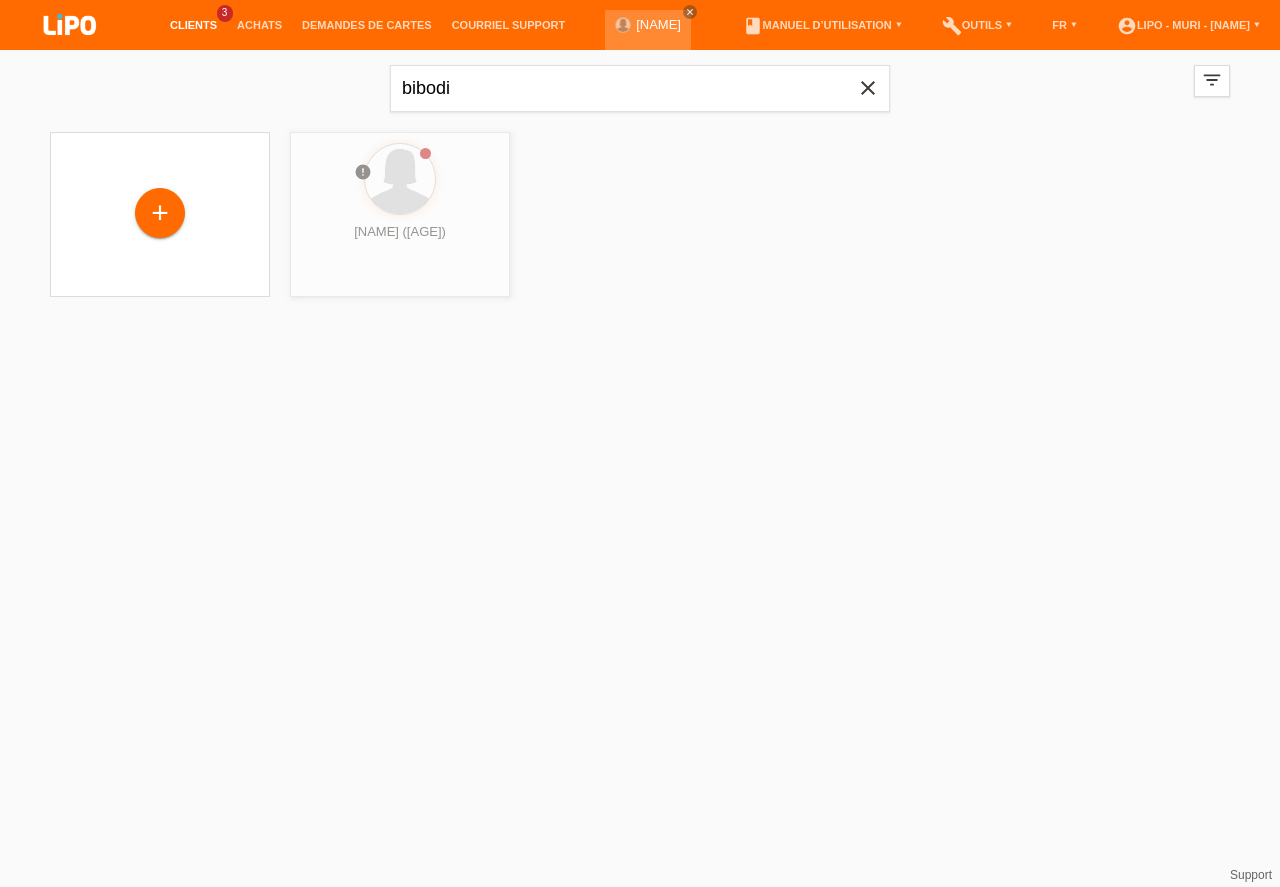 scroll, scrollTop: 0, scrollLeft: 0, axis: both 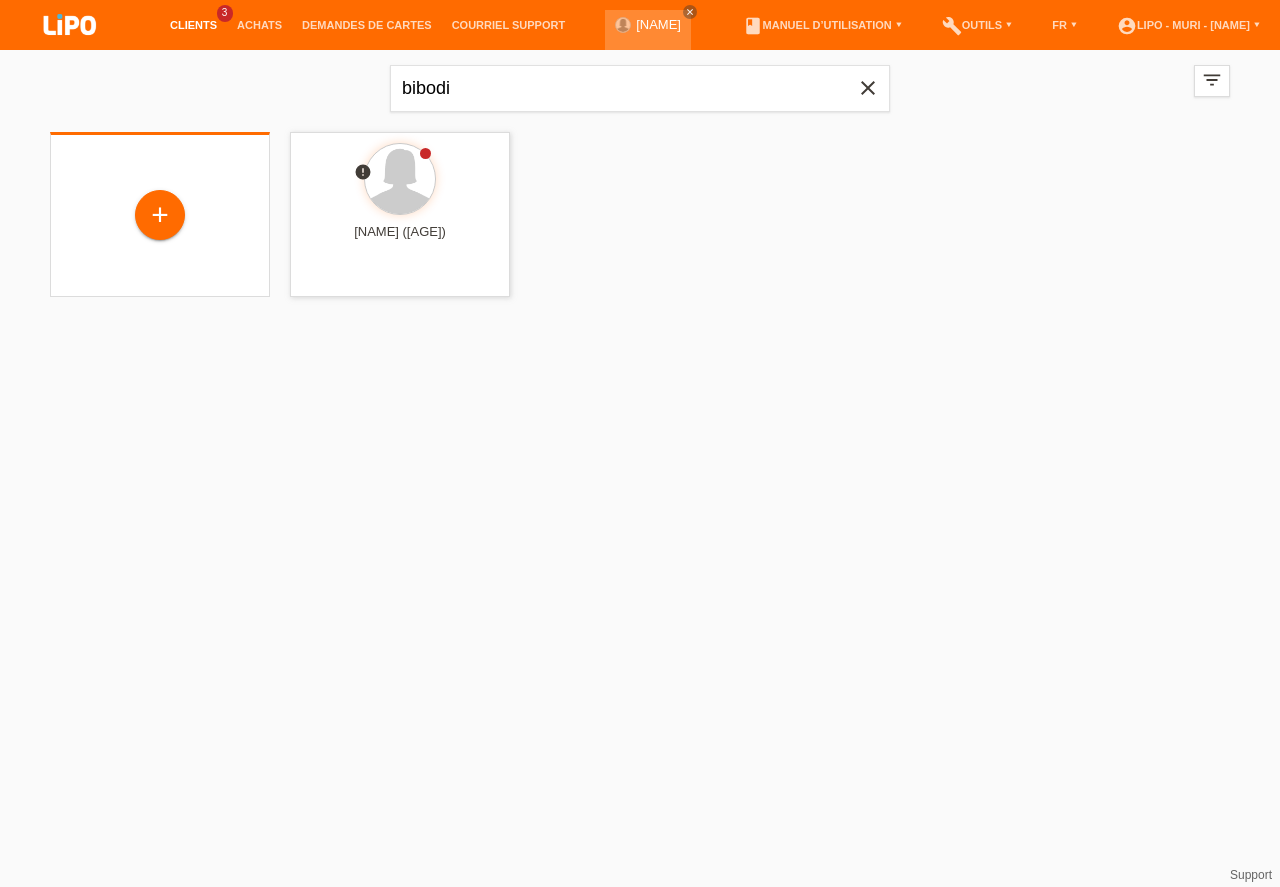 click on "+" at bounding box center (160, 216) 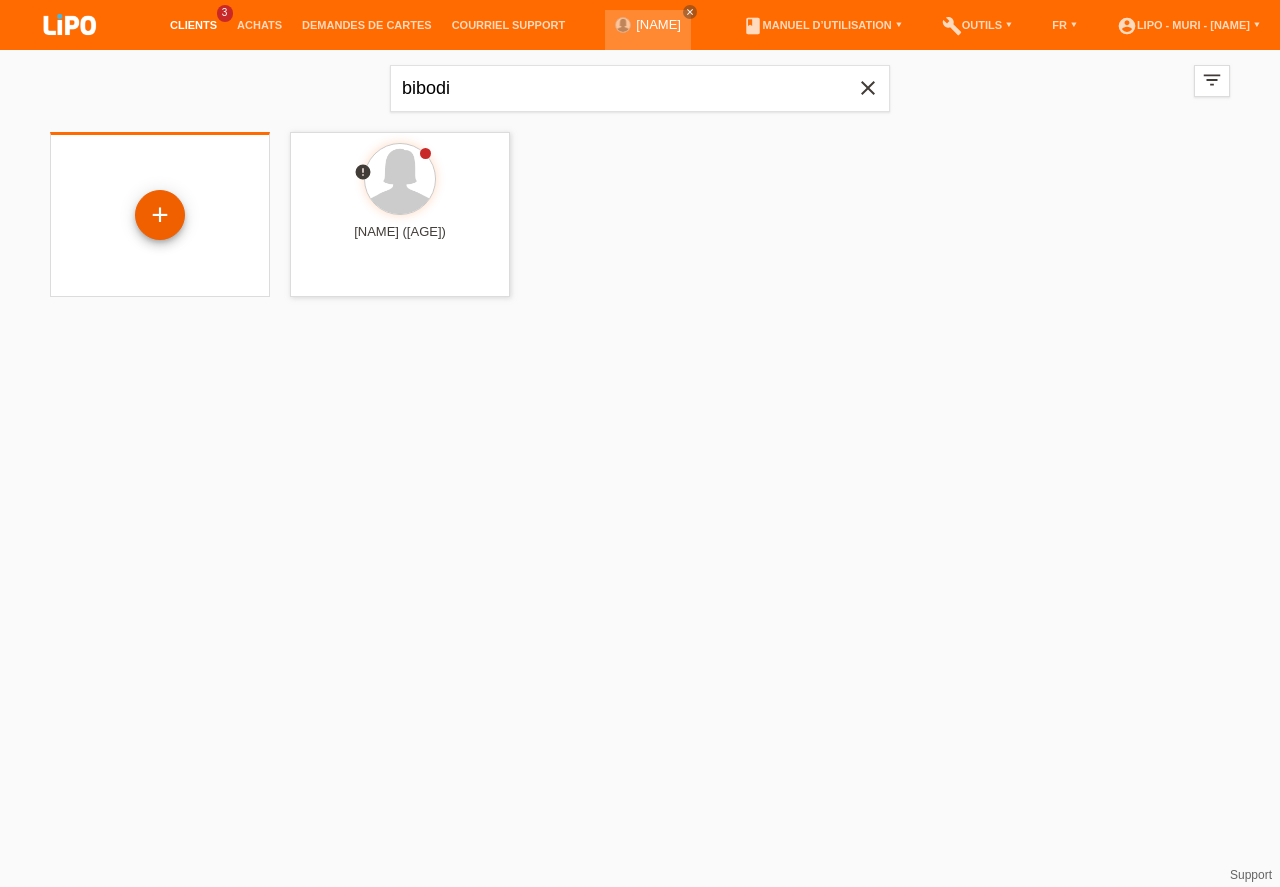 click on "+" at bounding box center (160, 215) 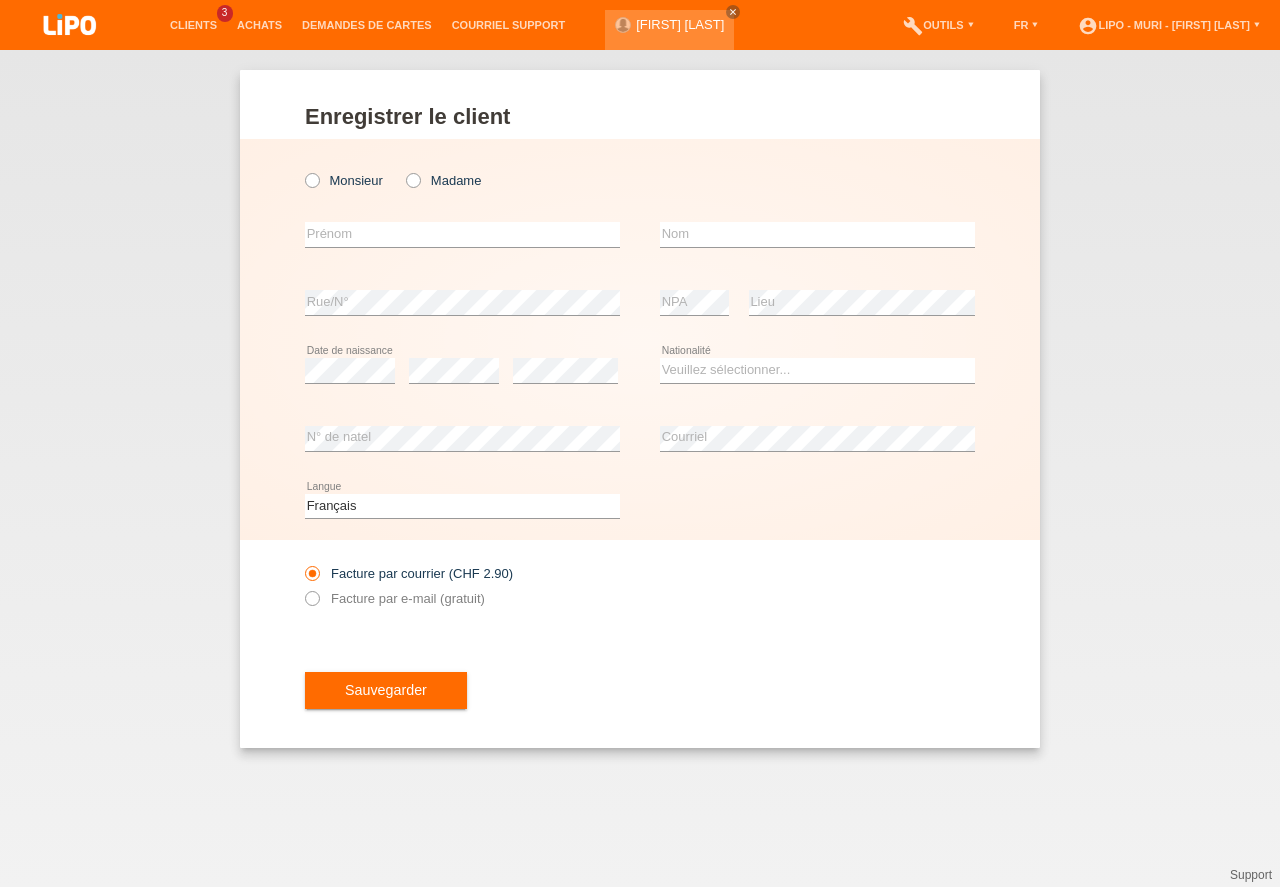 click at bounding box center [403, 170] 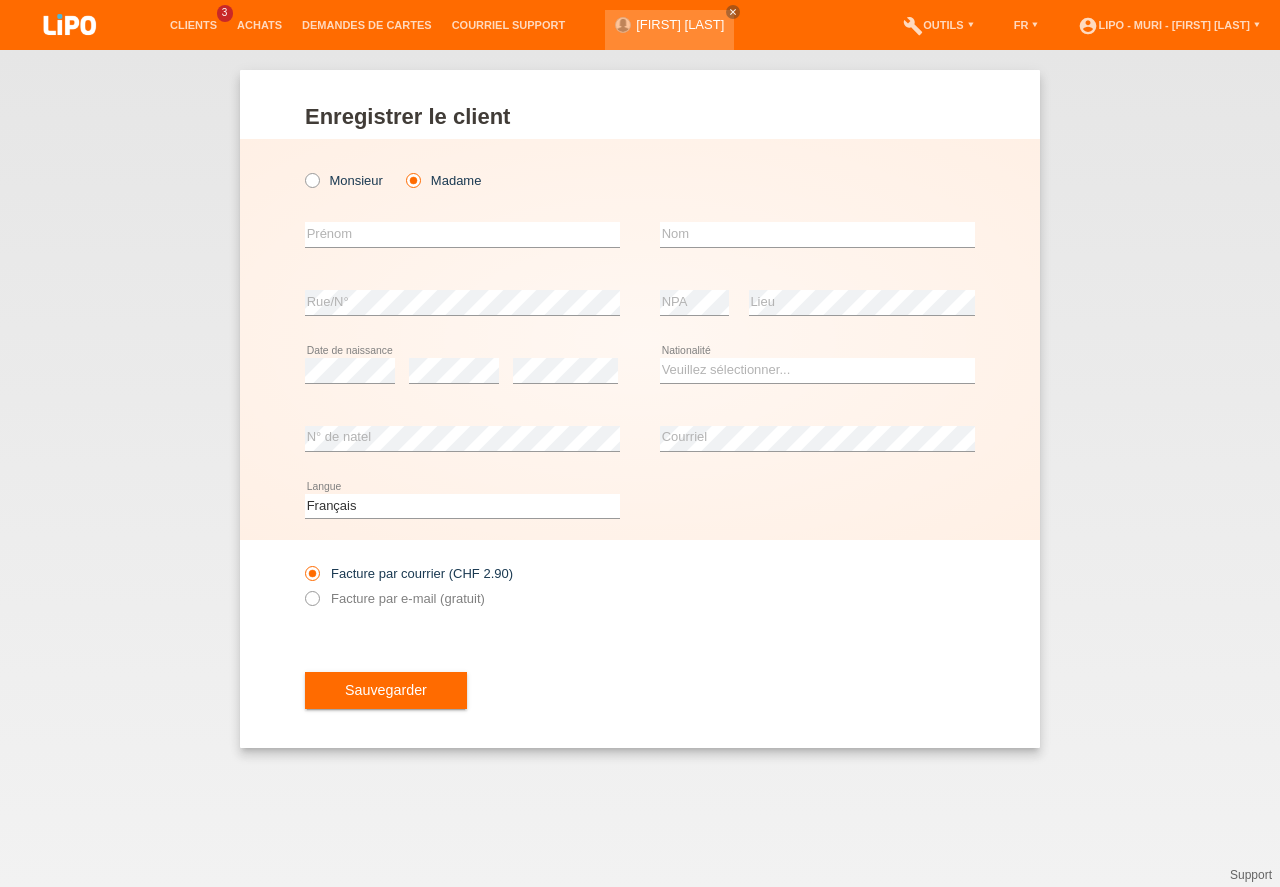 scroll, scrollTop: 0, scrollLeft: 0, axis: both 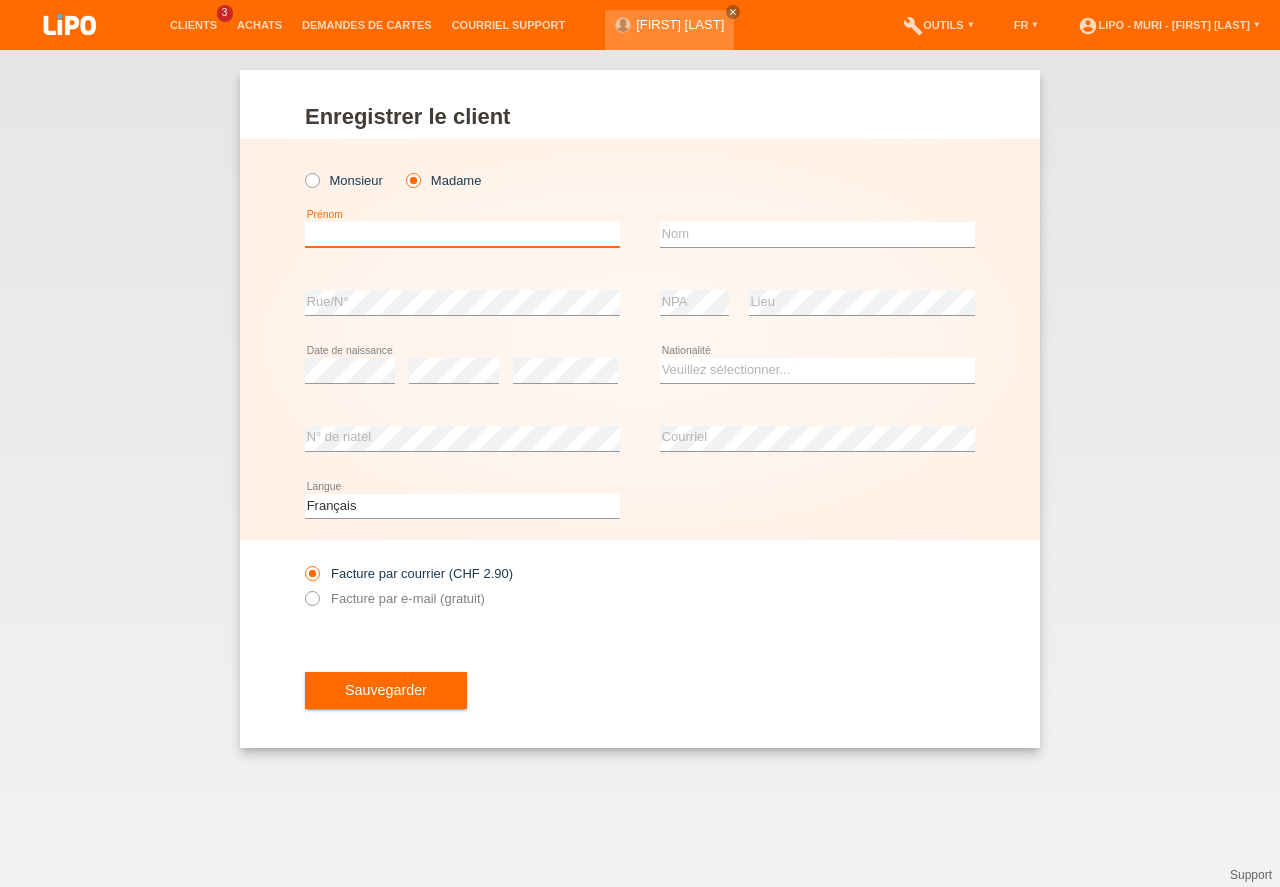 click at bounding box center [462, 234] 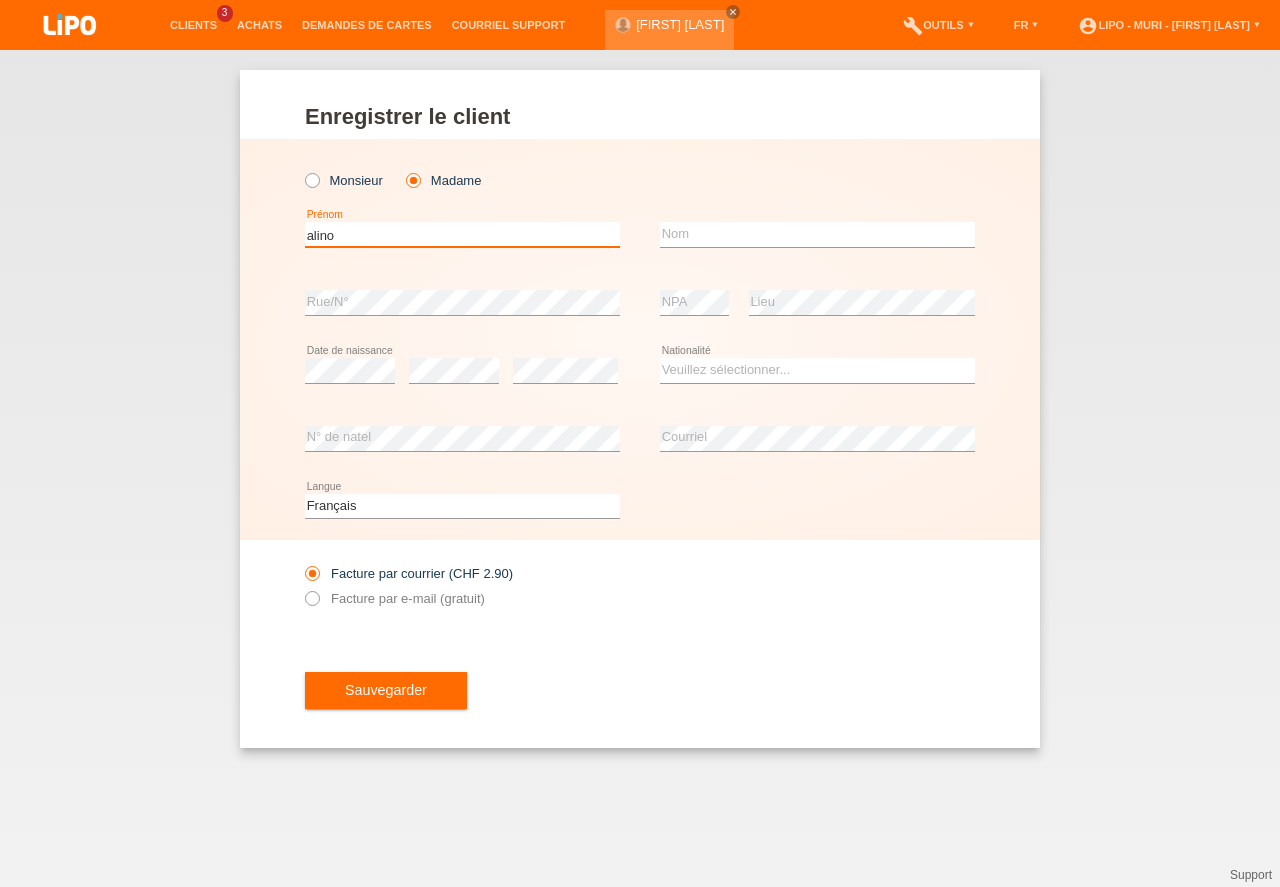 type on "[FIRST]" 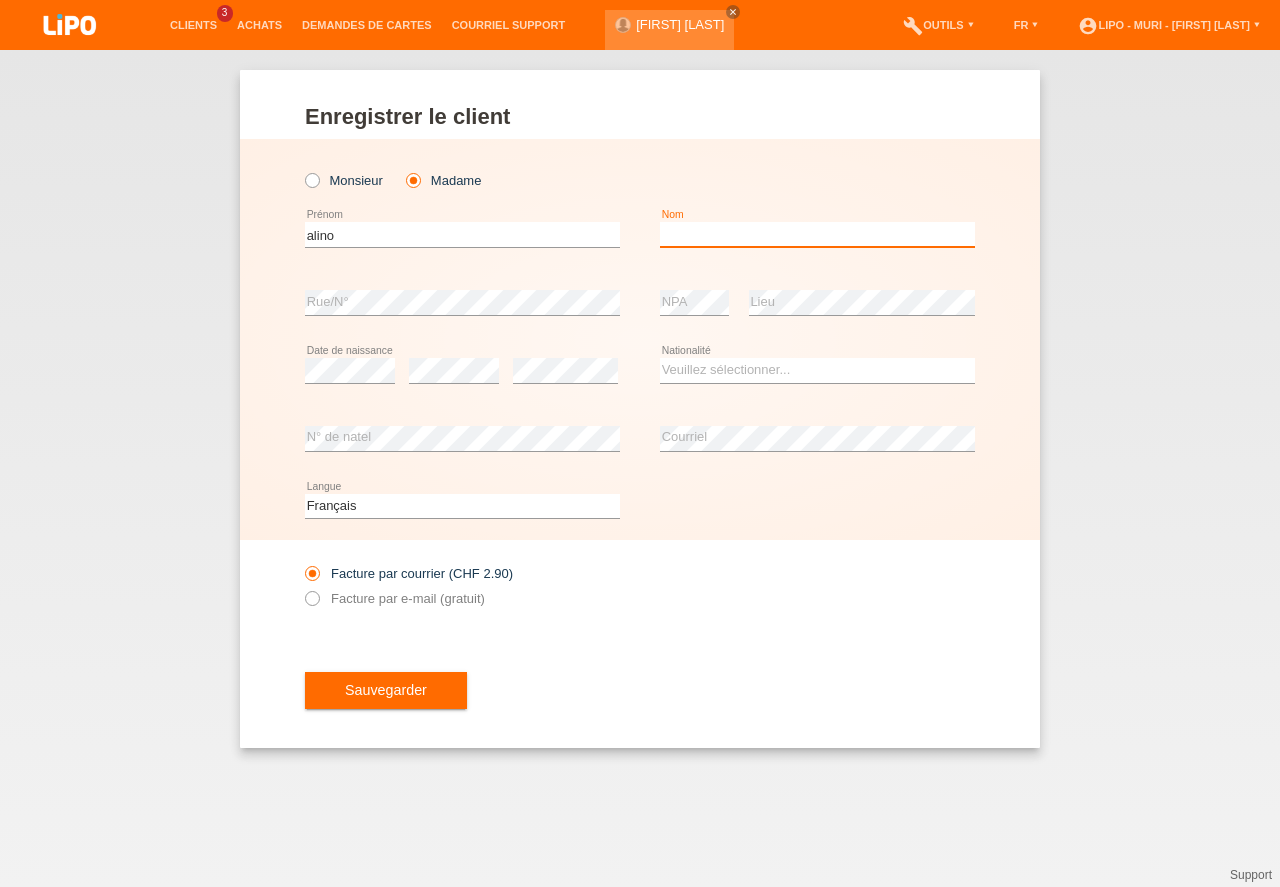 click at bounding box center (817, 234) 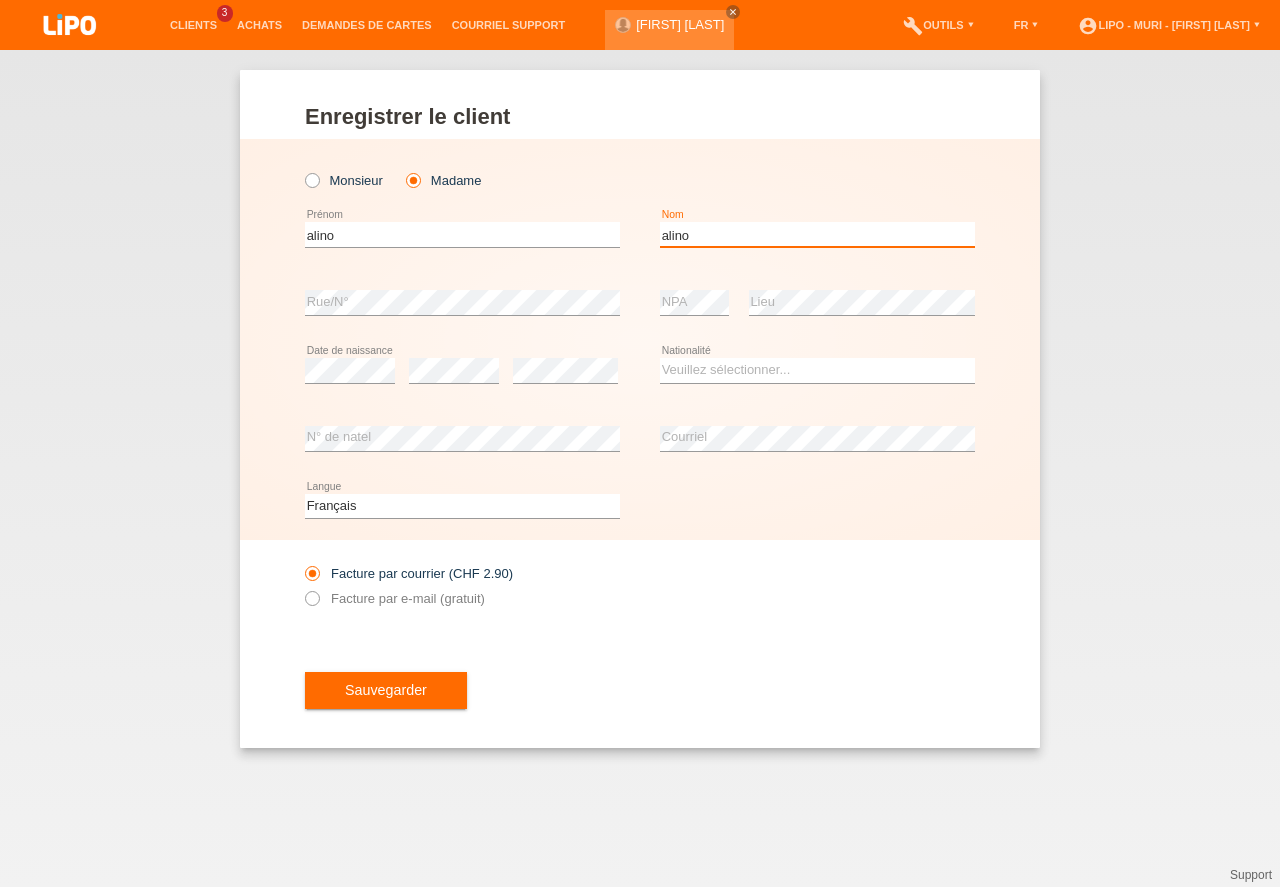 type on "alino" 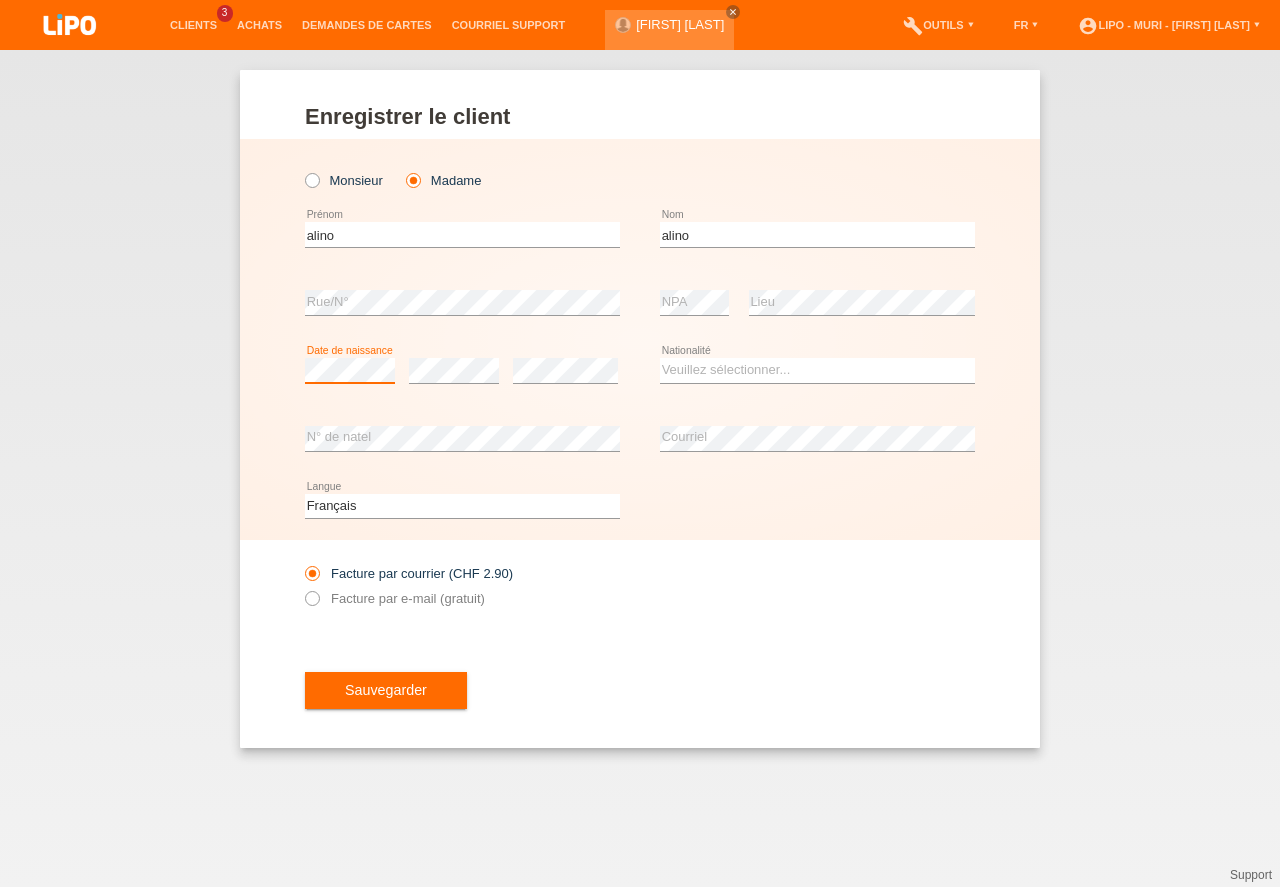 scroll, scrollTop: 0, scrollLeft: 0, axis: both 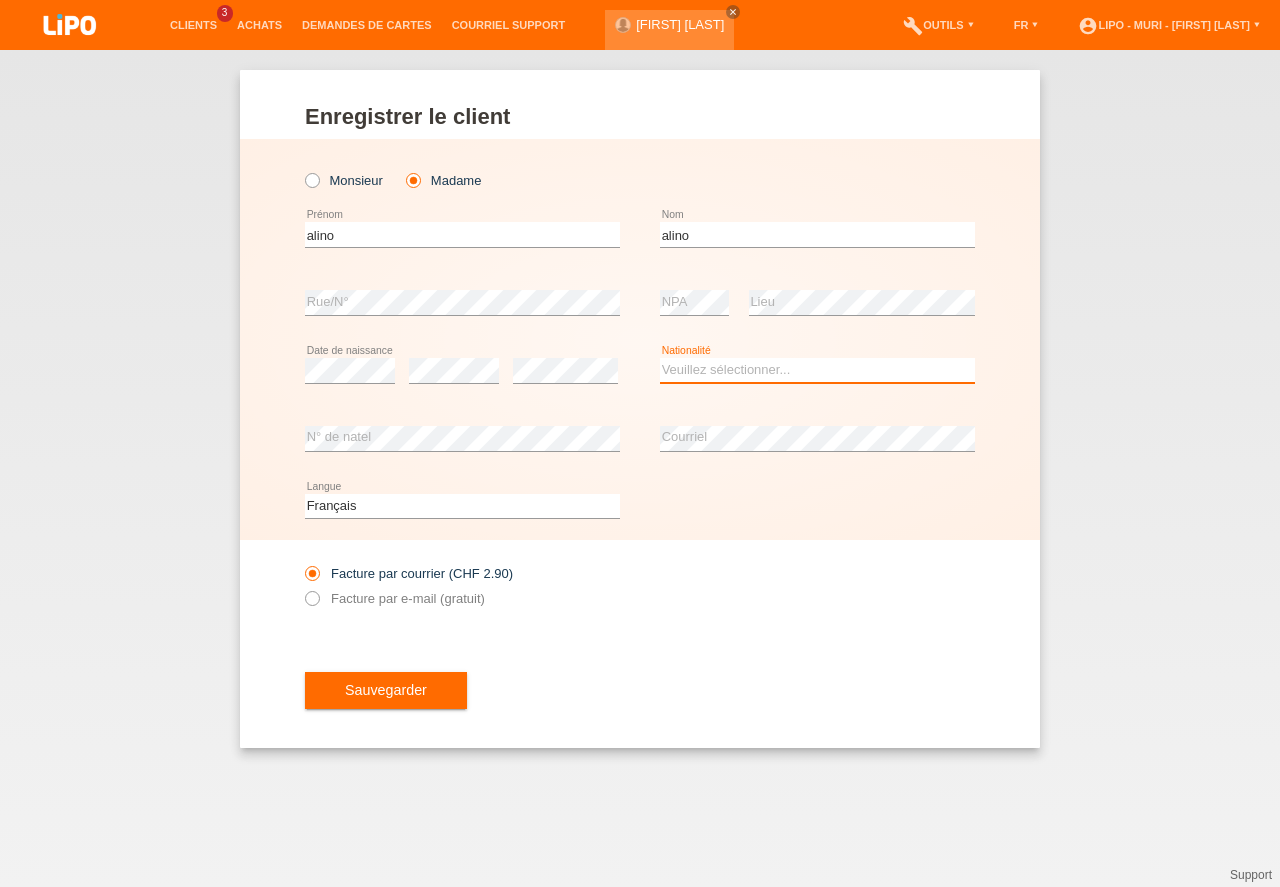 click on "Veuillez sélectionner...
Suisse
Allemagne
Autriche
Liechtenstein
------------
Afghanistan
Afrique du Sud
Åland
Albanie
Algérie Allemagne Andorre Angola Anguilla Antarctique Antigua-et-Barbuda Argentine" at bounding box center (817, 370) 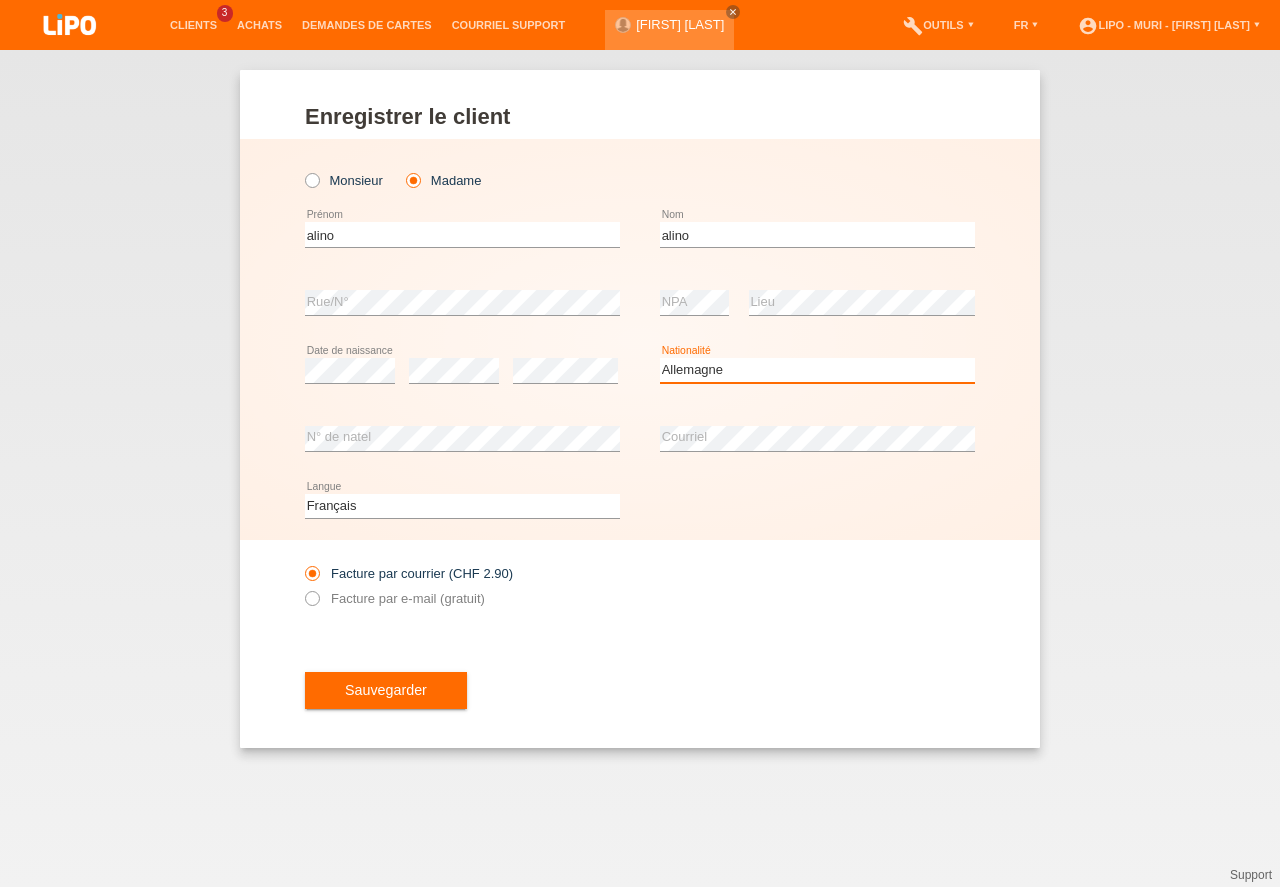 click on "Allemagne" at bounding box center (0, 0) 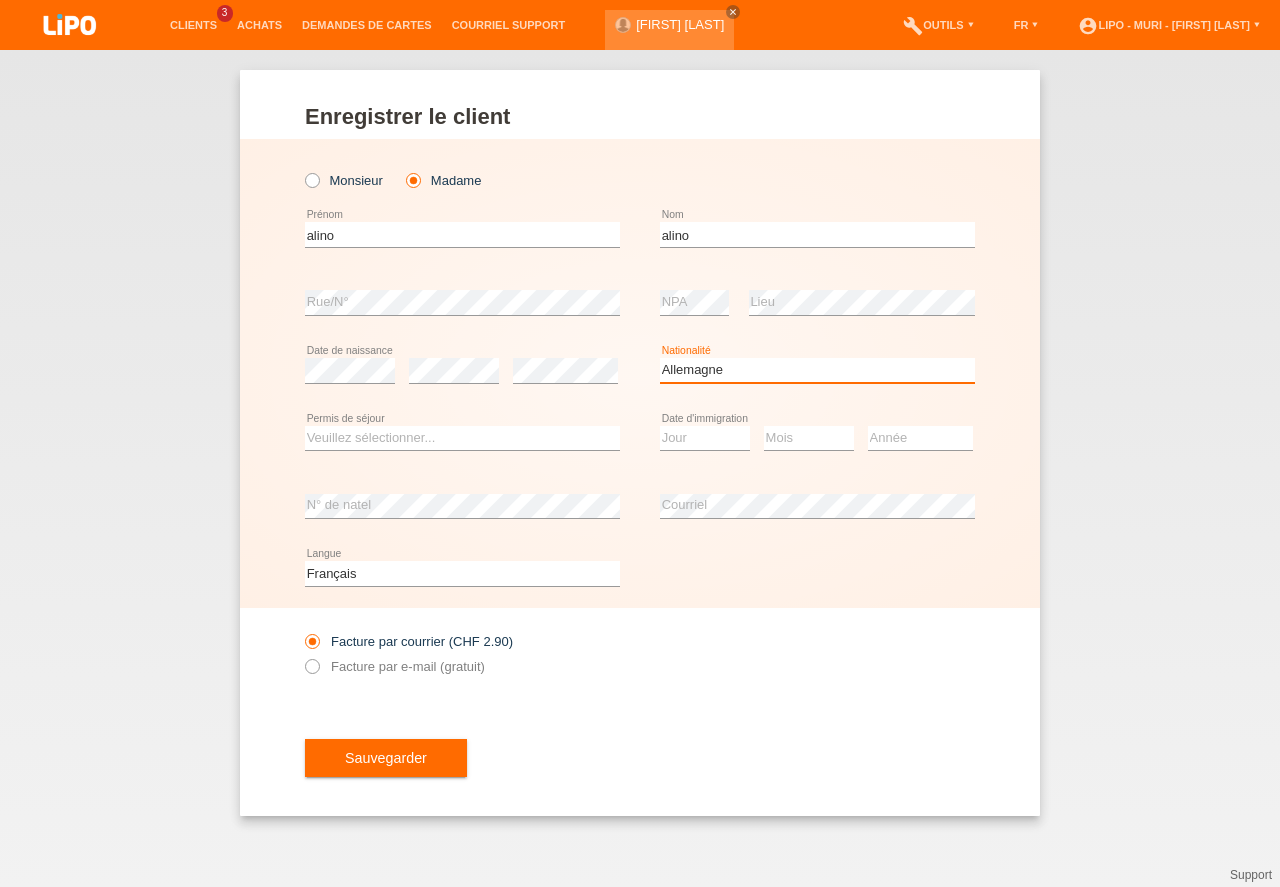 click on "Veuillez sélectionner...
Suisse
Allemagne
Autriche
Liechtenstein
------------
Afghanistan
Afrique du Sud
Åland
Albanie
Algérie Allemagne Andorre Angola Anguilla Antarctique Antigua-et-Barbuda Argentine" at bounding box center [817, 370] 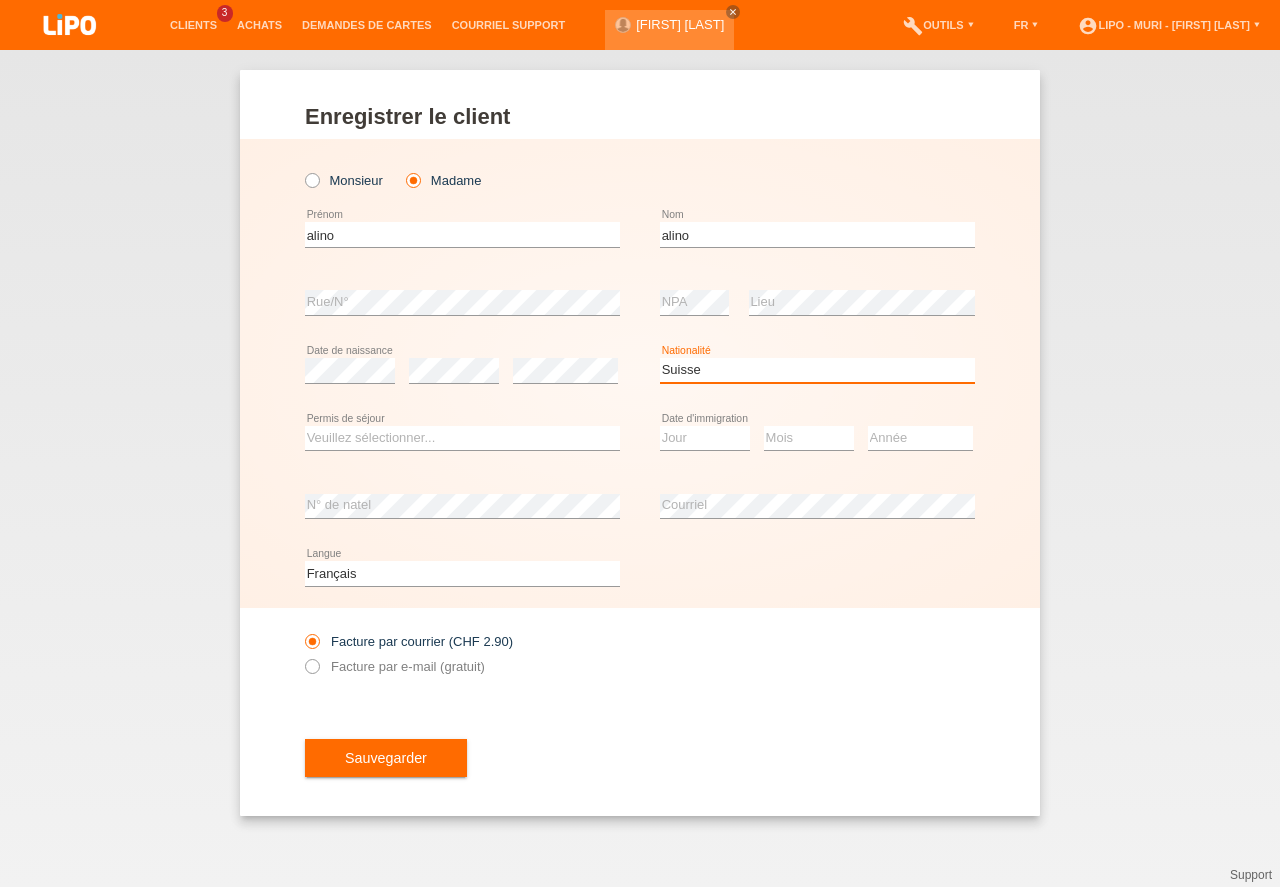 click on "Suisse" at bounding box center [0, 0] 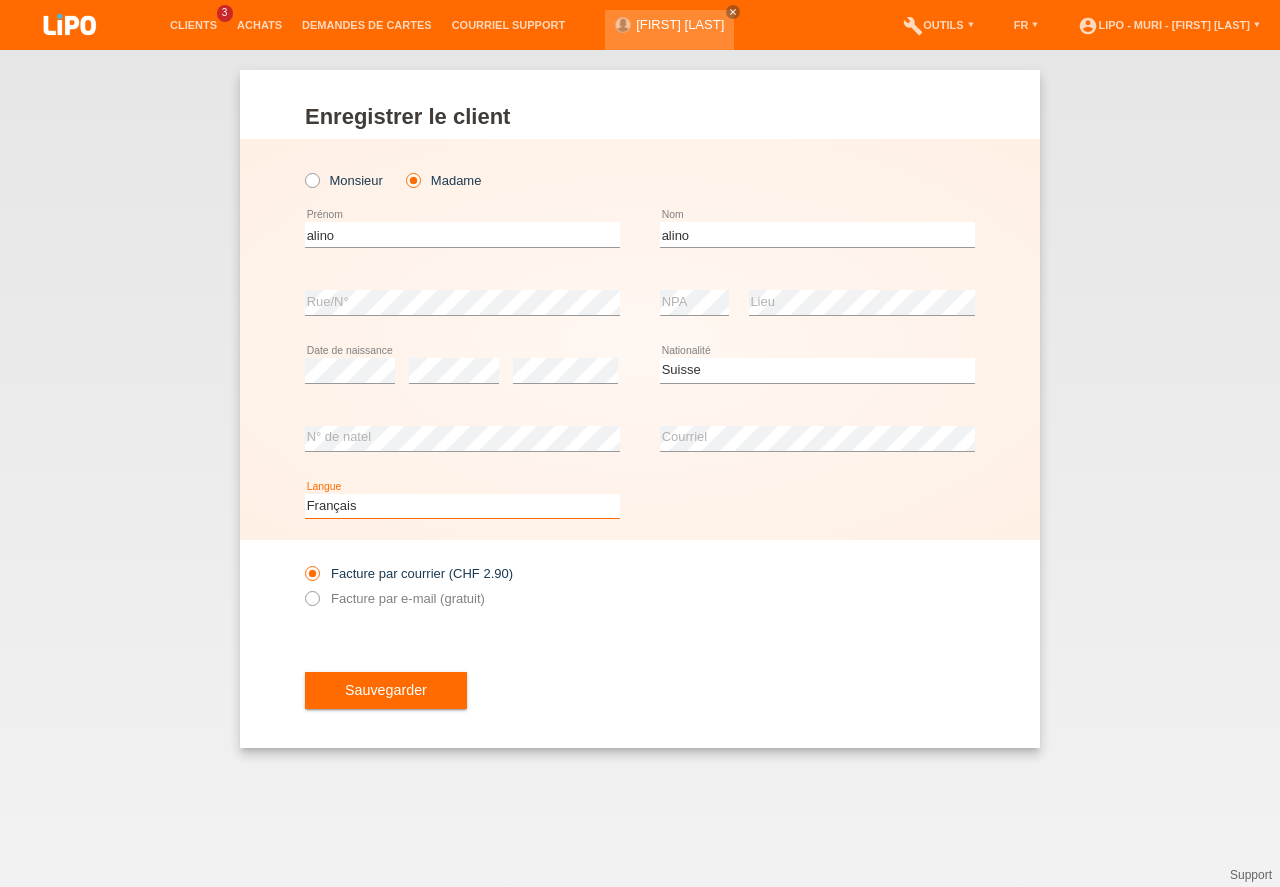 click on "Deutsch
Français
Italiano
English" at bounding box center [462, 506] 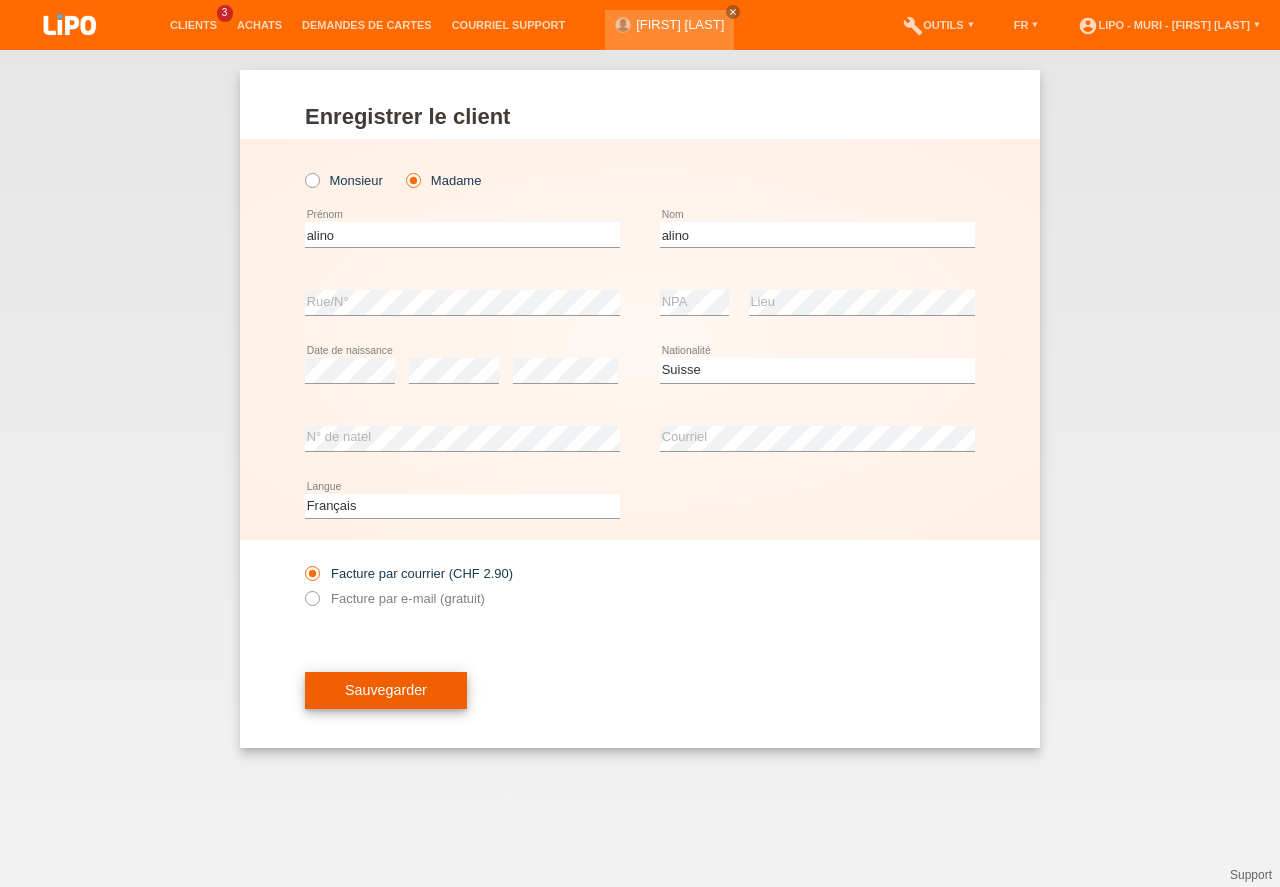 click on "Sauvegarder" at bounding box center [386, 691] 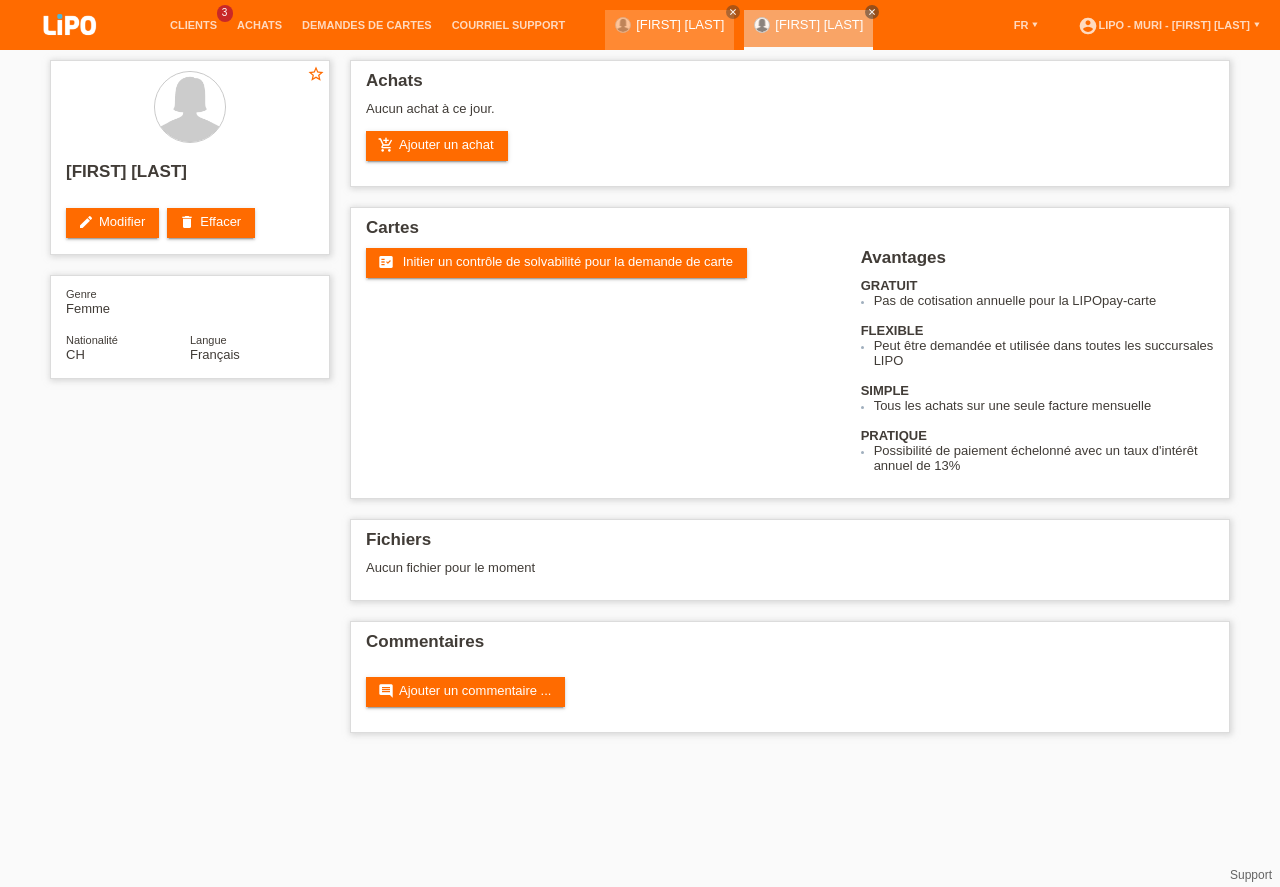 scroll, scrollTop: 0, scrollLeft: 0, axis: both 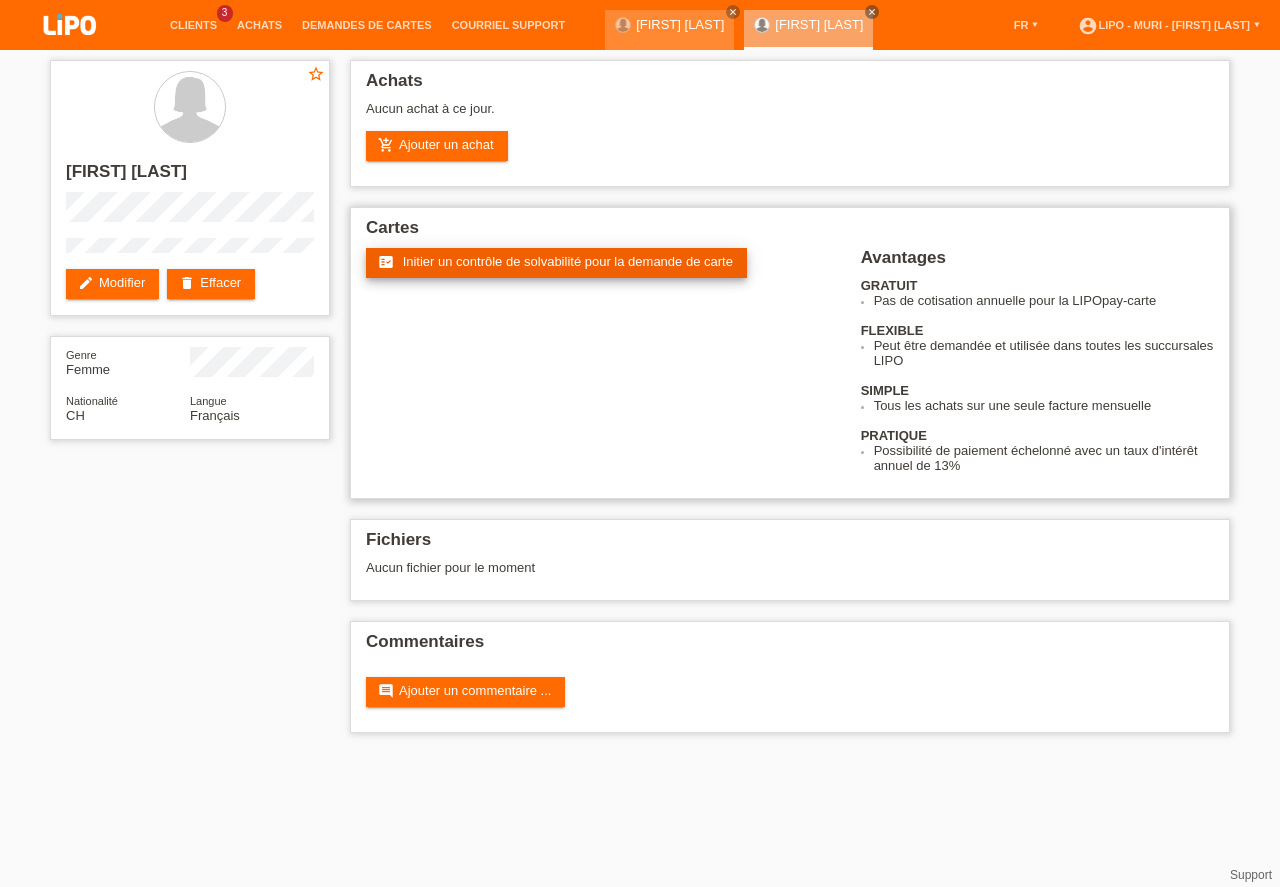 click on "Initier un contrôle de solvabilité pour la demande de carte" at bounding box center [568, 261] 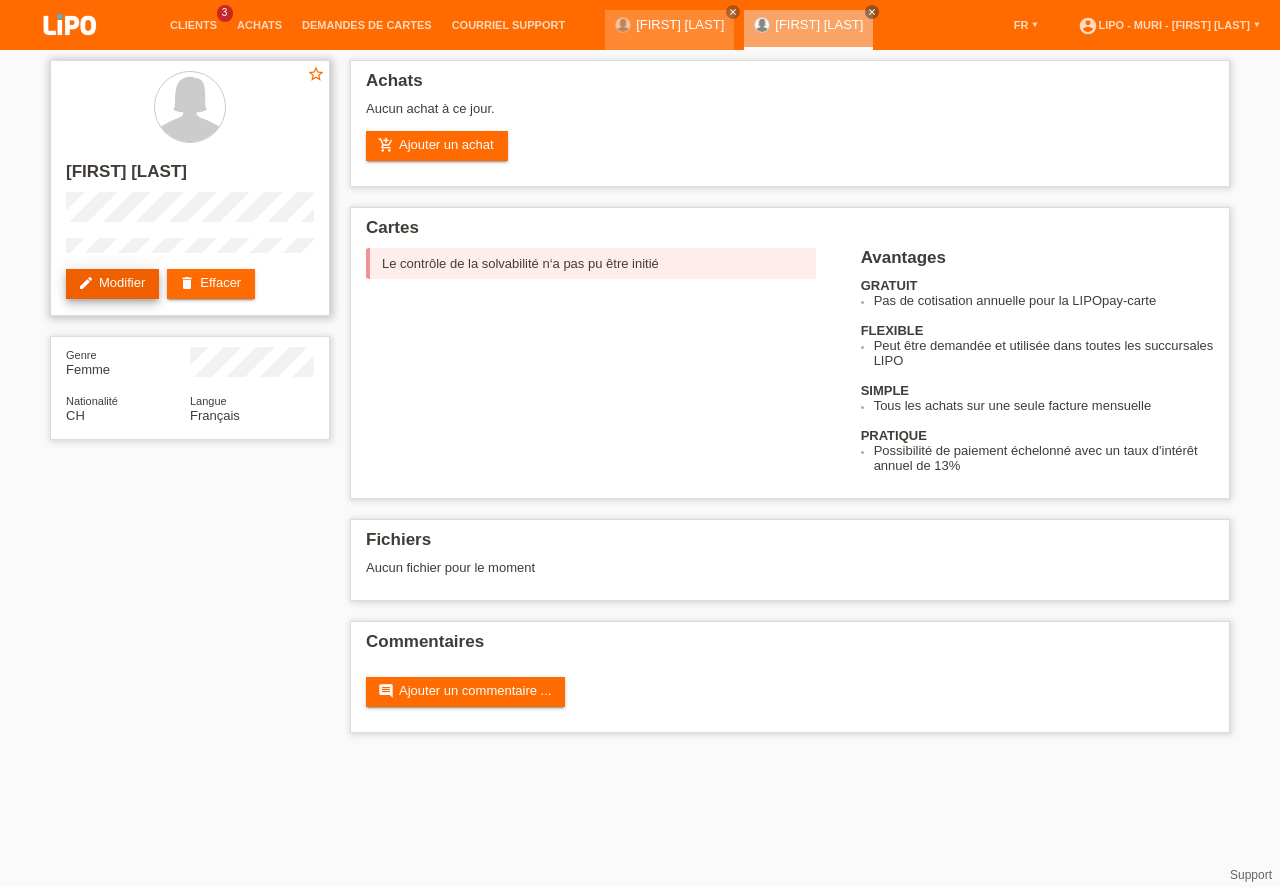 click on "edit  Modifier" at bounding box center (112, 284) 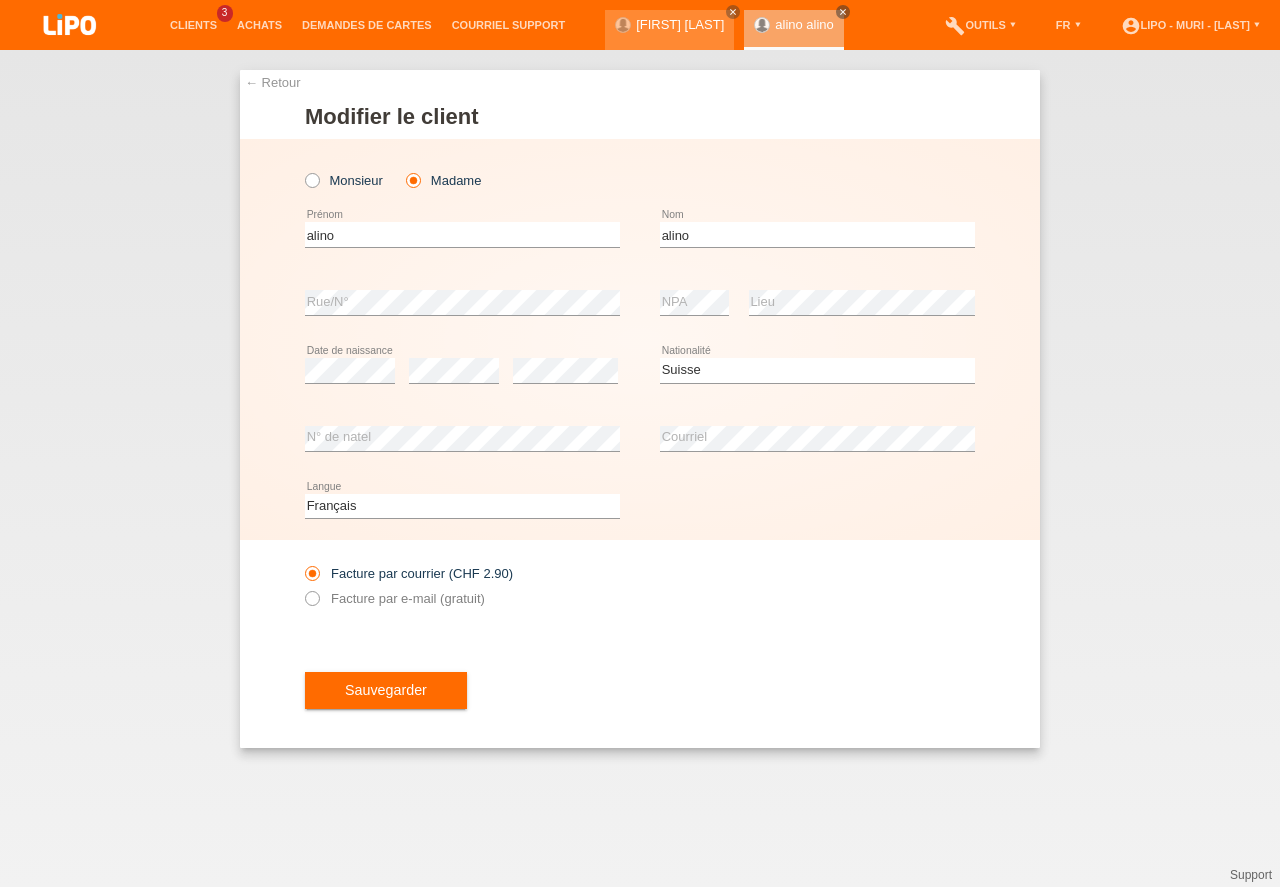 select on "CH" 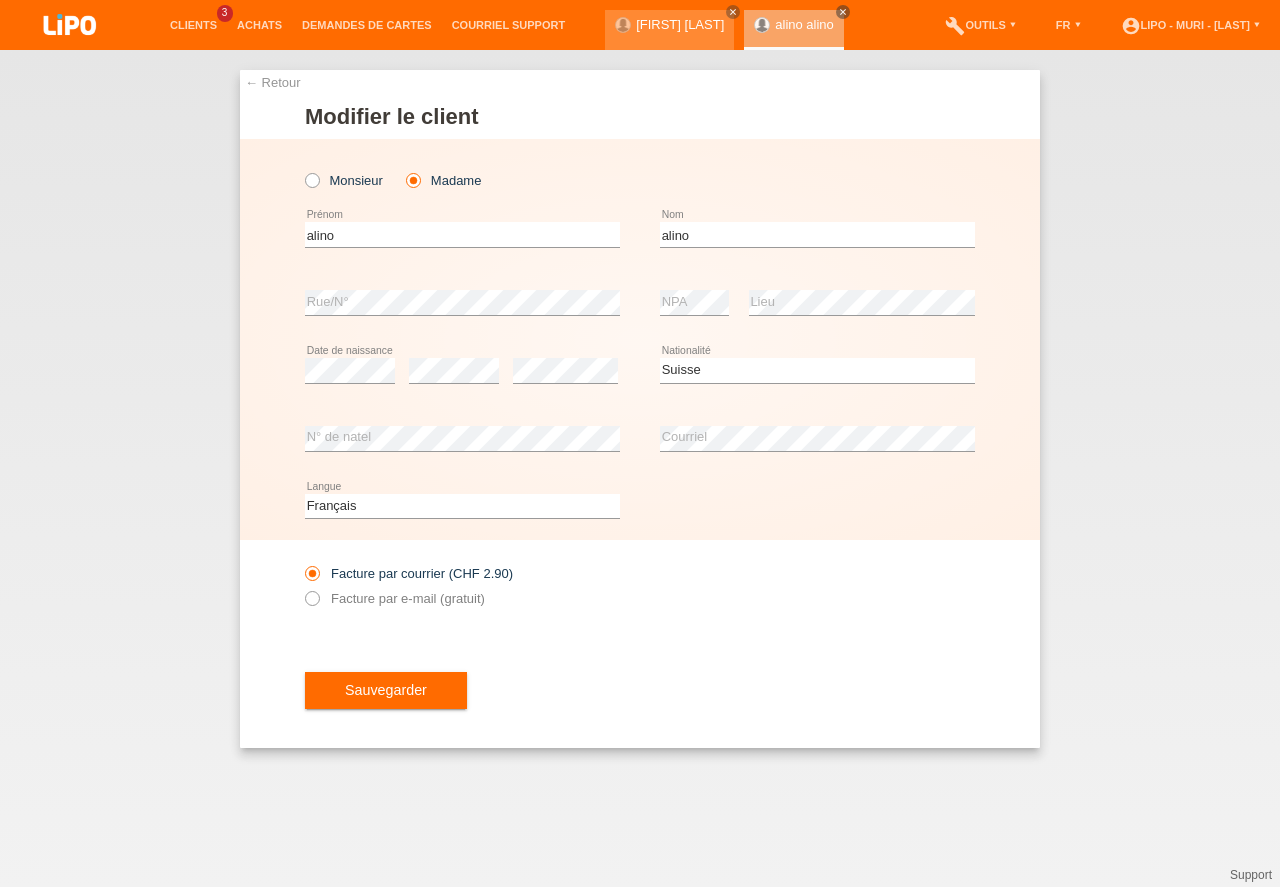 scroll, scrollTop: 0, scrollLeft: 0, axis: both 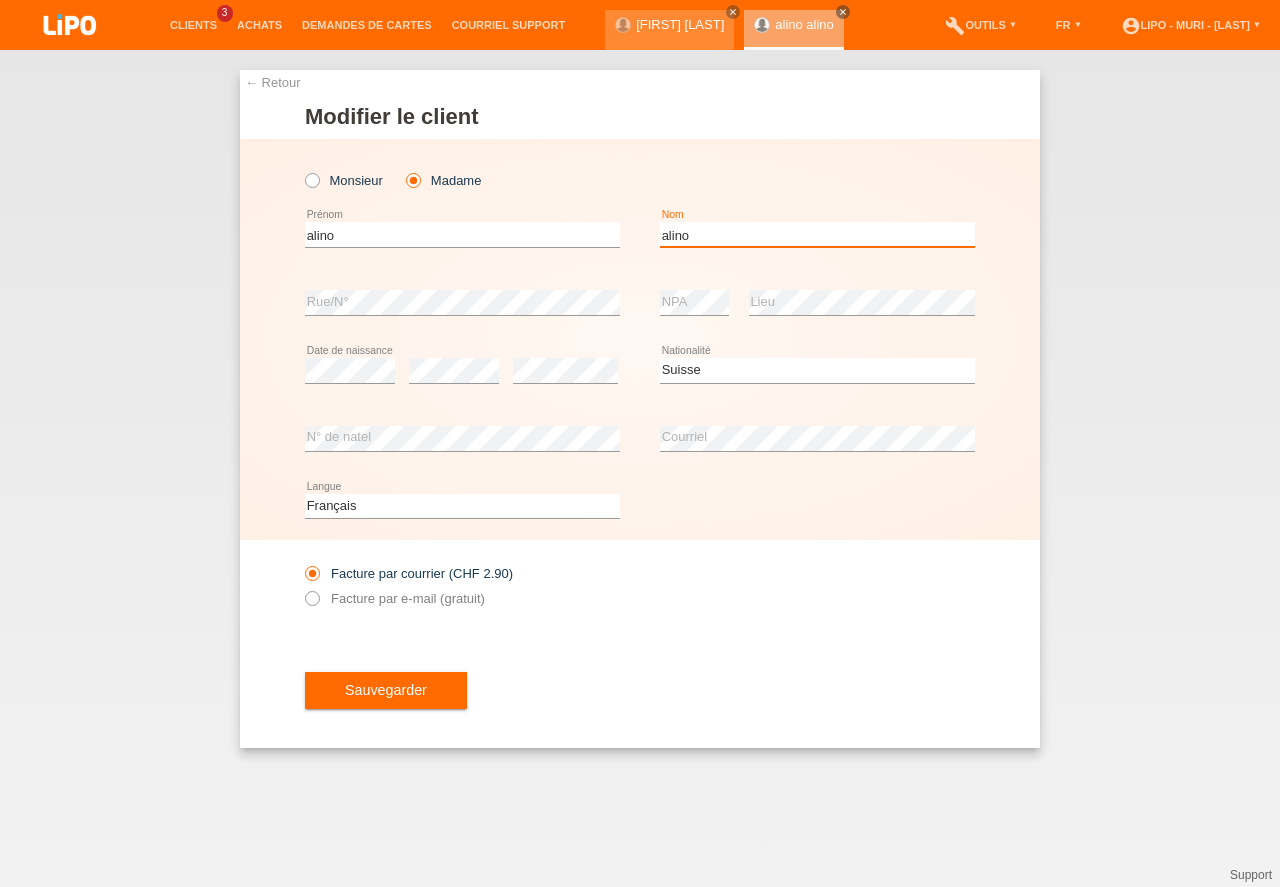 drag, startPoint x: 690, startPoint y: 237, endPoint x: 543, endPoint y: 240, distance: 147.03061 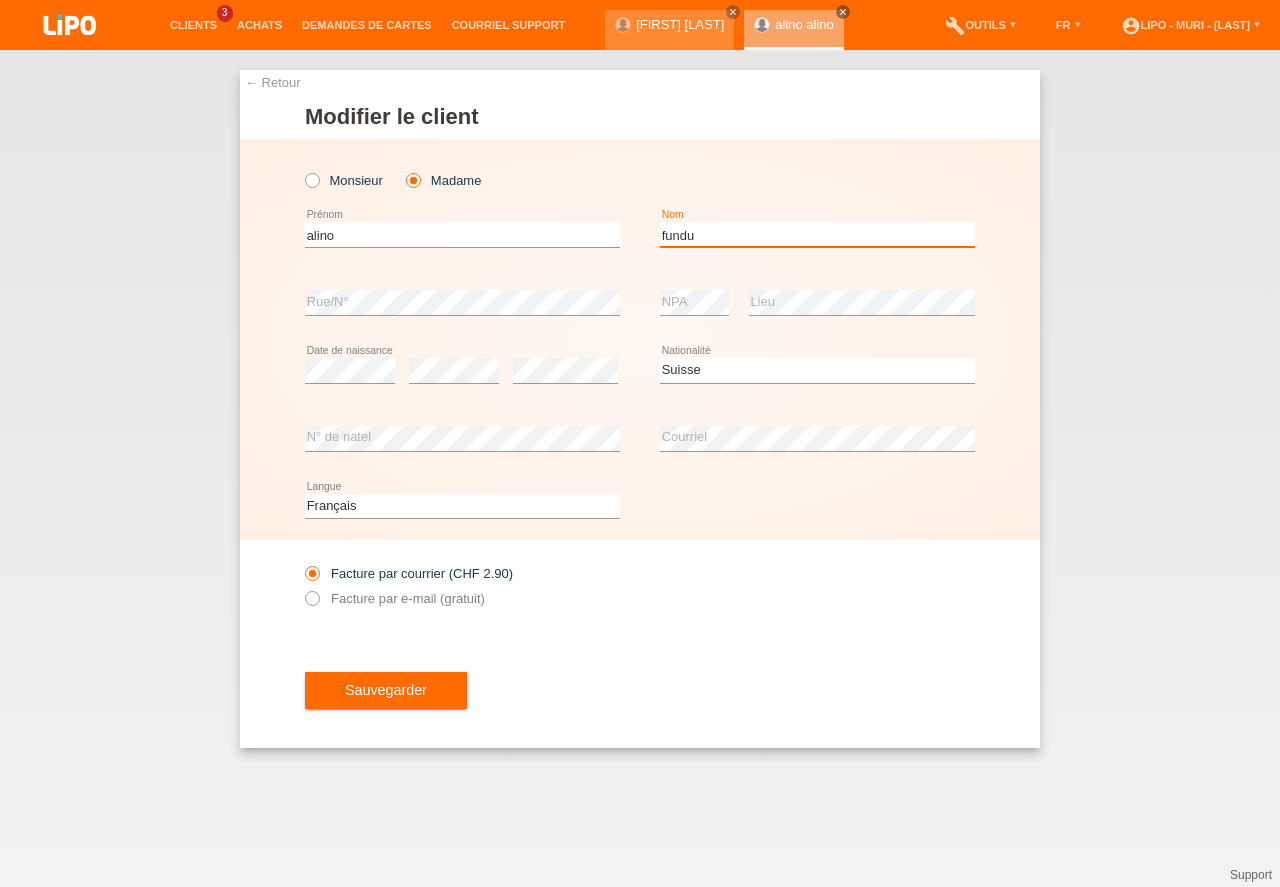 type on "fundu" 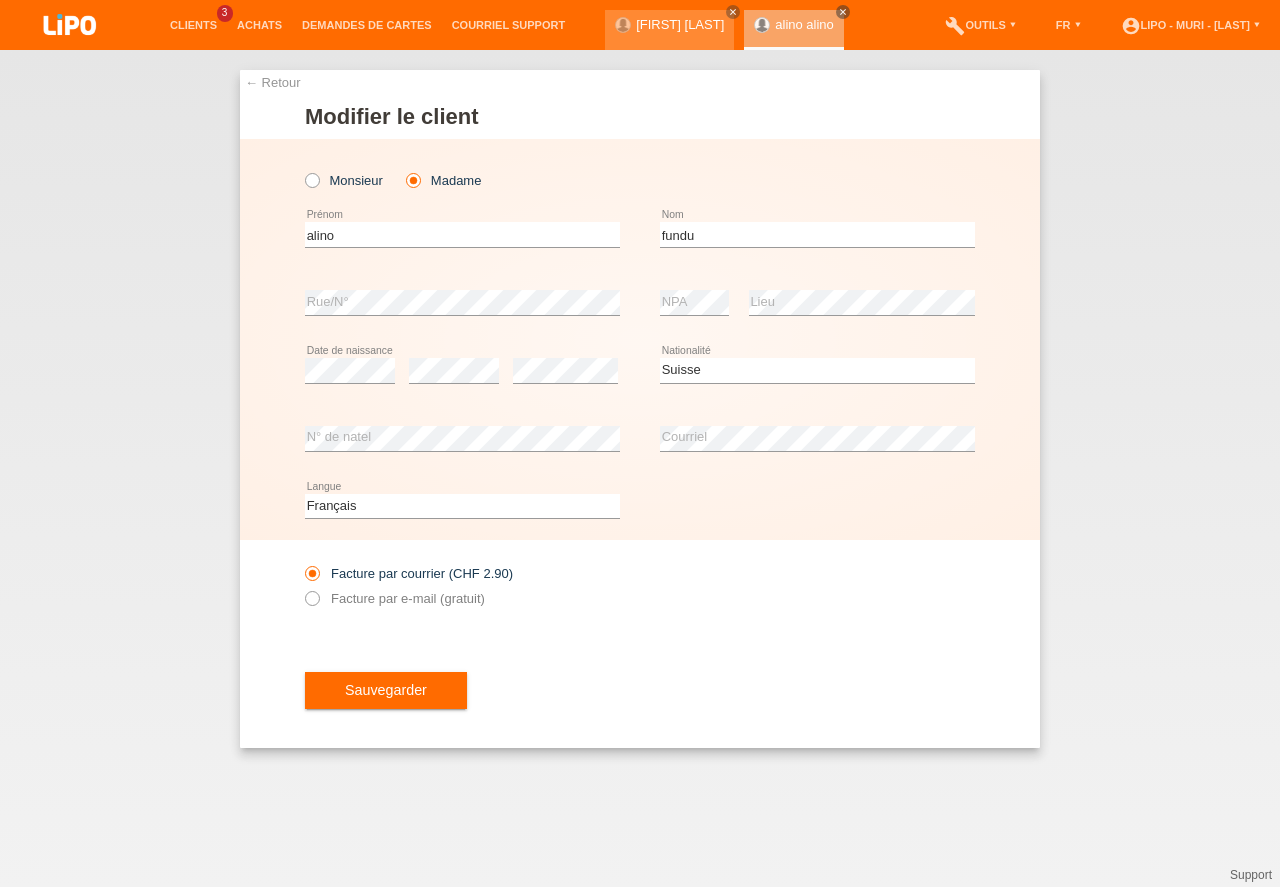 click on "[LANGUAGE]
[LANGUAGE]
[LANGUAGE]
[LANGUAGE]
error
Langue" at bounding box center [640, 507] 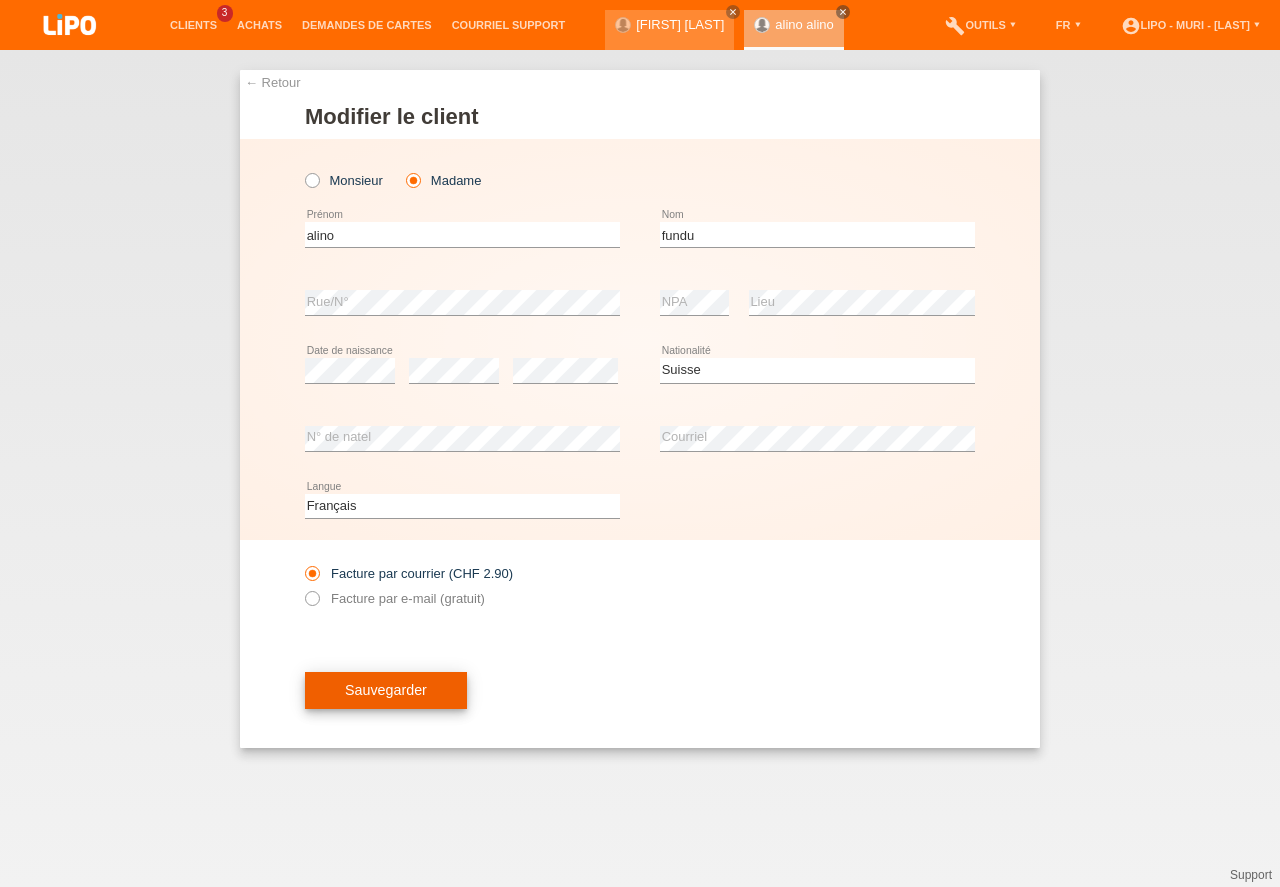 click on "Sauvegarder" at bounding box center (386, 691) 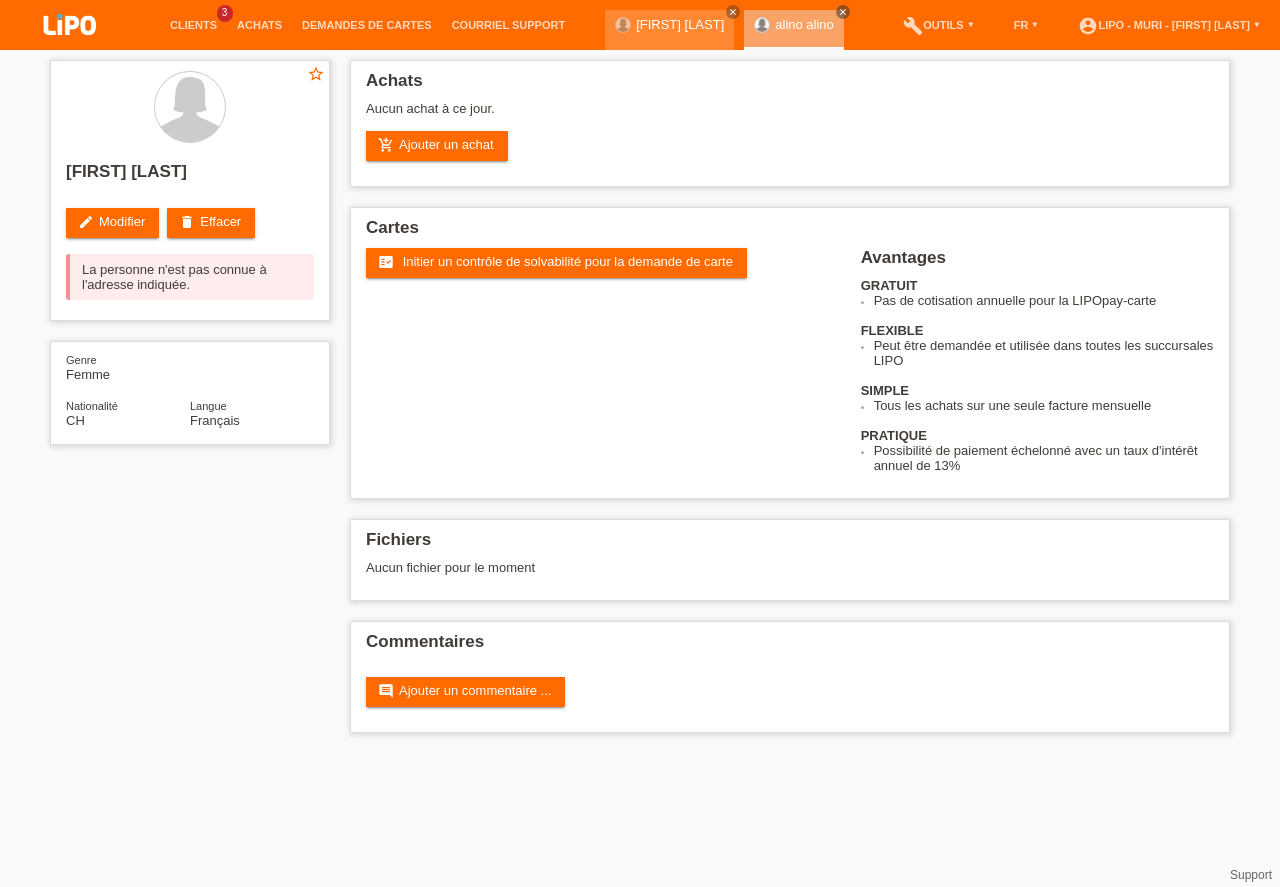 scroll, scrollTop: 0, scrollLeft: 0, axis: both 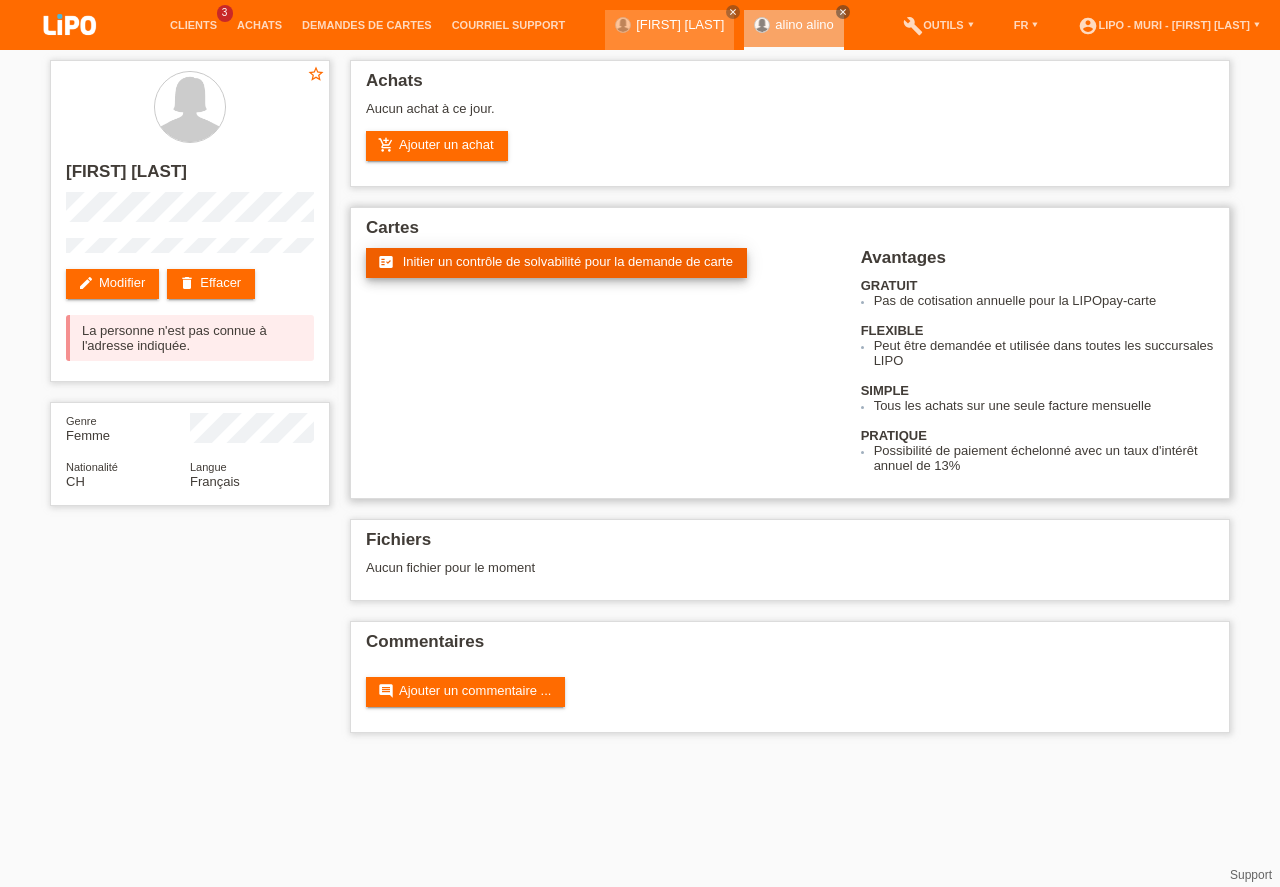 click on "Initier un contrôle de solvabilité pour la demande de carte" at bounding box center [568, 261] 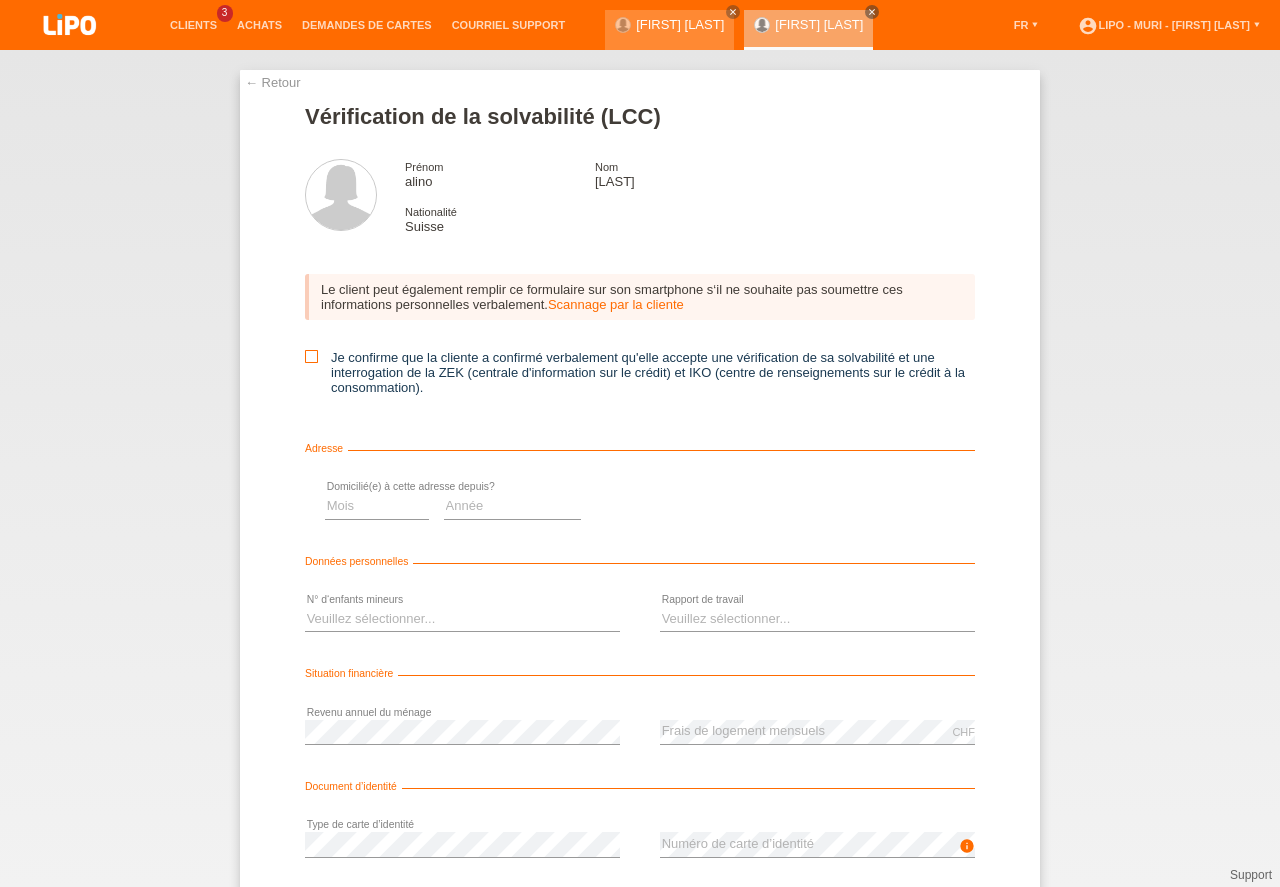 scroll, scrollTop: 0, scrollLeft: 0, axis: both 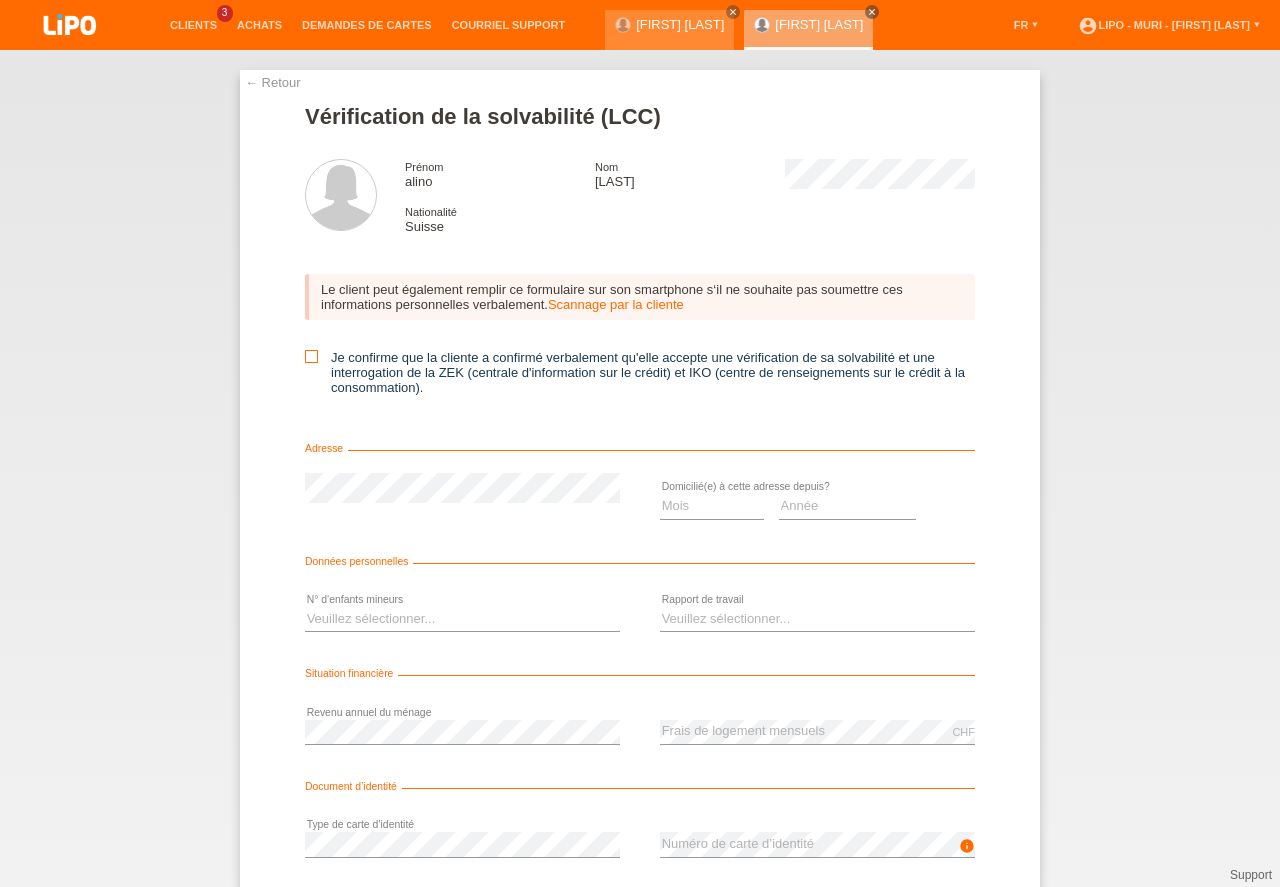 click at bounding box center [311, 356] 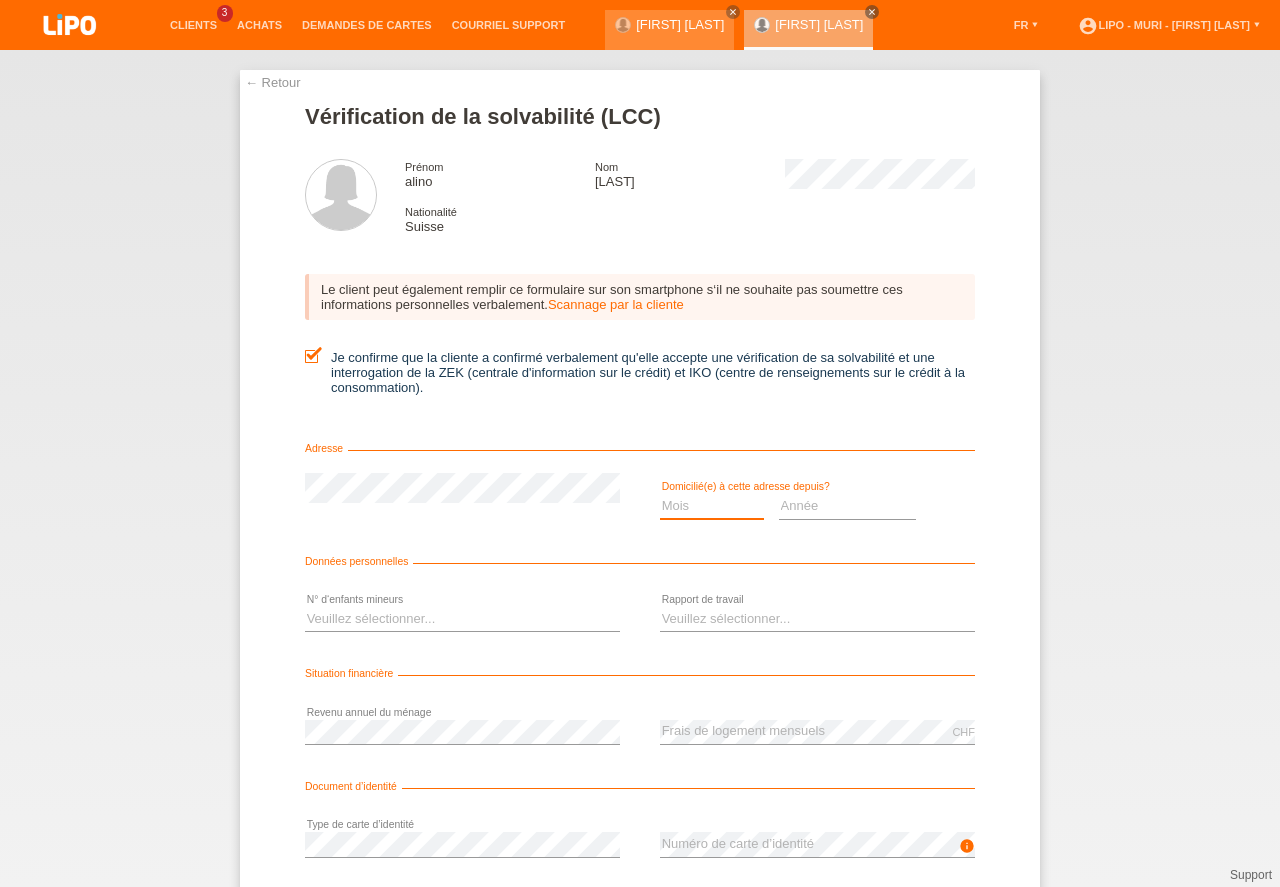 click on "Mois
01
02
03
04
05
06
07
08
09
10" at bounding box center [712, 506] 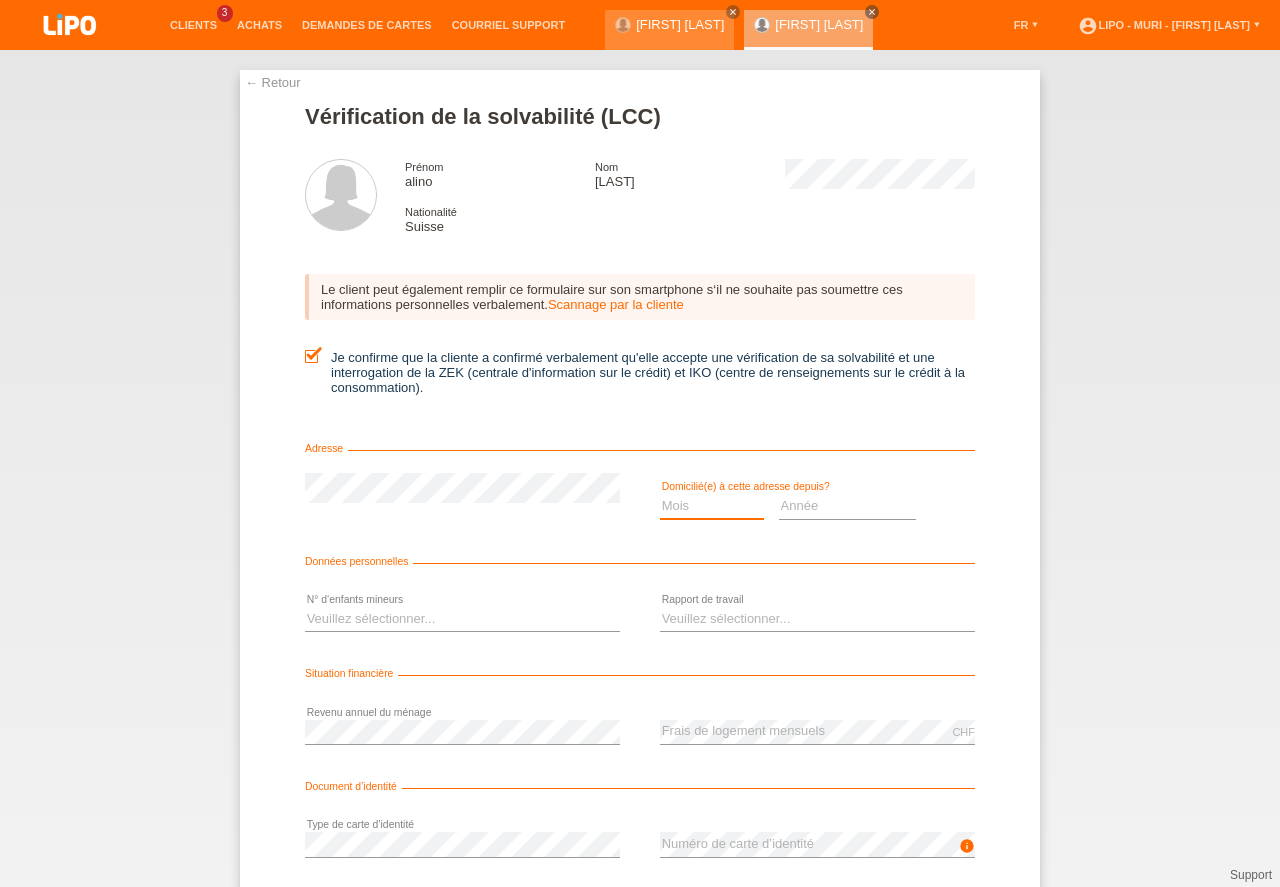 click on "Année
2025
2024
2023
2022
2021
2020
2019
2018
2017
2016 2015 2014 2013 2012 2011 2010 2009 2008 2007 2006 2005 2004 2003" at bounding box center (848, 506) 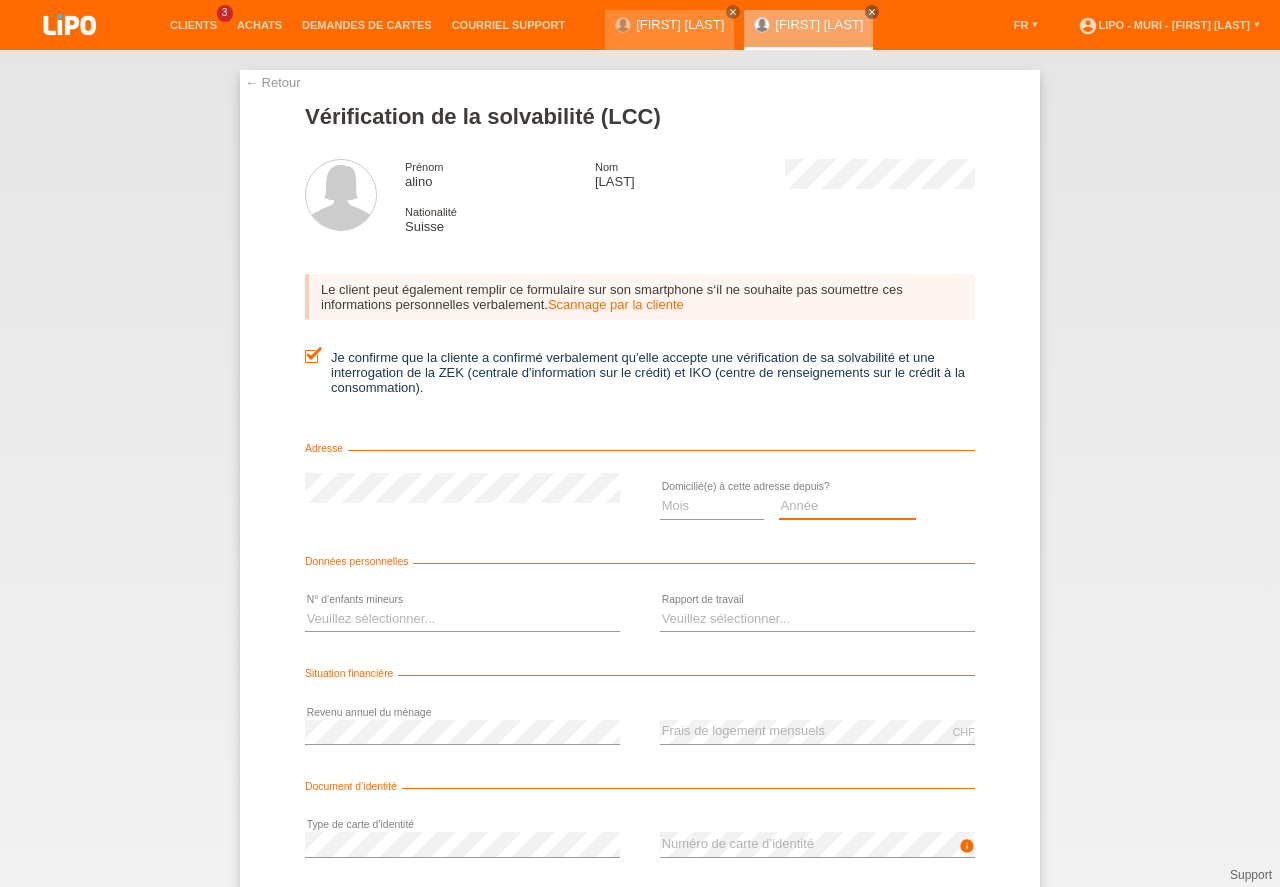 click on "Année
2025
2024
2023
2022
2021
2020
2019
2018
2017
2016 2015 2014 2013 2012 2011 2010 2009 2008 2007 2006 2005 2004 2003" at bounding box center (848, 506) 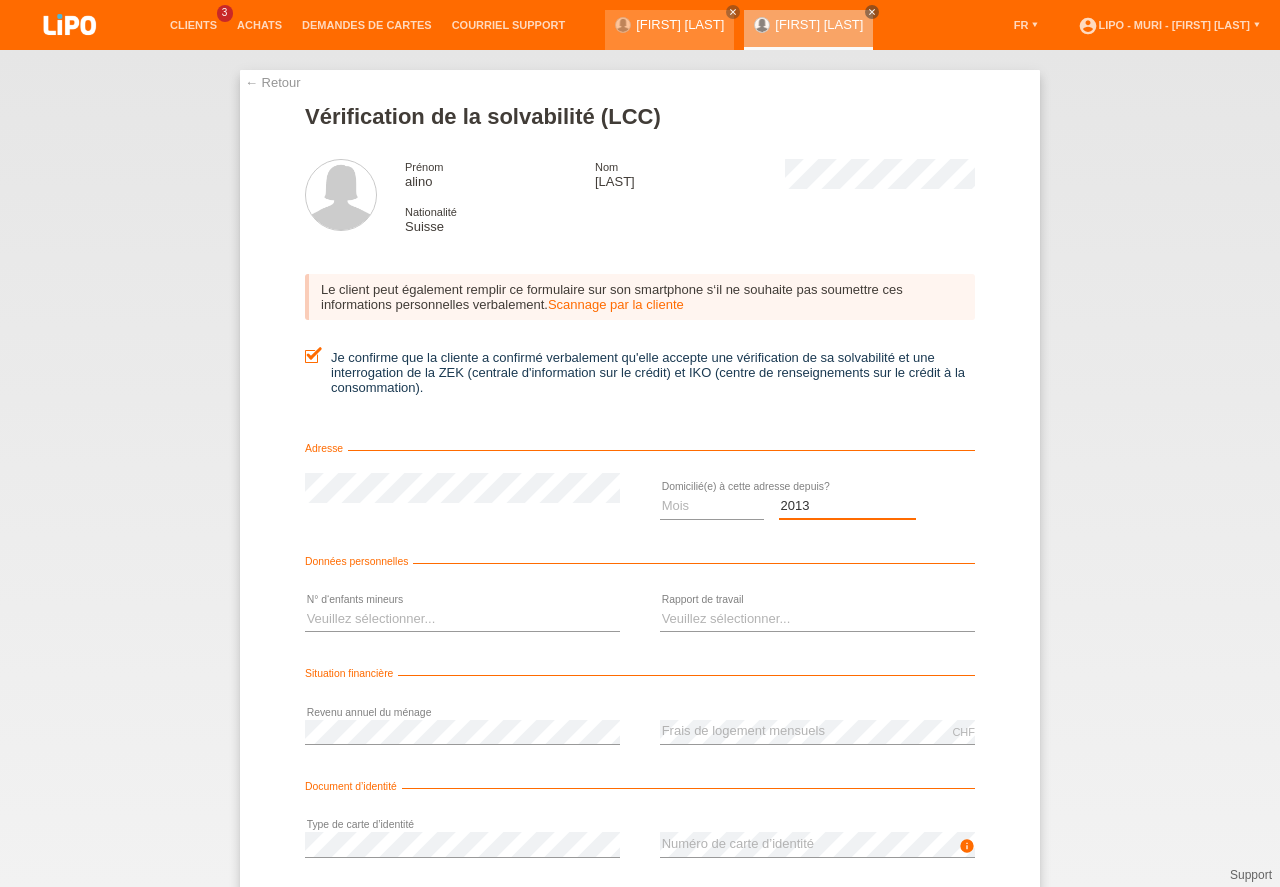 click on "2013" at bounding box center (0, 0) 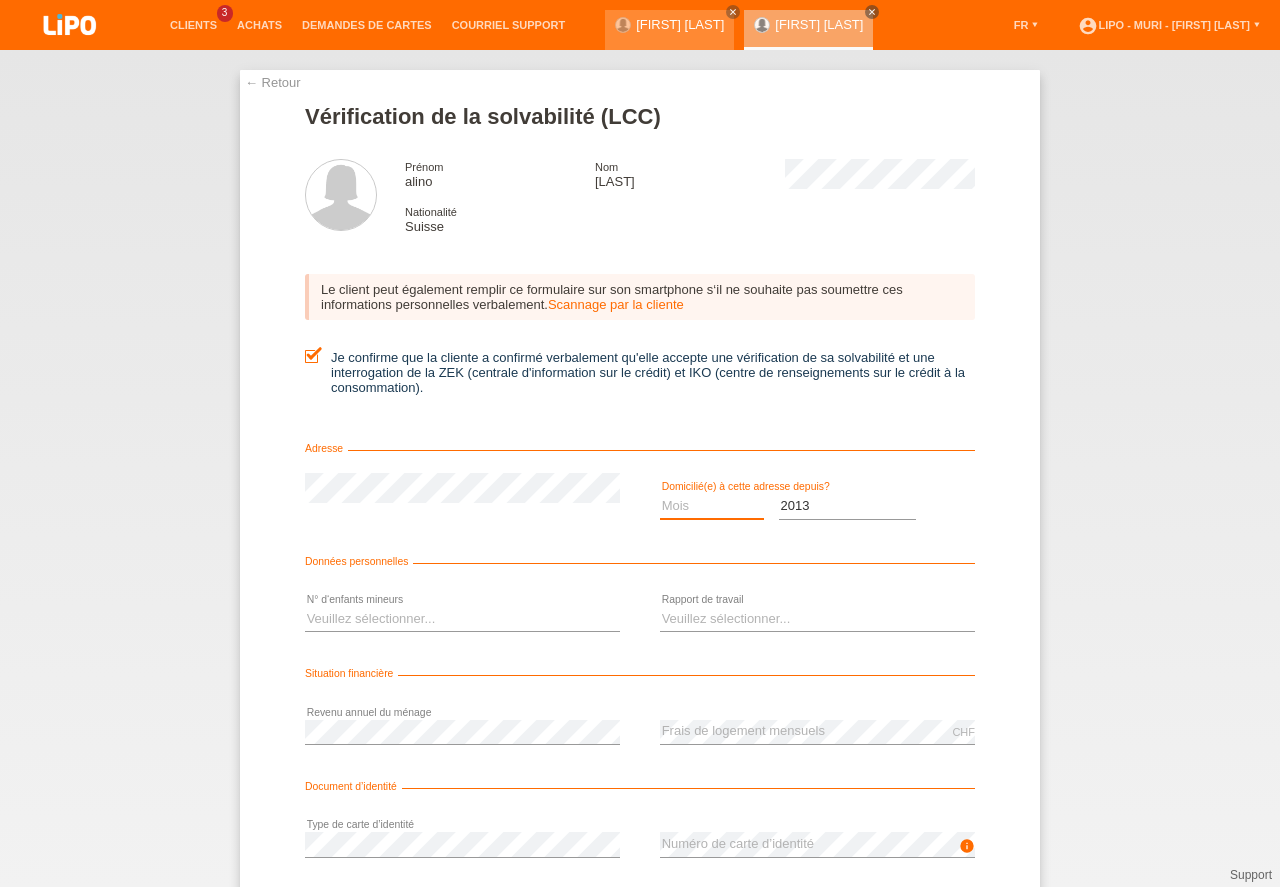 click on "Mois
01
02
03
04
05
06
07
08
09
10" at bounding box center [712, 506] 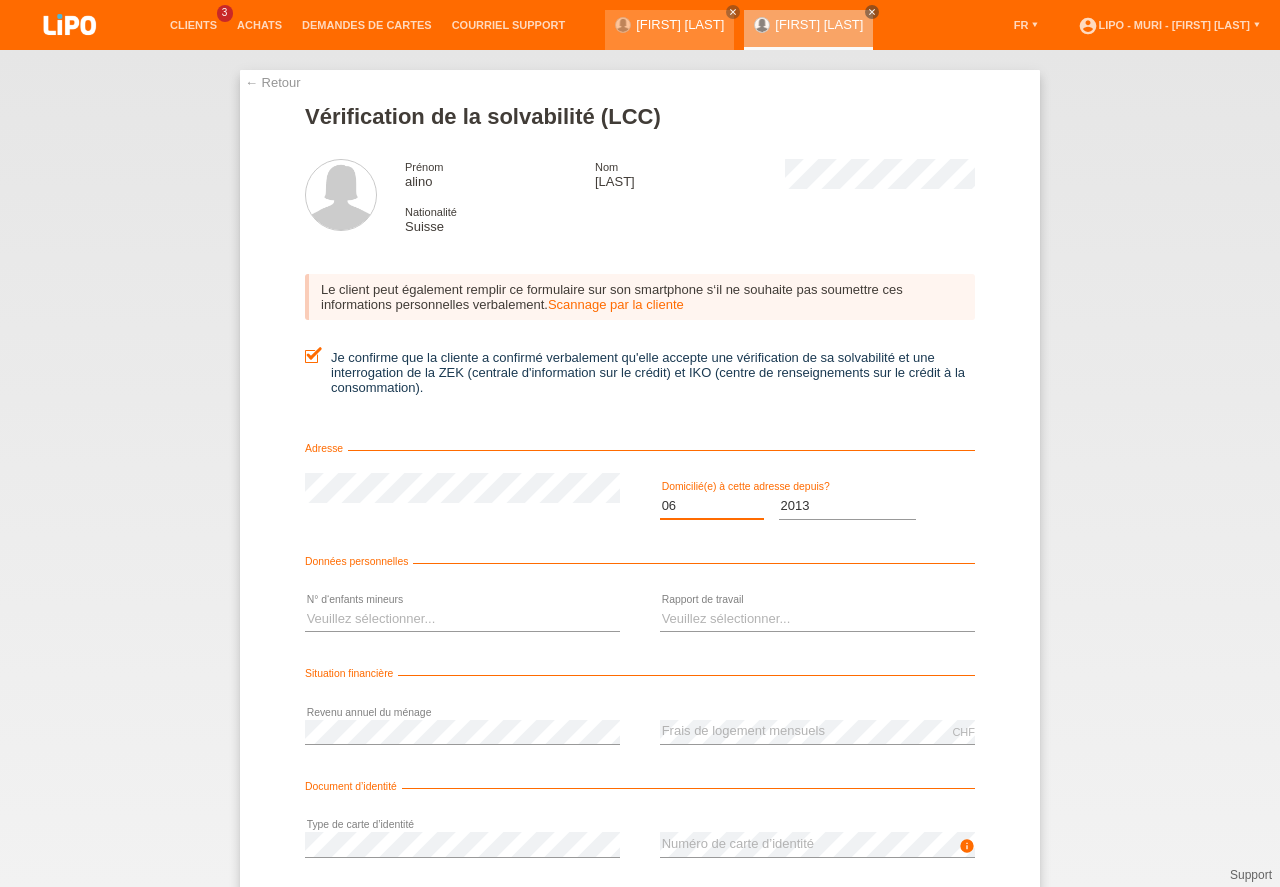 click on "06" at bounding box center (0, 0) 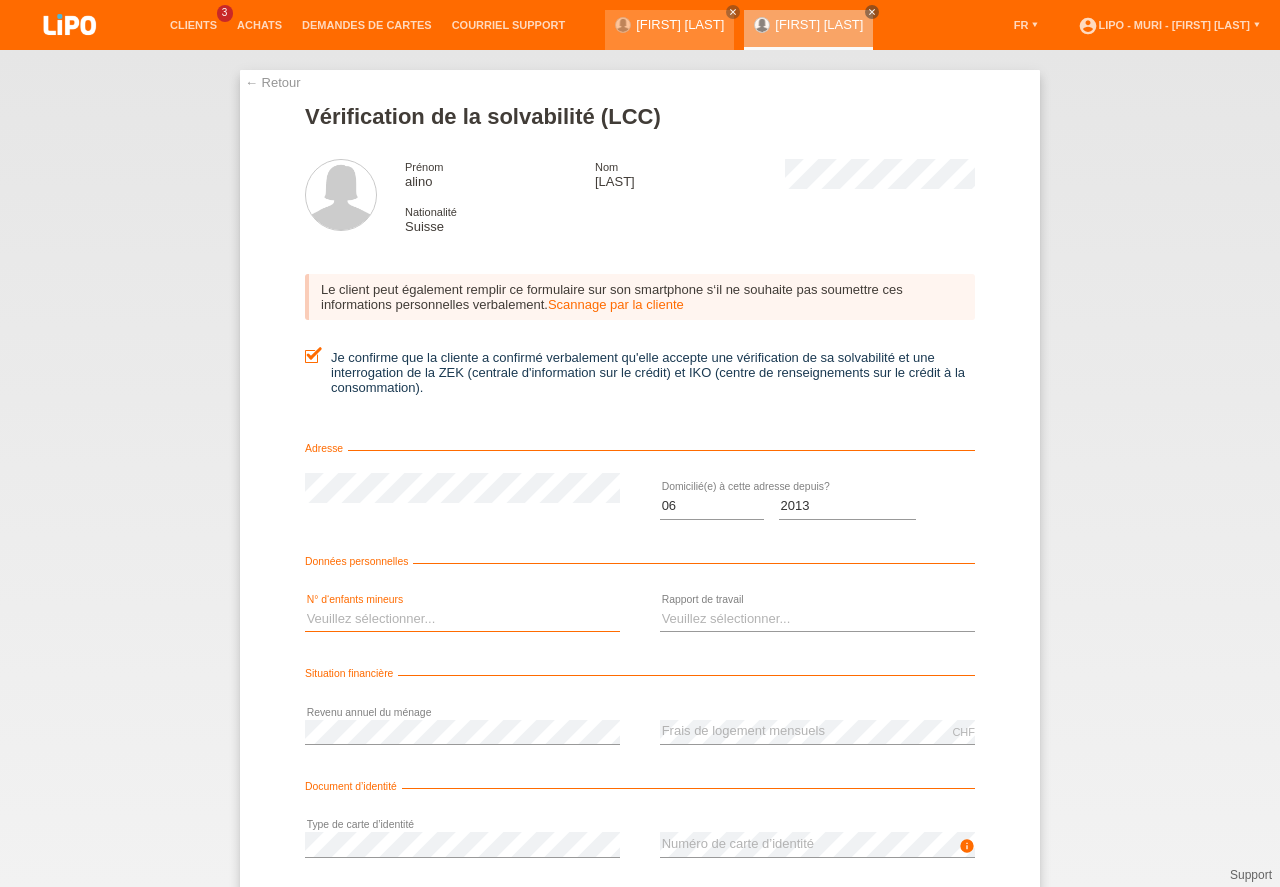 click on "Veuillez sélectionner...
0
1
2
3
4
5
6
7
8
9" at bounding box center [462, 619] 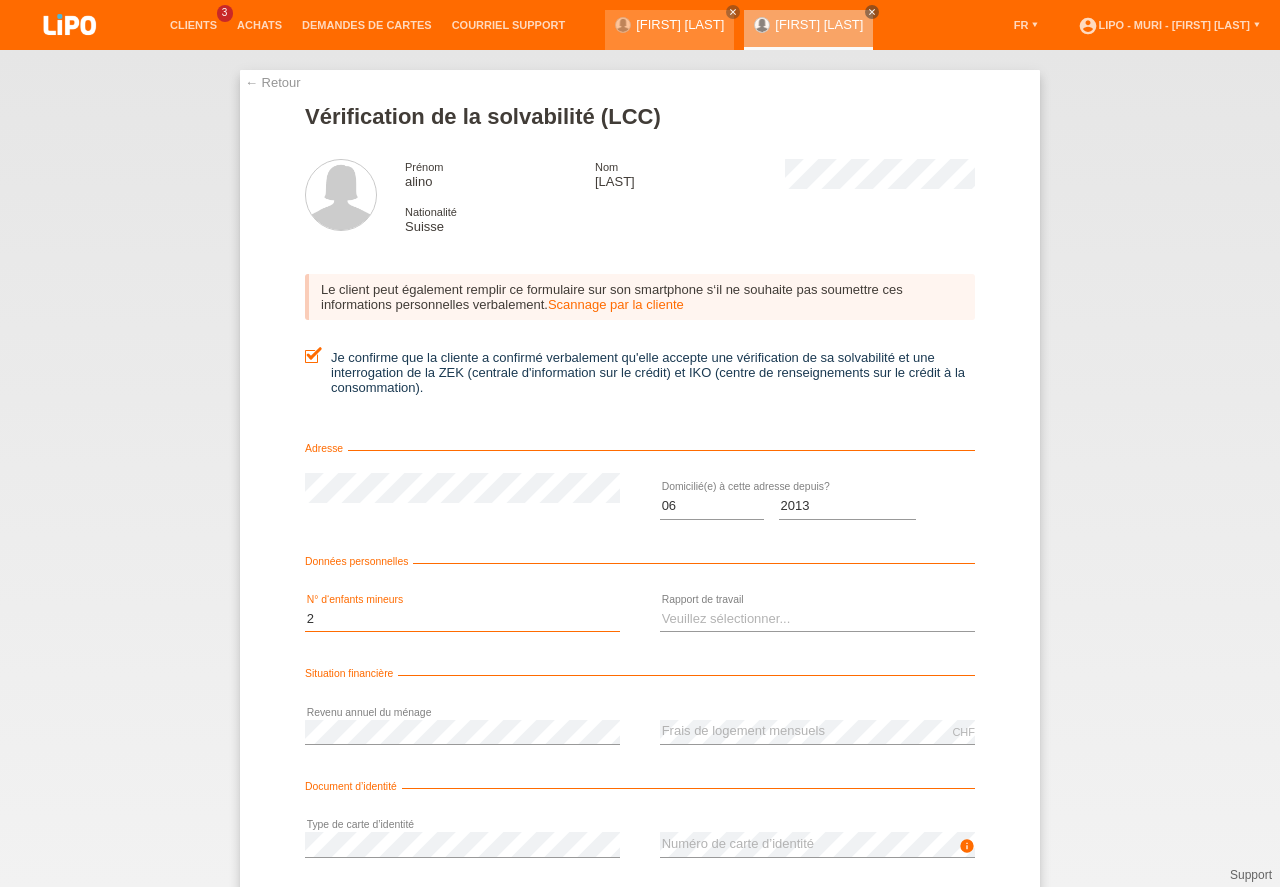click on "2" at bounding box center [0, 0] 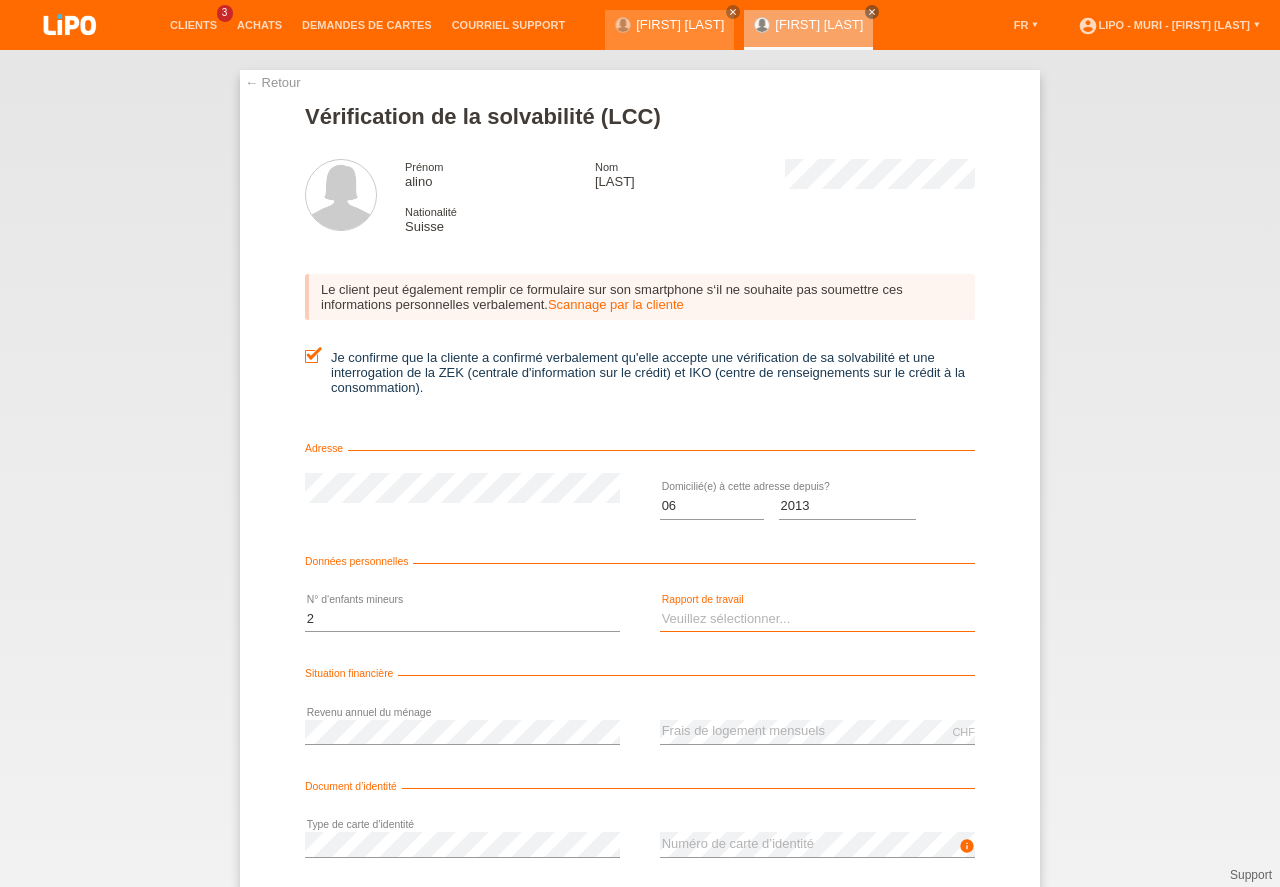 click on "Veuillez sélectionner...
A durée indéterminée
A durée déterminée
Apprenti/étudiant
Retraité(e)
Sans activité lucrative
Femme/homme au foyer
Indépendant(e)" at bounding box center (817, 619) 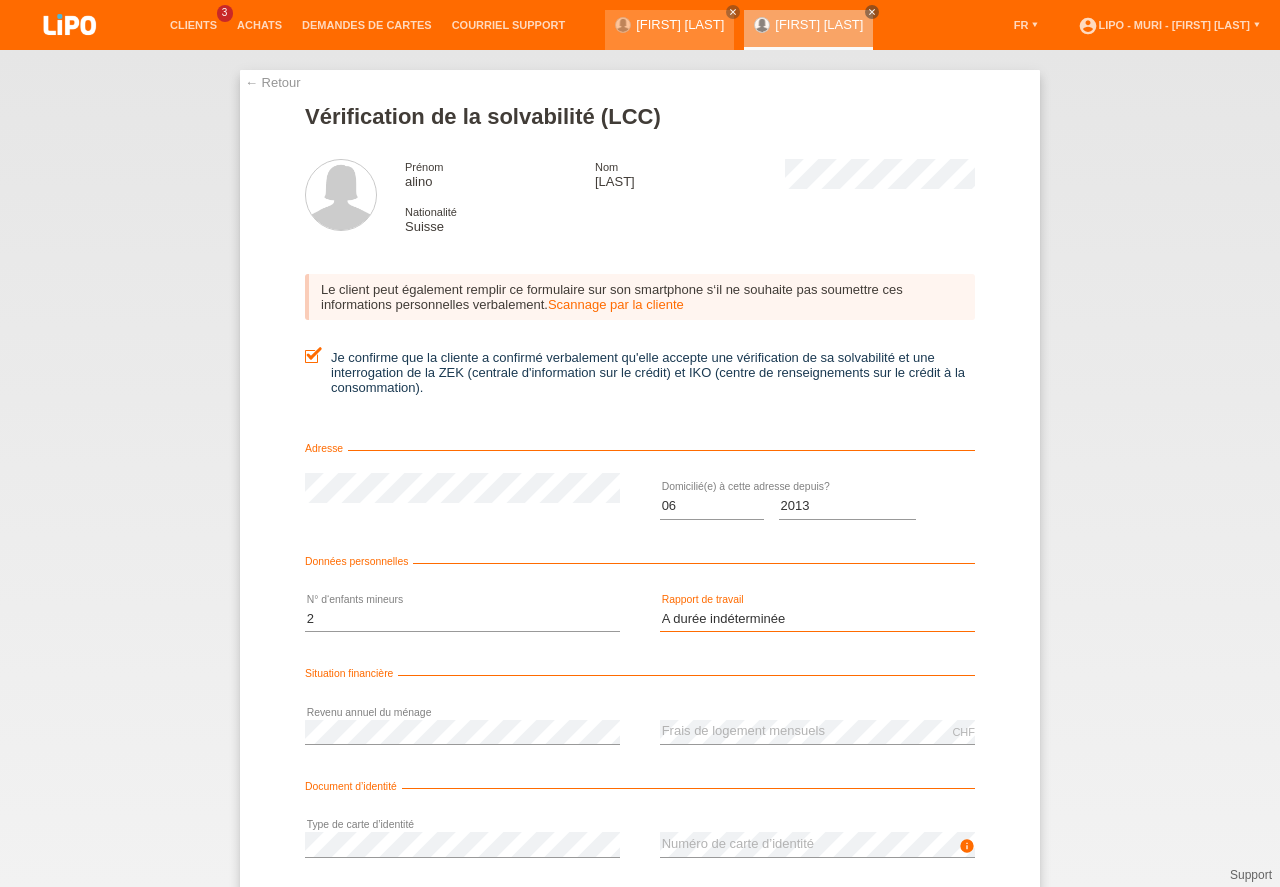 click on "A durée indéterminée" at bounding box center [0, 0] 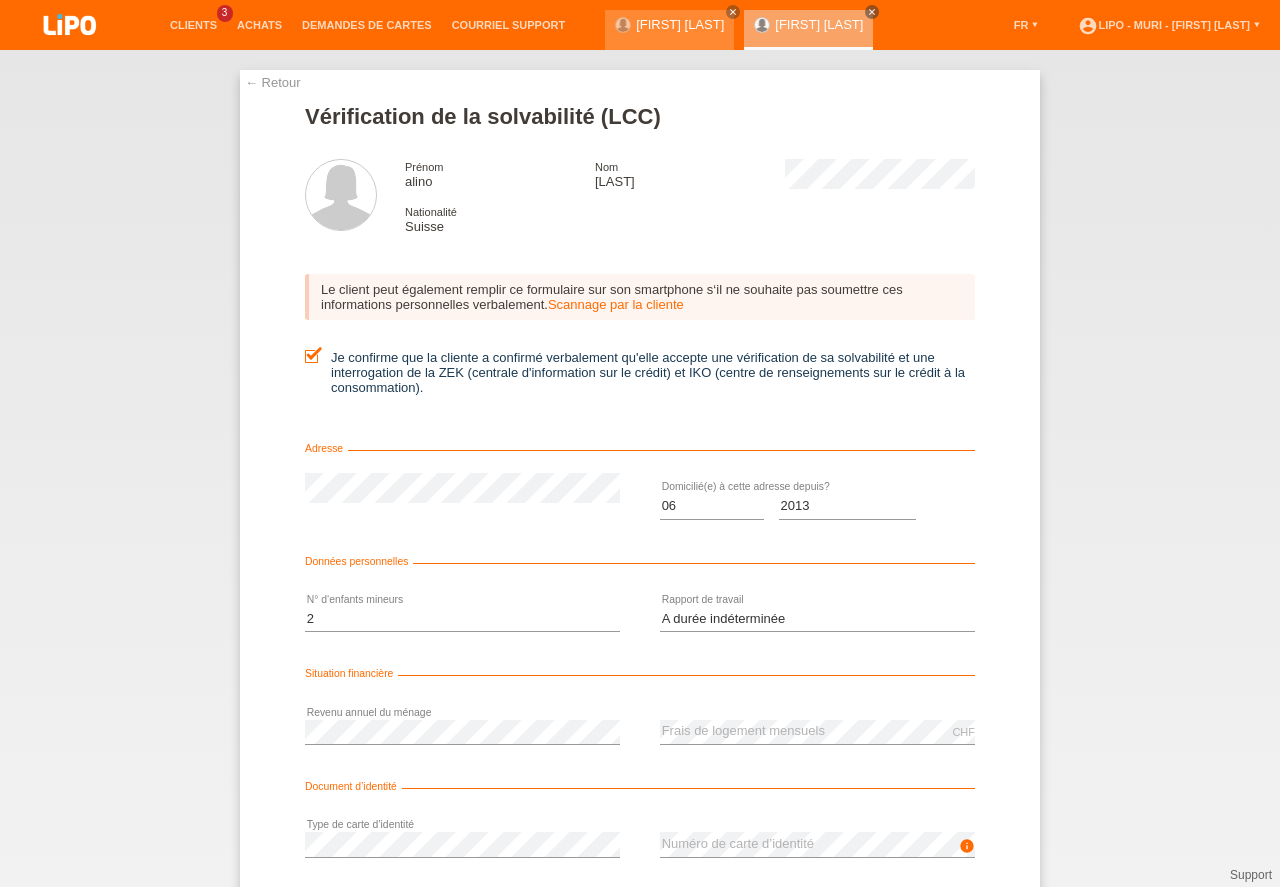 click on "← Retour
Vérification de la solvabilité (LCC)
Prénom
alino
Nom
fundu
Nationalité
Suisse
Adresse 01" at bounding box center [640, 468] 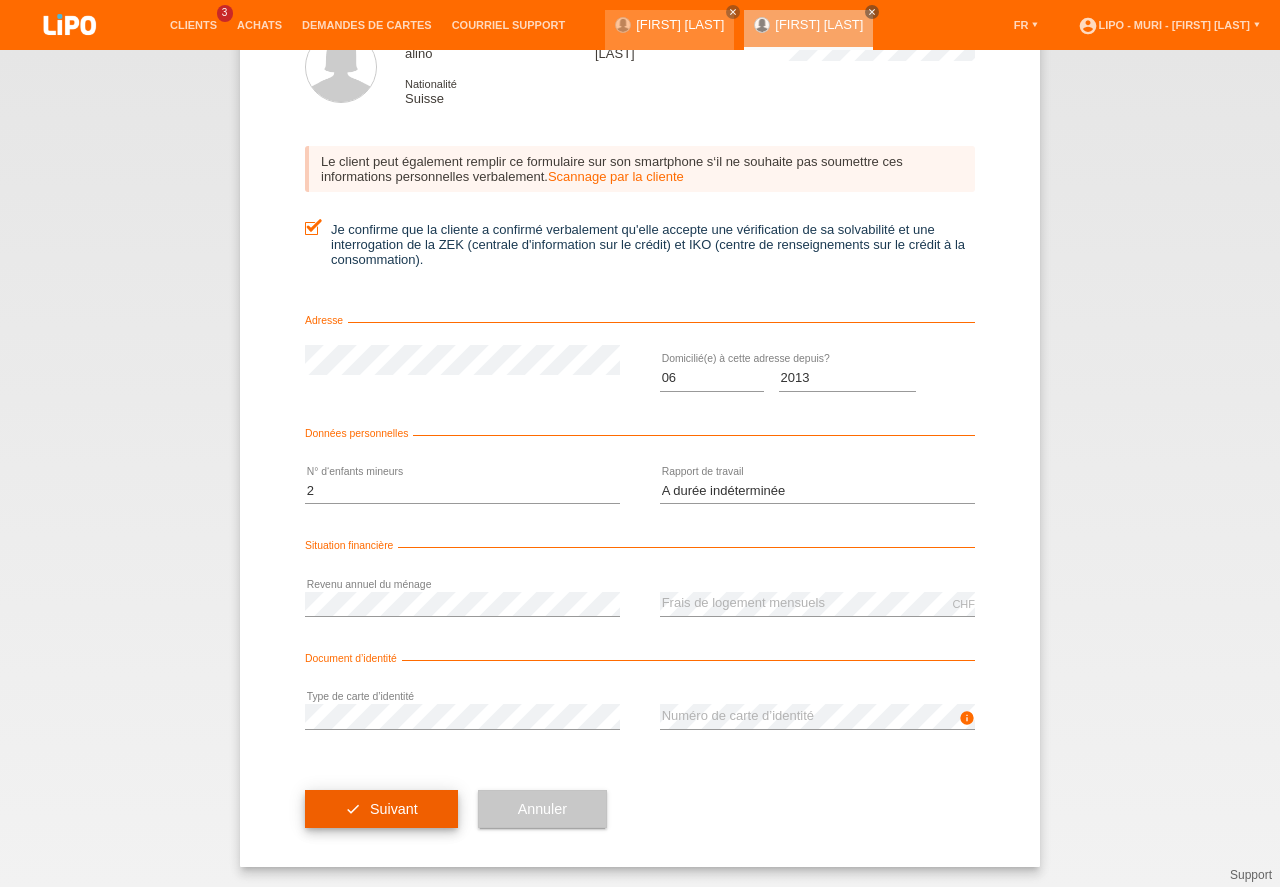 click on "check   Suivant" at bounding box center [381, 809] 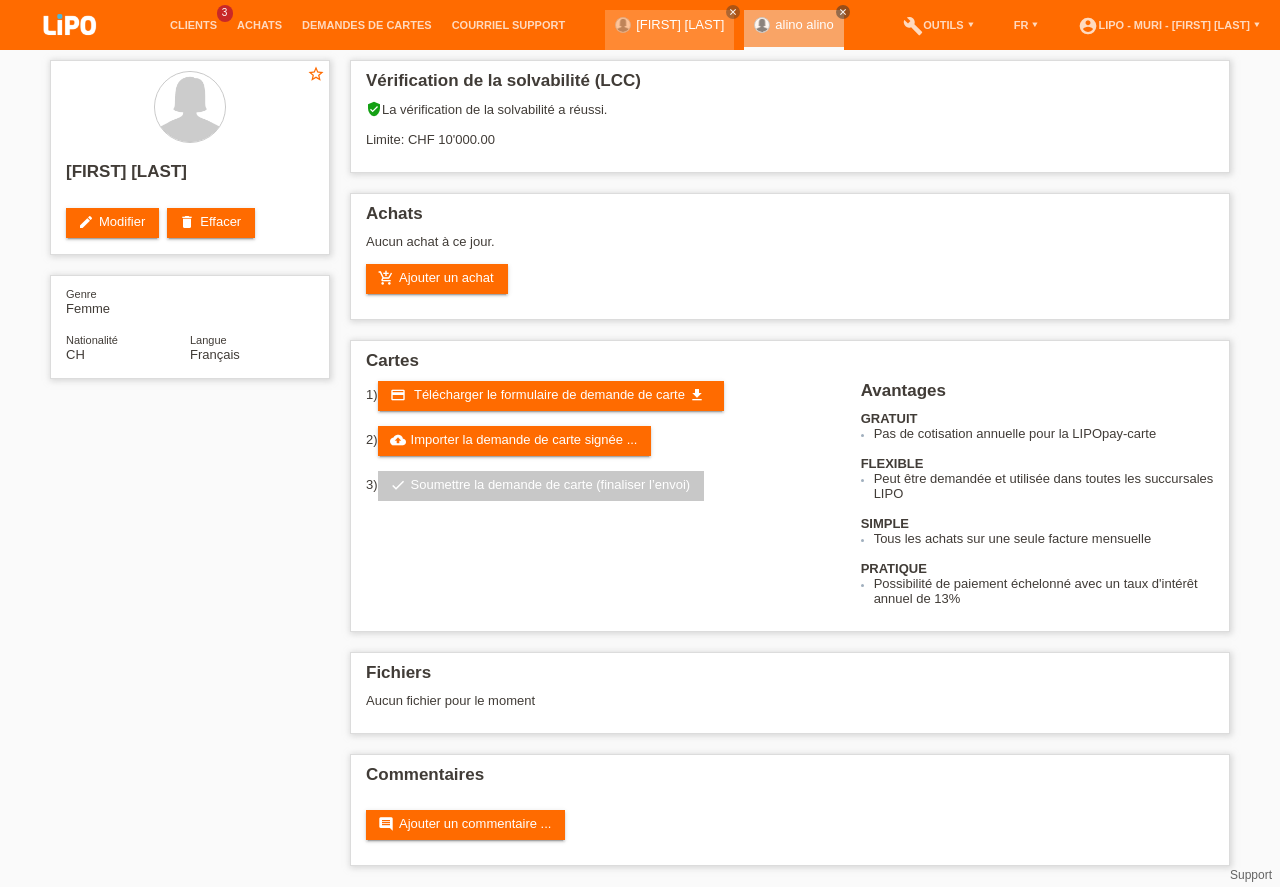 scroll, scrollTop: 0, scrollLeft: 0, axis: both 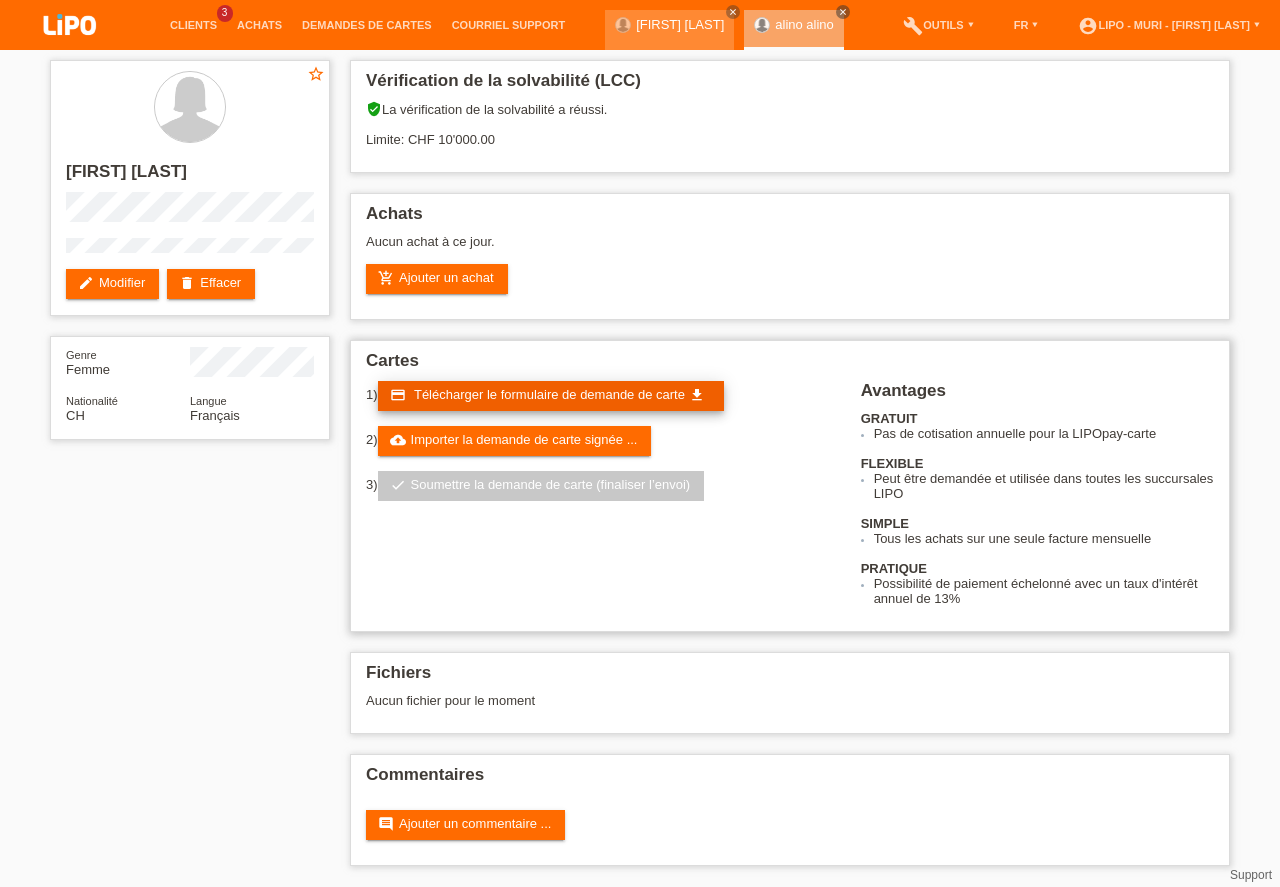 click on "Télécharger le formulaire de demande de carte" at bounding box center (549, 394) 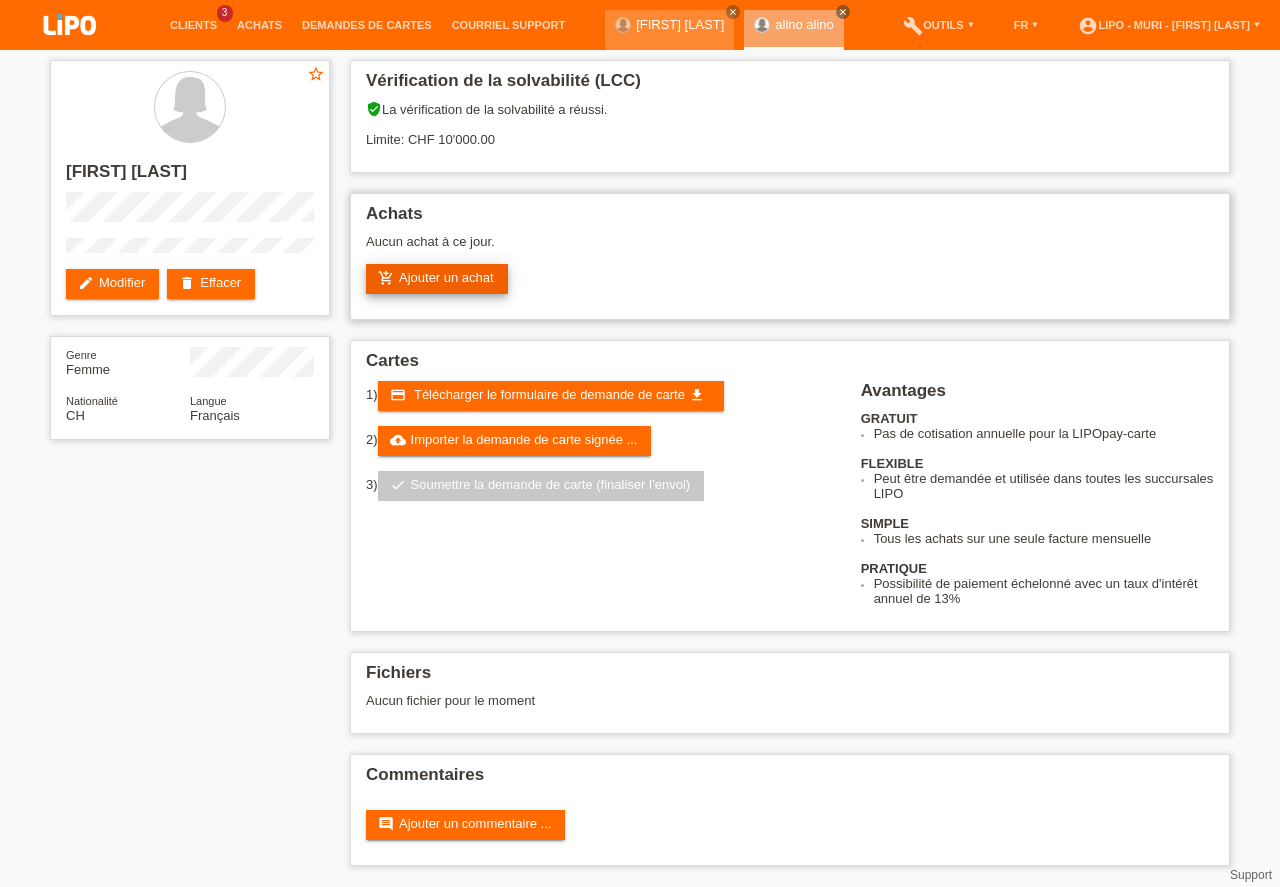 click on "add_shopping_cart  Ajouter un achat" at bounding box center [437, 279] 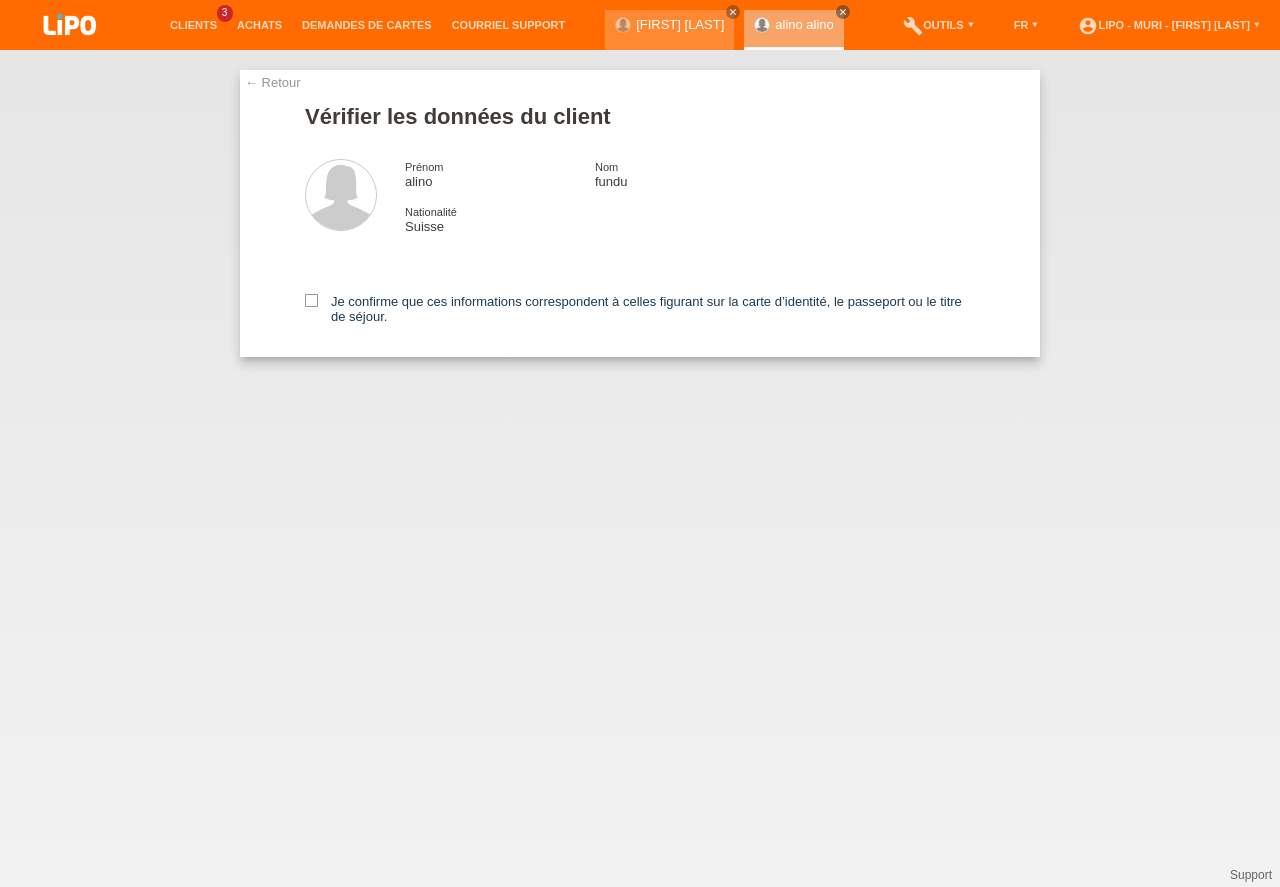 click on "Clients" at bounding box center (193, 25) 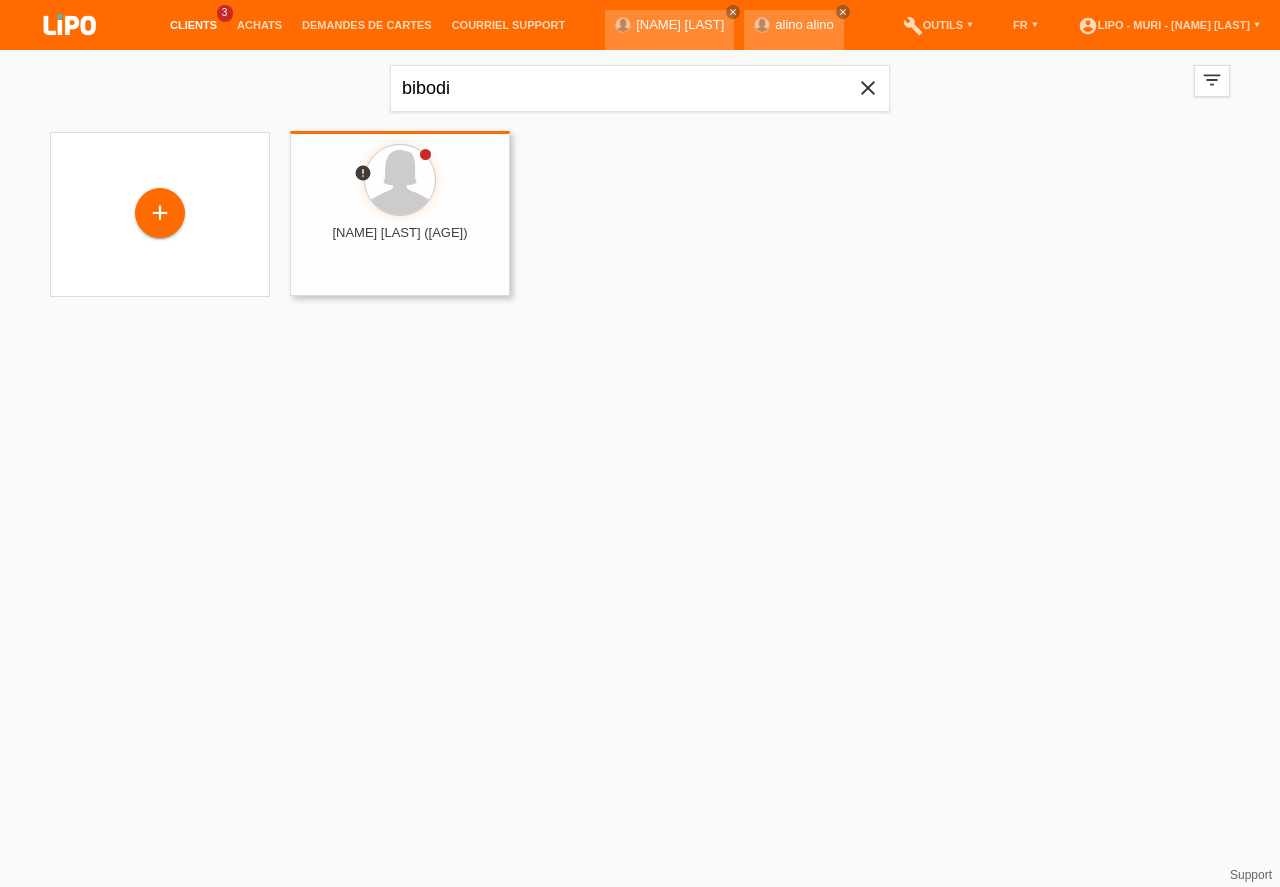 scroll, scrollTop: 0, scrollLeft: 0, axis: both 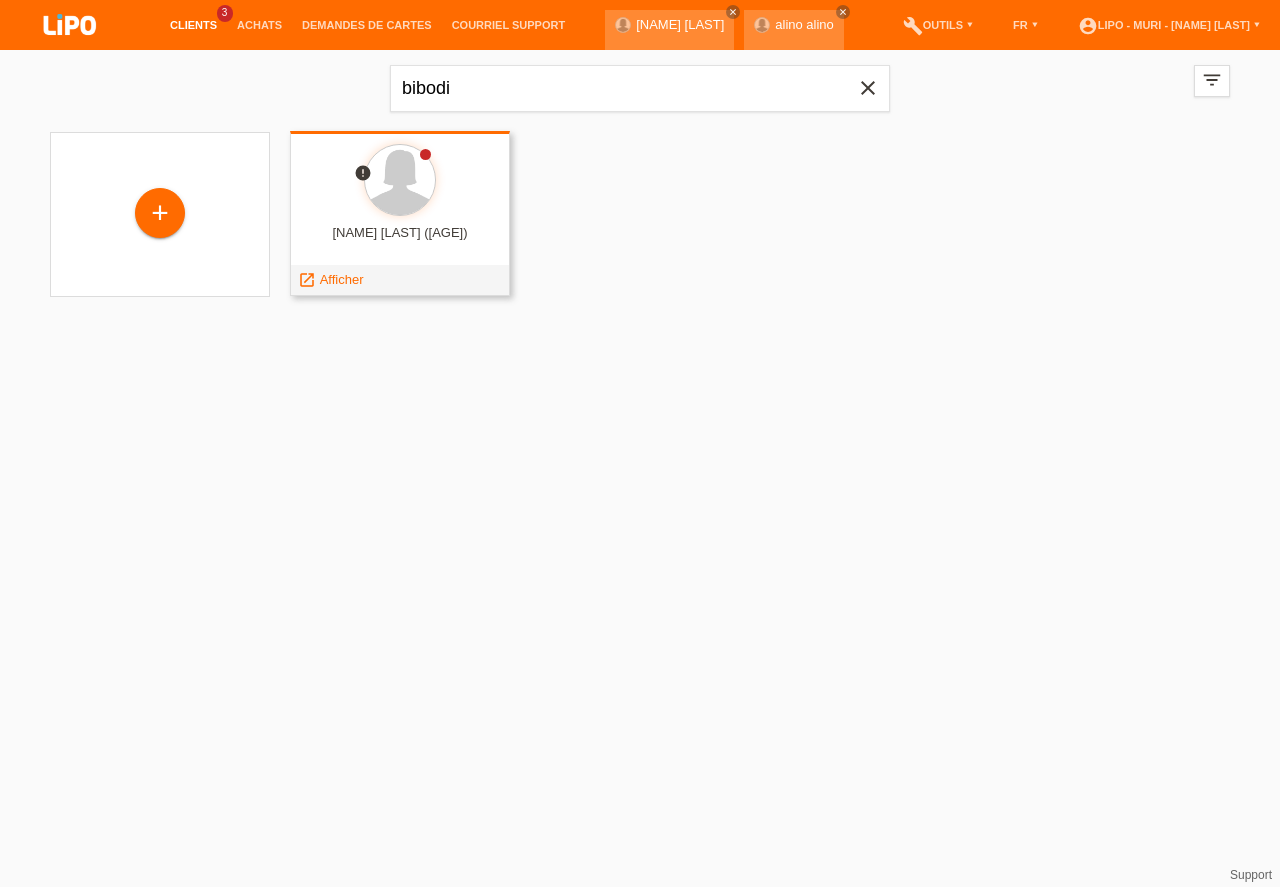 click on "[NAME] [LAST] ([AGE])" at bounding box center (400, 241) 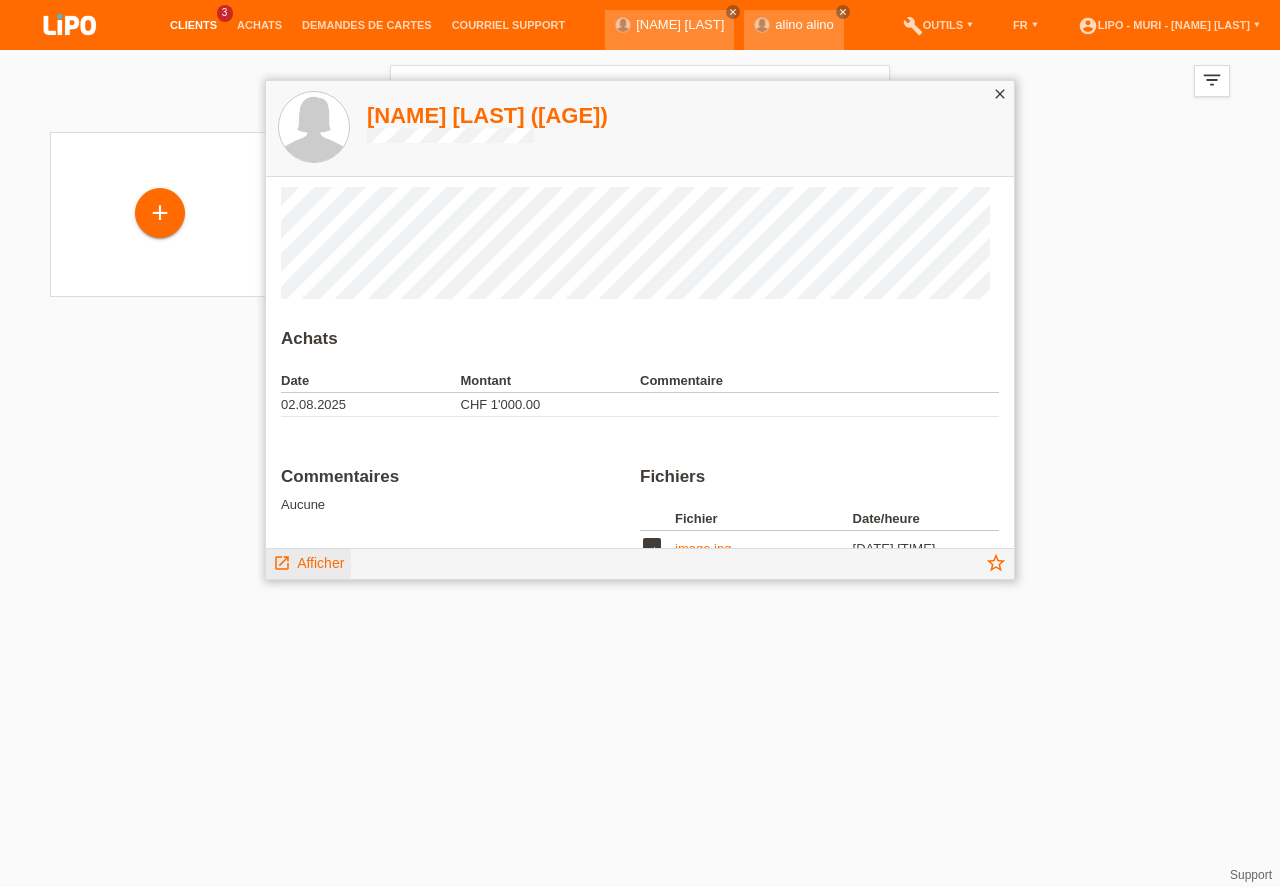 click on "Afficher" at bounding box center (320, 563) 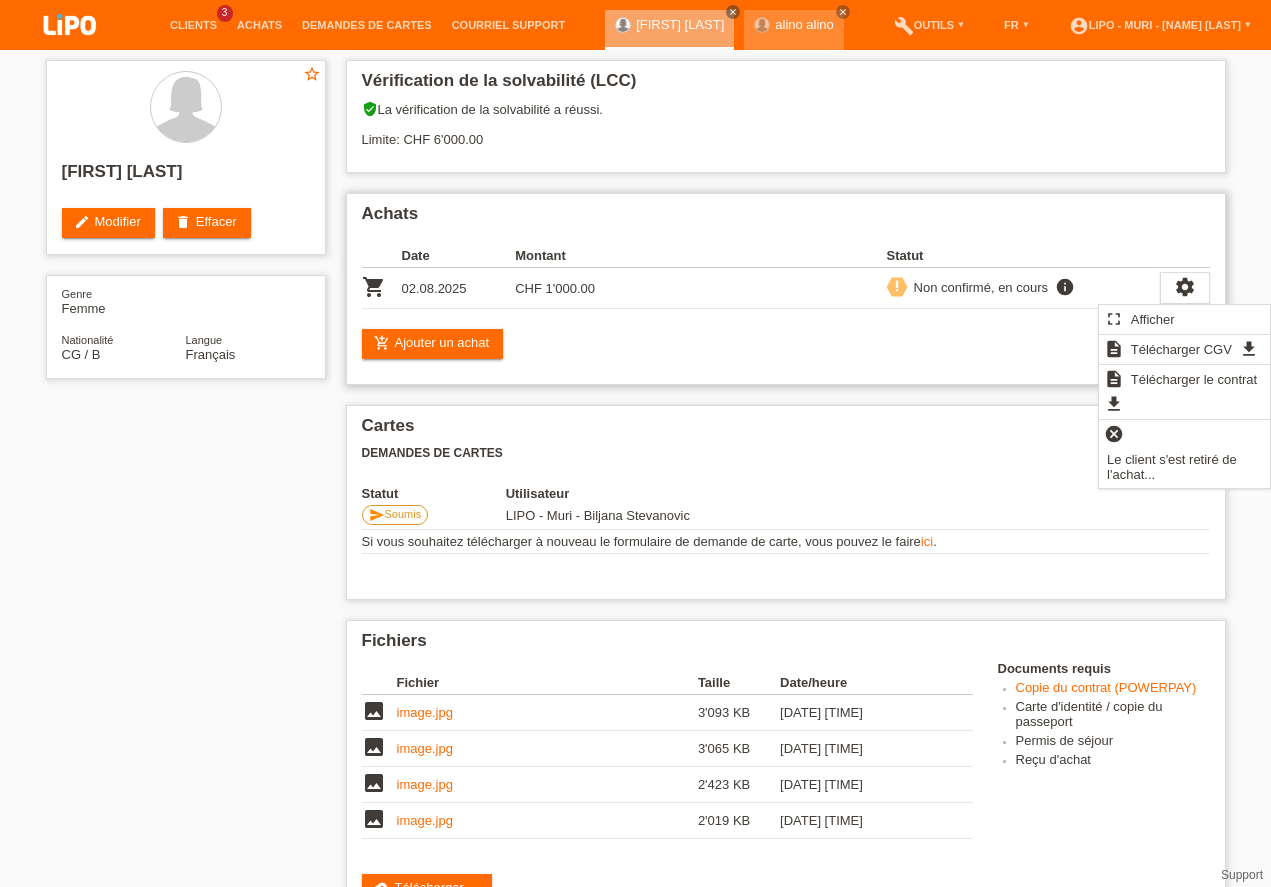scroll, scrollTop: 0, scrollLeft: 0, axis: both 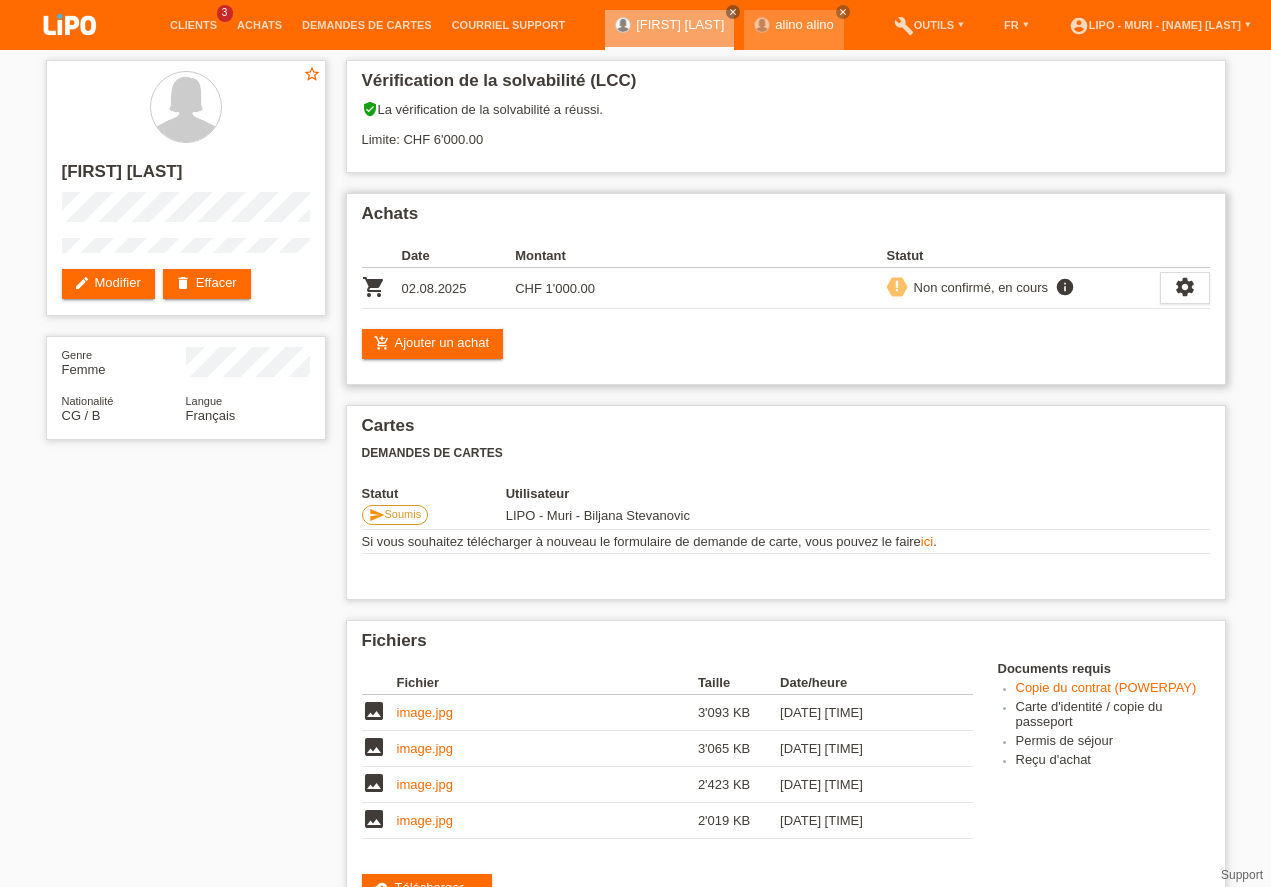 click on "Cartes
Demandes de cartes
Statut
Utilisateur
send Soumis
LIPO - Muri - [NAME] [LAST]
ici ." at bounding box center (786, 502) 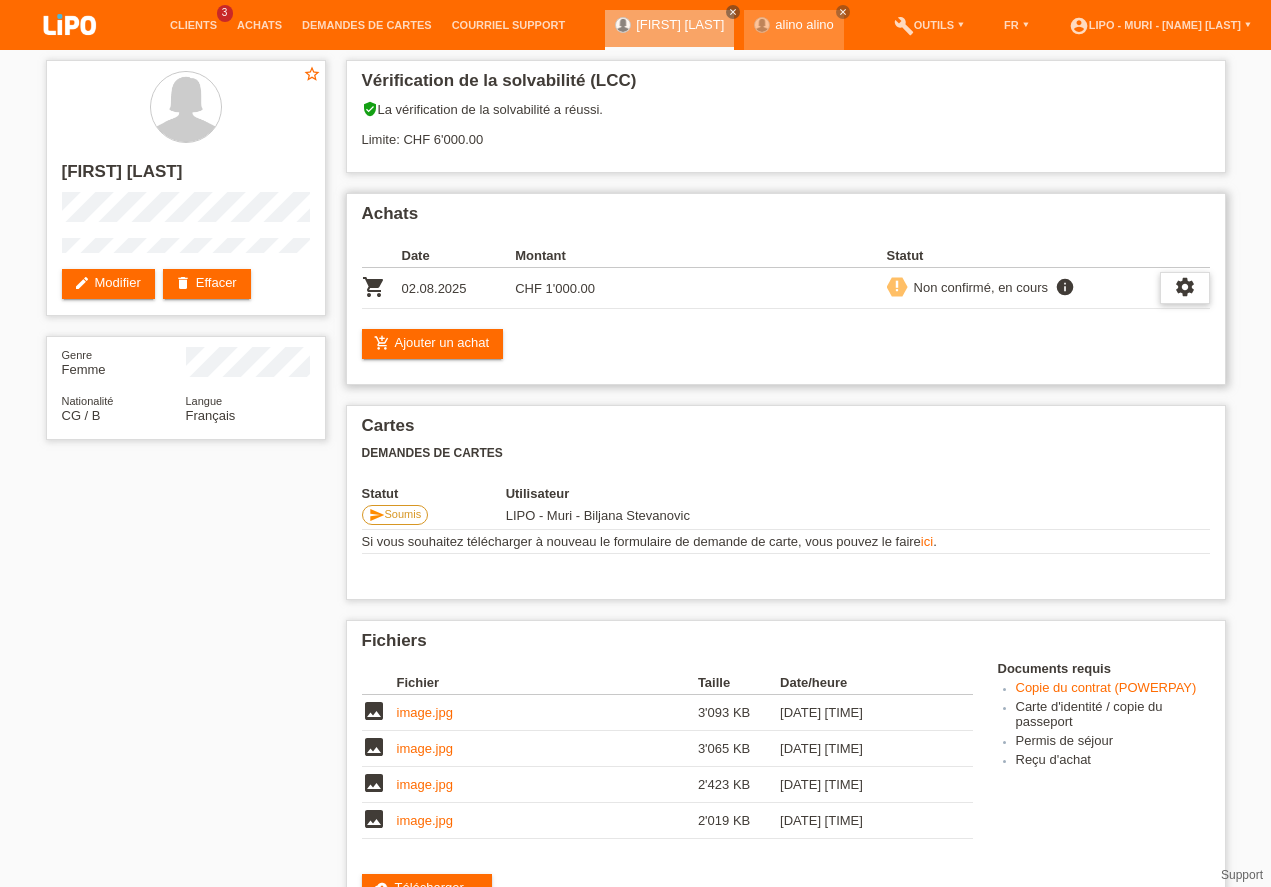 click on "settings" at bounding box center [1185, 288] 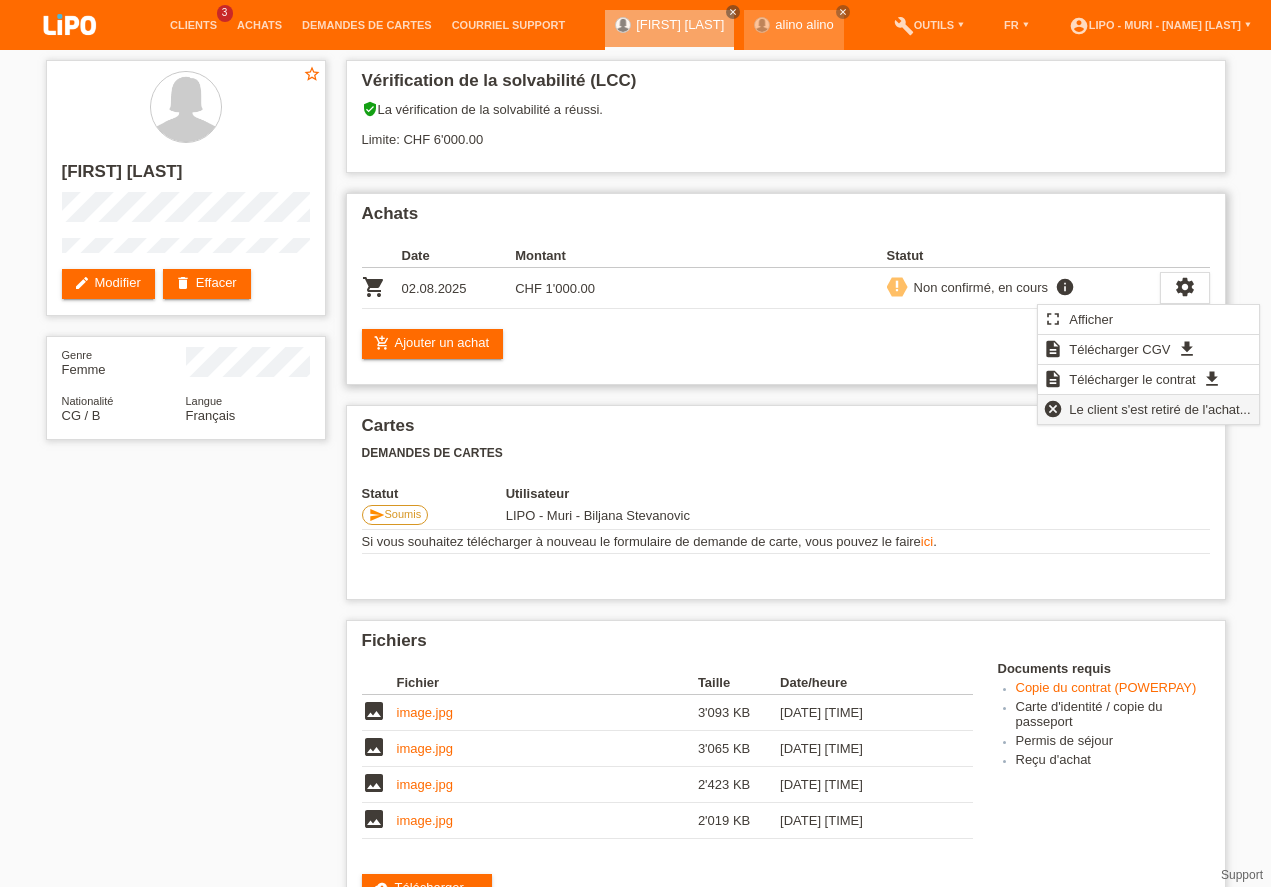 click on "Le client s'est retiré de l'achat..." at bounding box center [1159, 409] 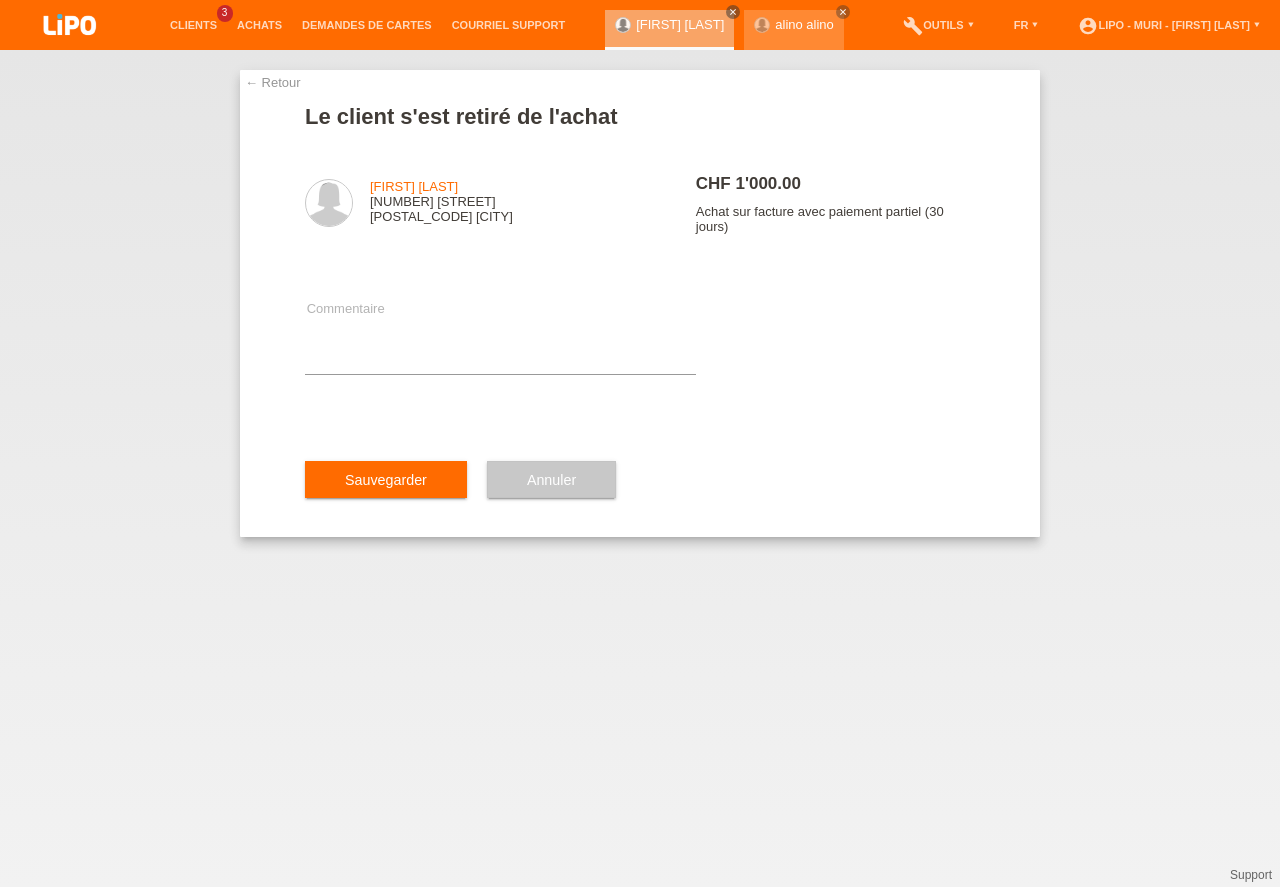 scroll, scrollTop: 0, scrollLeft: 0, axis: both 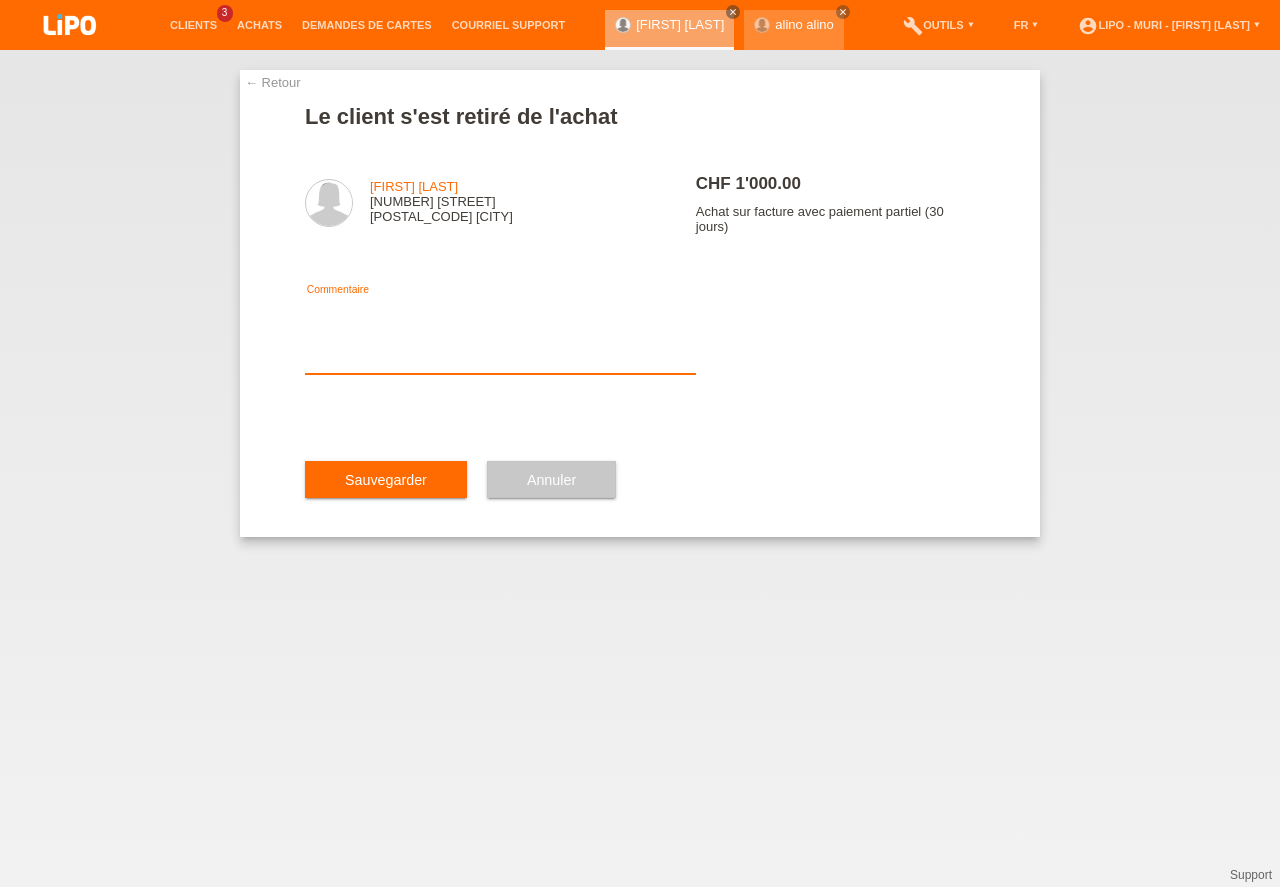 click at bounding box center [500, 335] 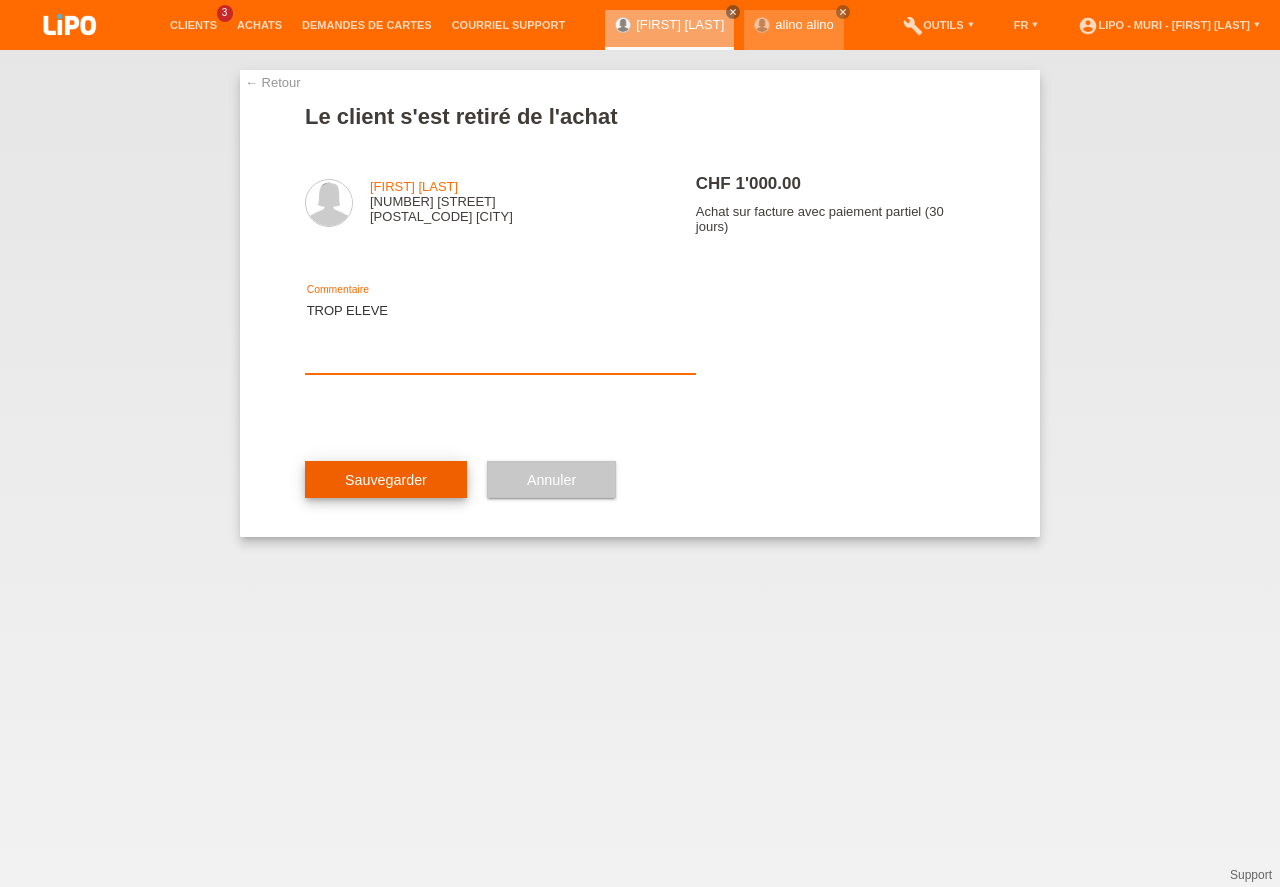 type on "TROP ELEVE" 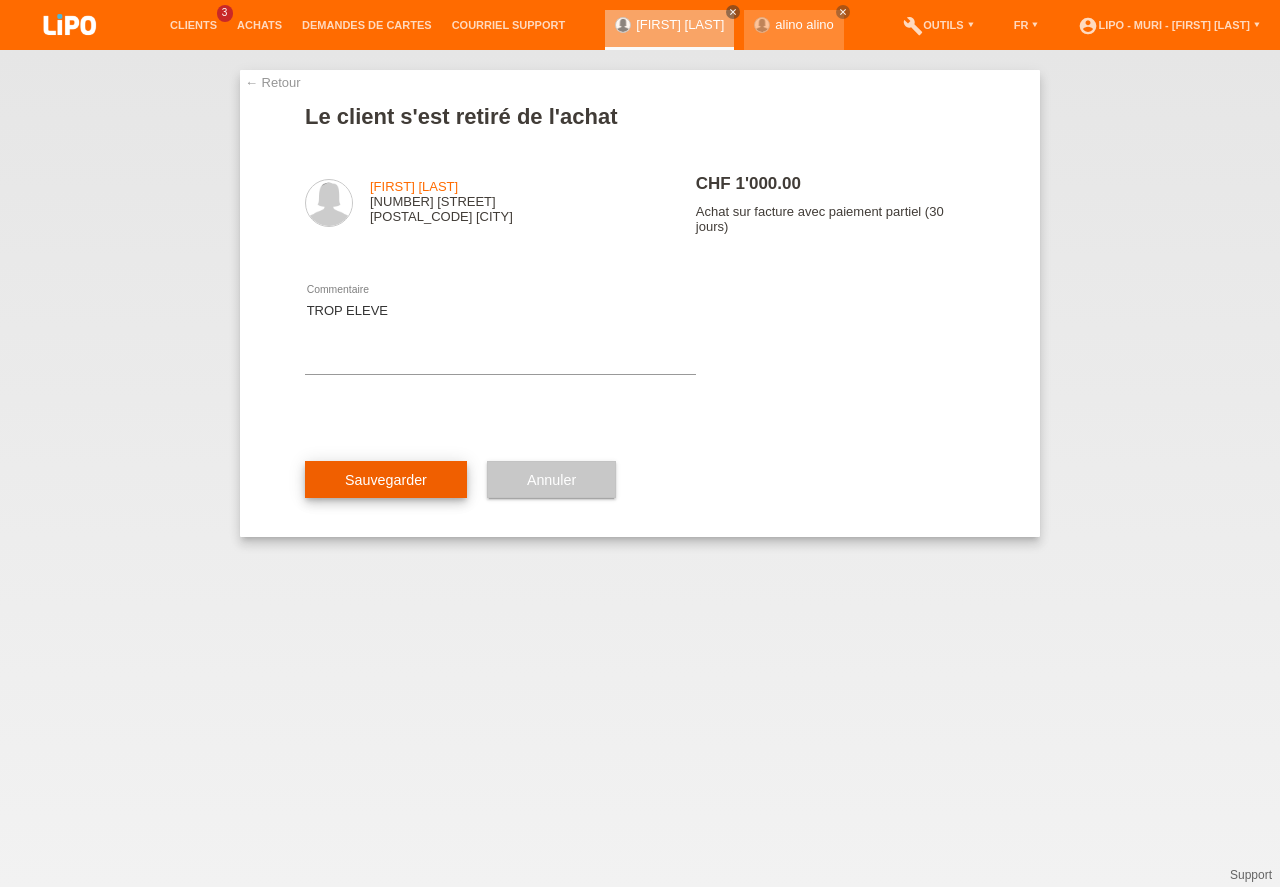 click on "Sauvegarder" at bounding box center [386, 480] 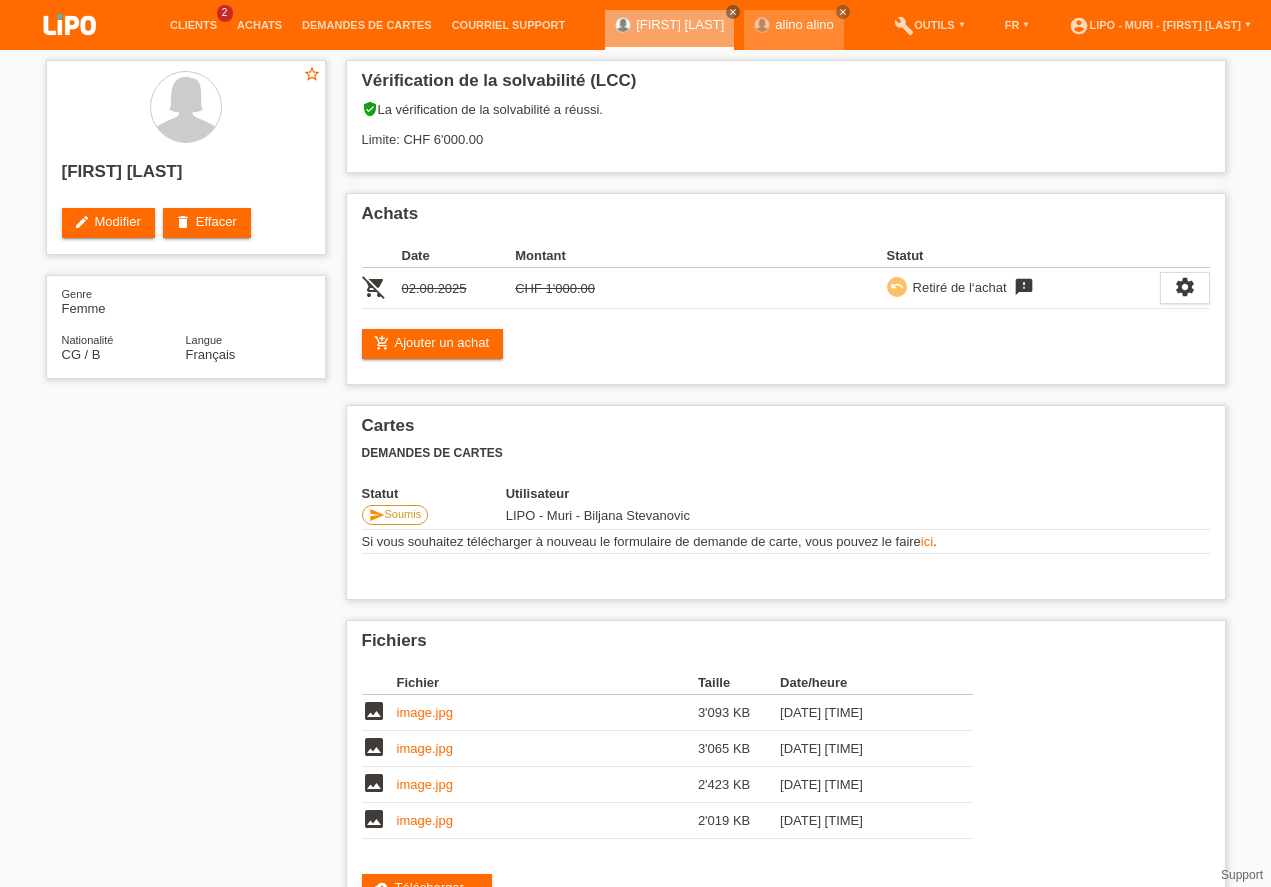 scroll, scrollTop: 0, scrollLeft: 0, axis: both 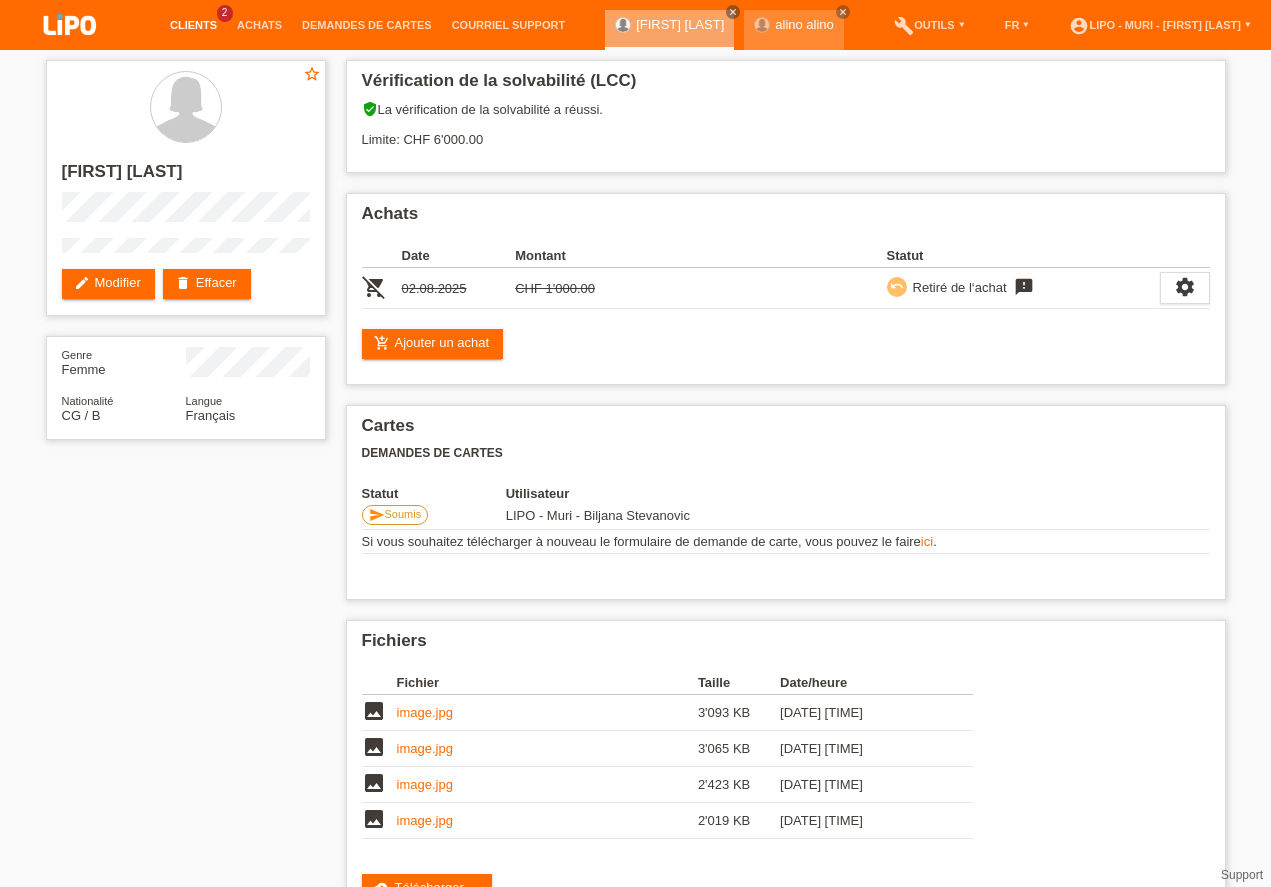 click on "Clients" at bounding box center [193, 25] 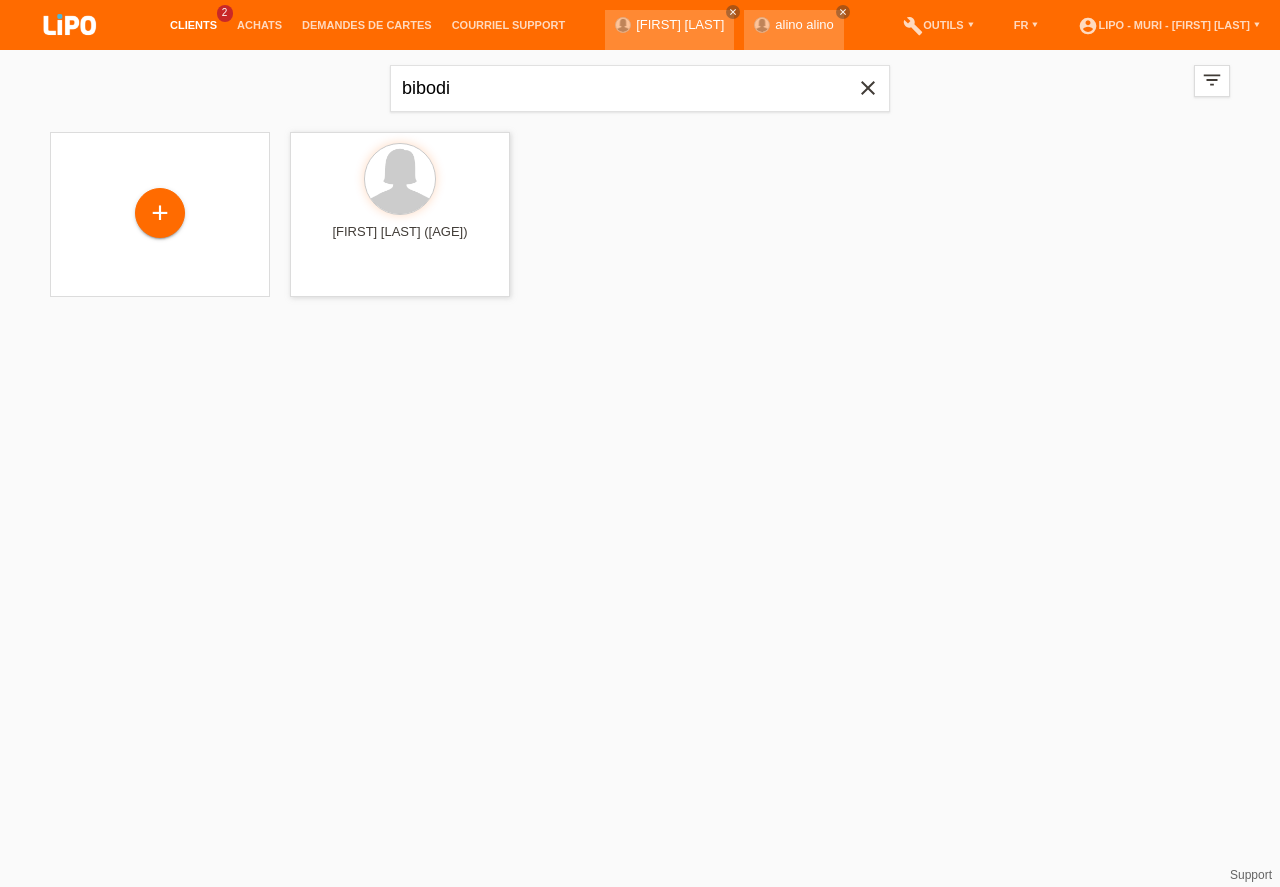 scroll, scrollTop: 0, scrollLeft: 0, axis: both 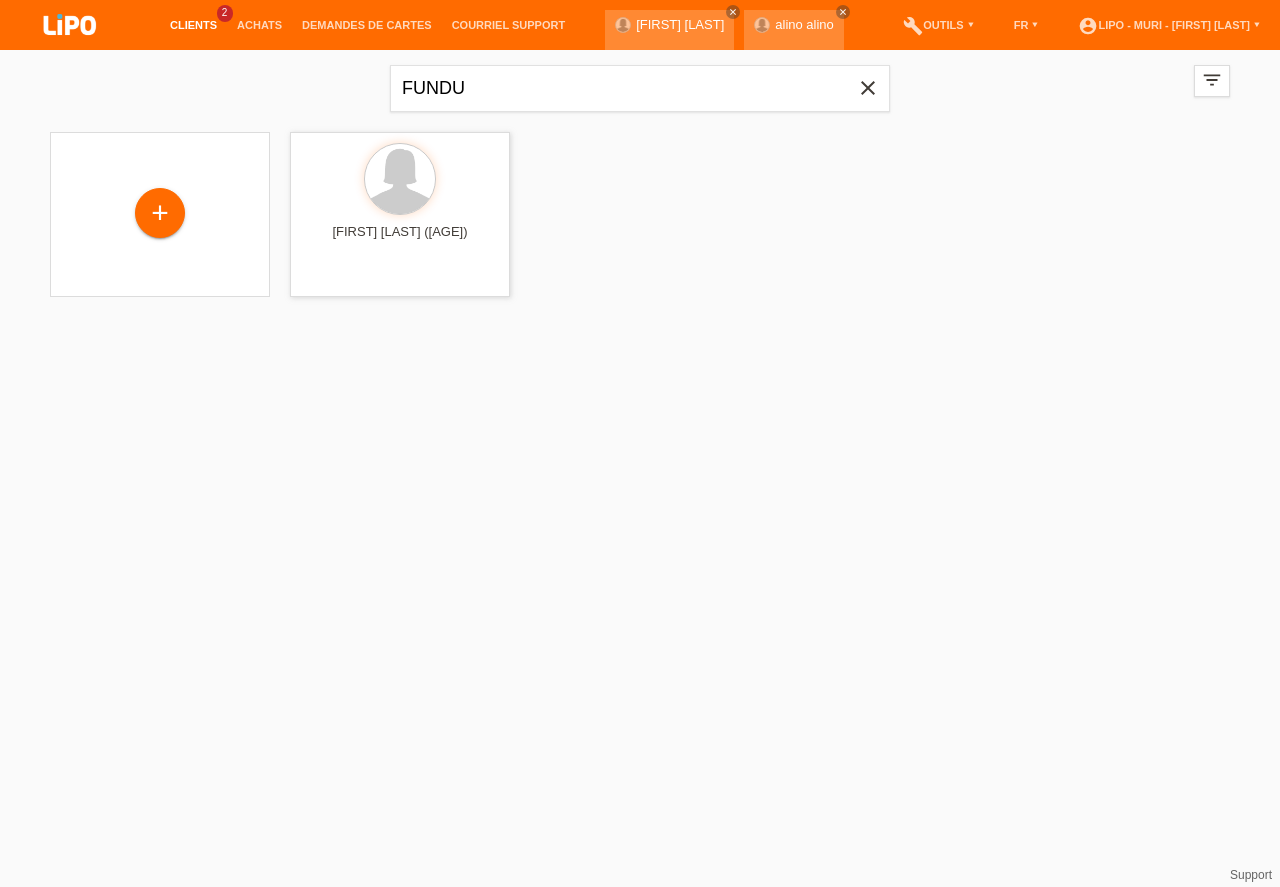 type on "FUNDU" 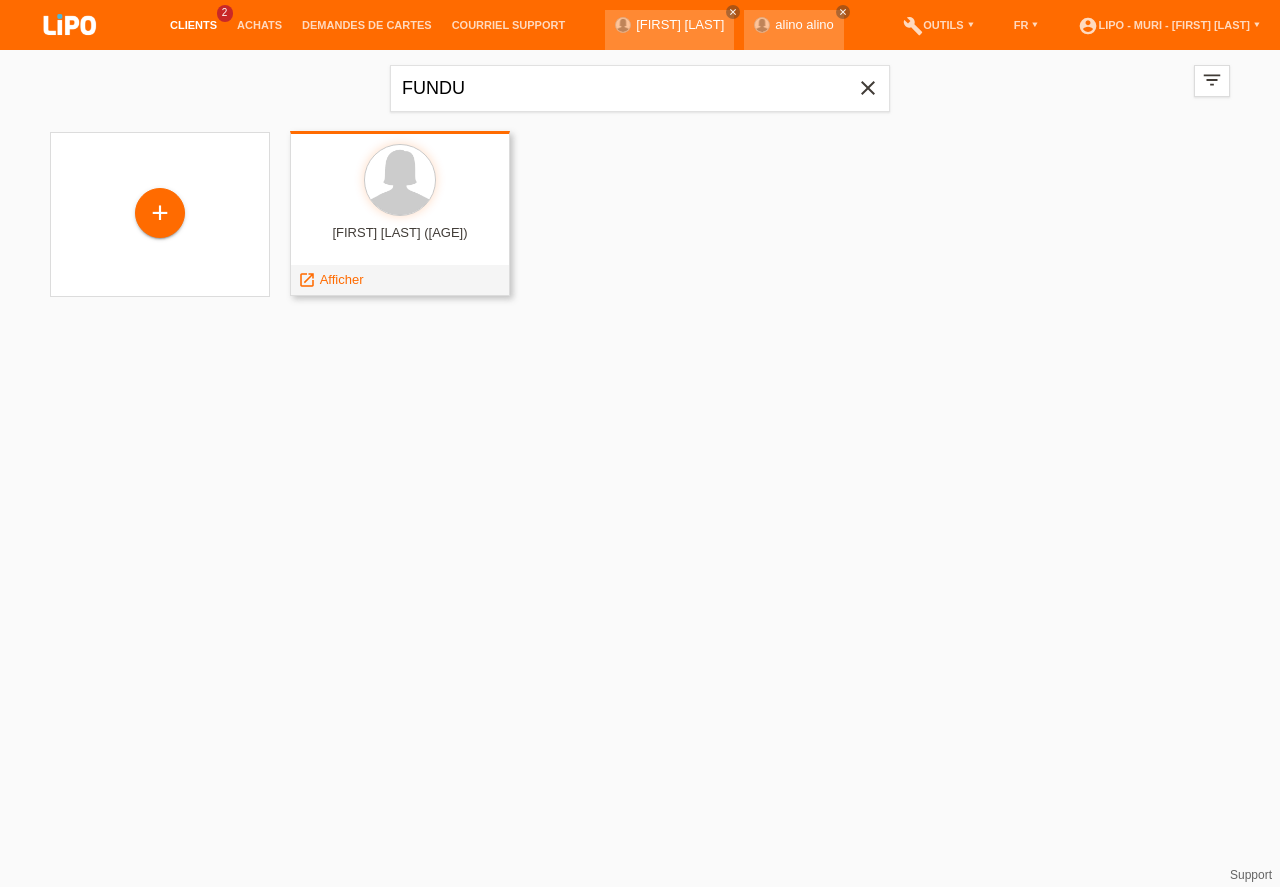 click on "[FIRST] [LAST] ([AGE])" at bounding box center (400, 241) 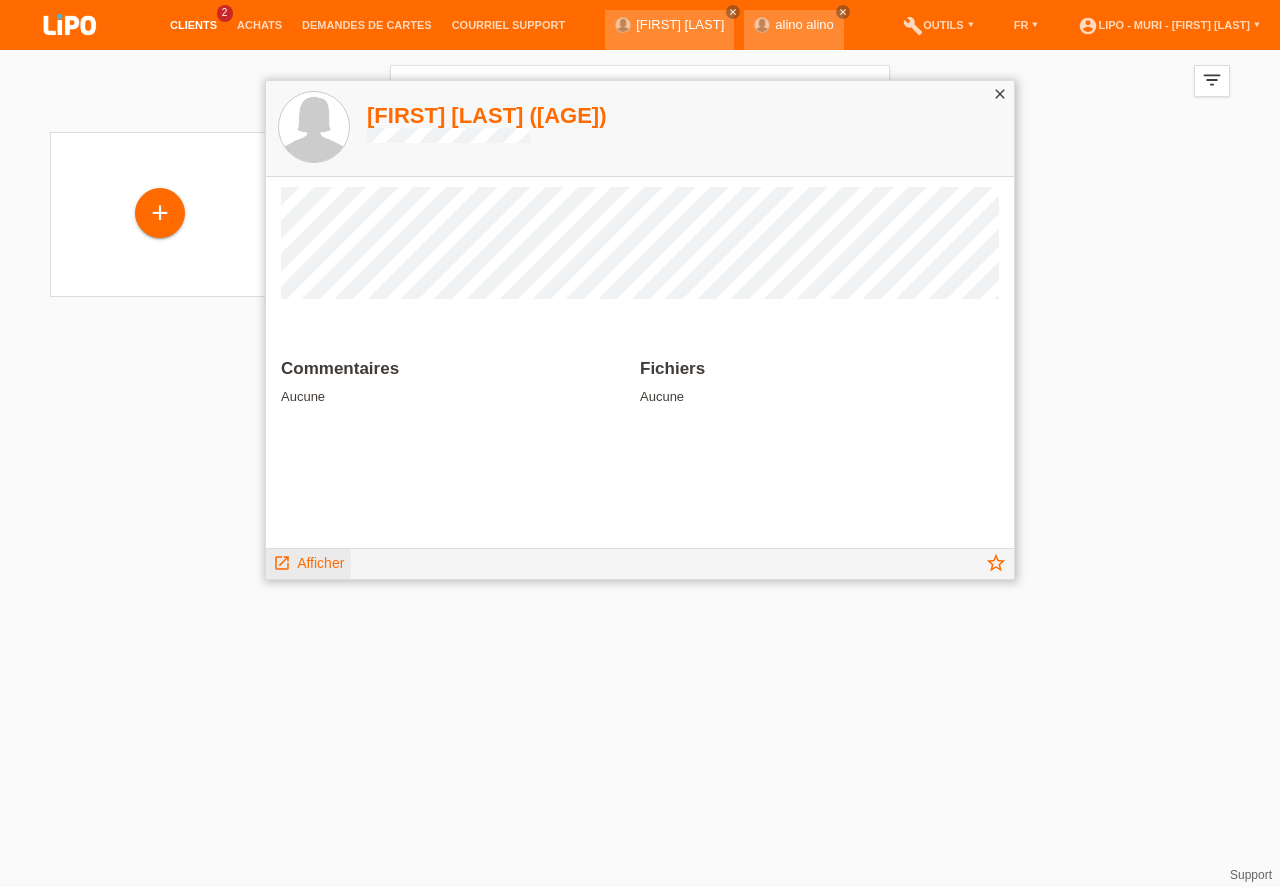 click on "launch   Afficher" at bounding box center [308, 561] 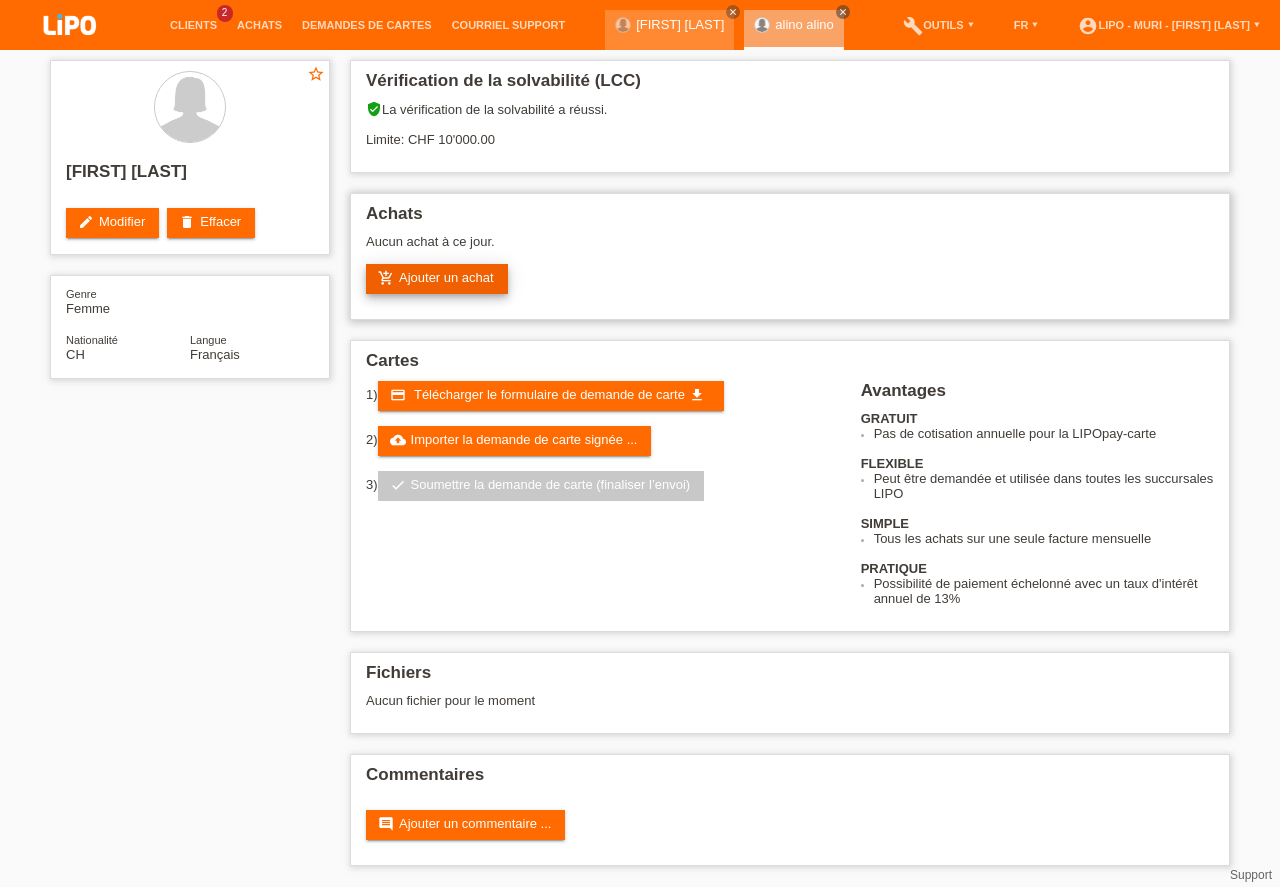 scroll, scrollTop: 0, scrollLeft: 0, axis: both 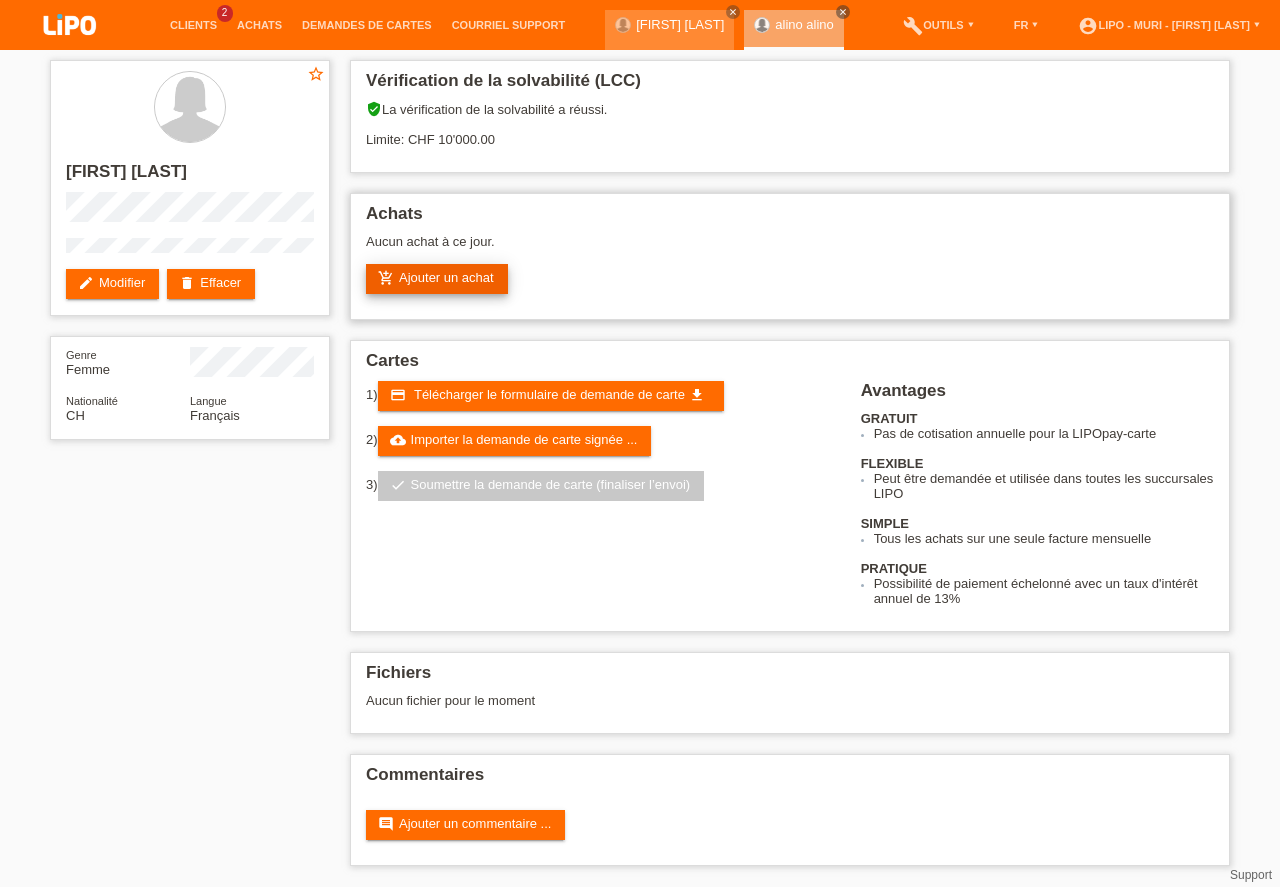 click on "add_shopping_cart  Ajouter un achat" at bounding box center (437, 279) 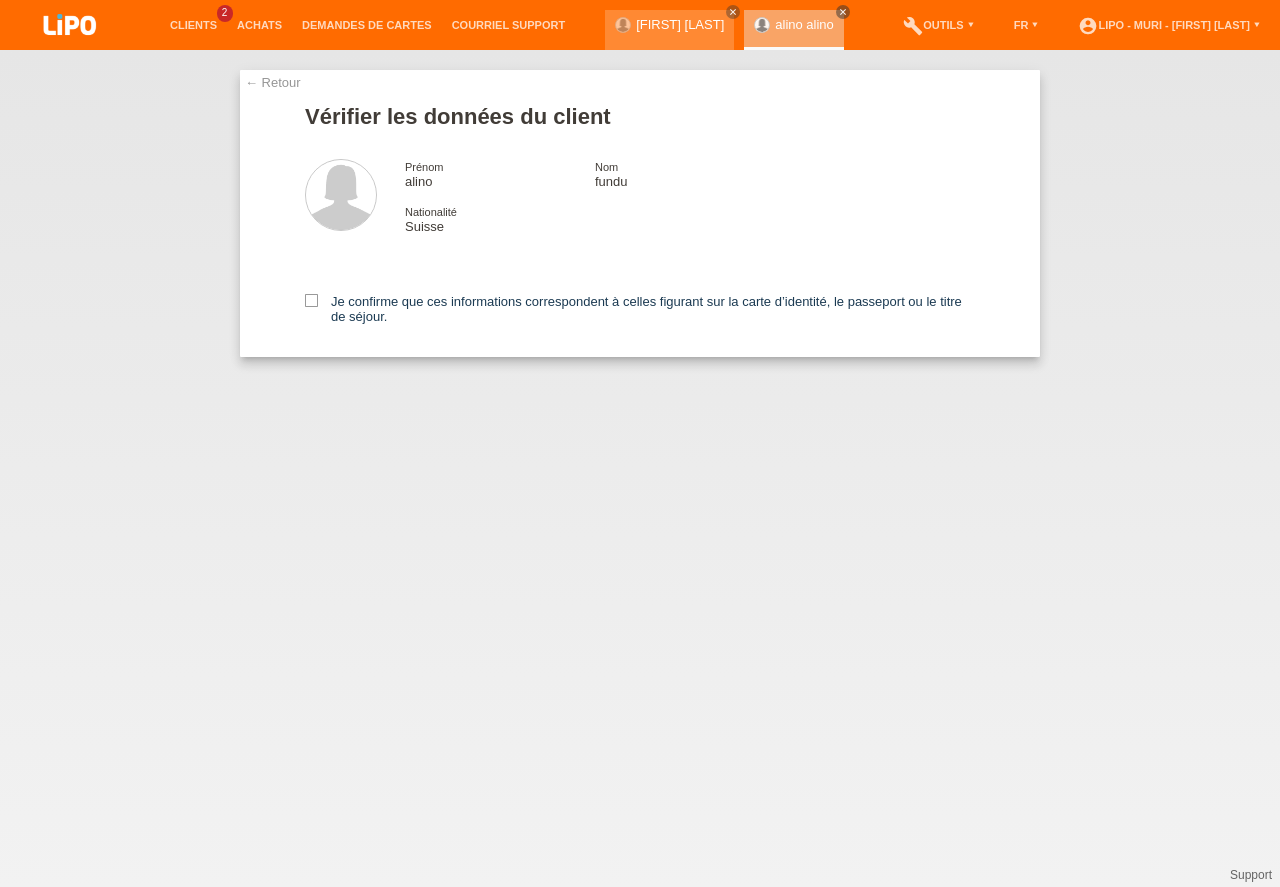 scroll, scrollTop: 0, scrollLeft: 0, axis: both 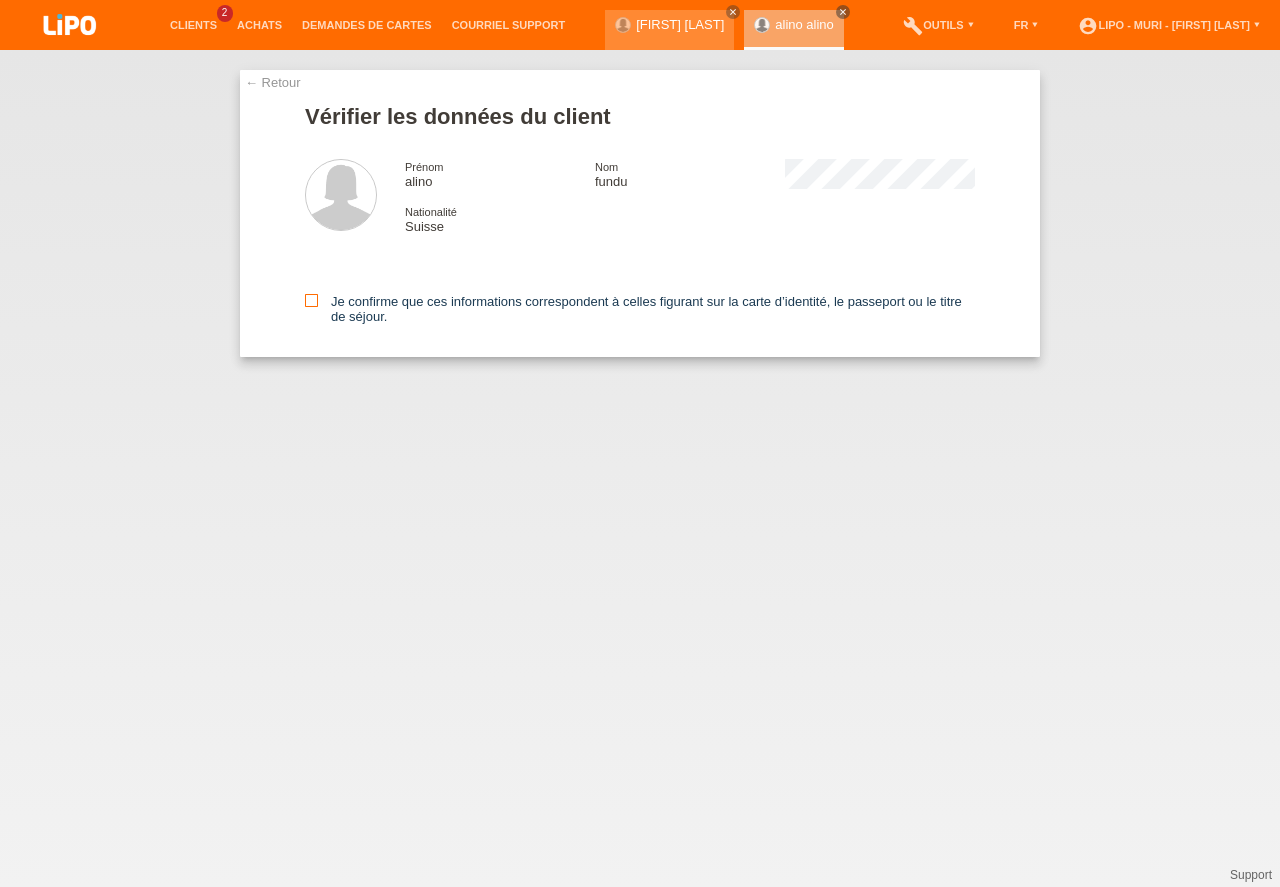 click at bounding box center [311, 300] 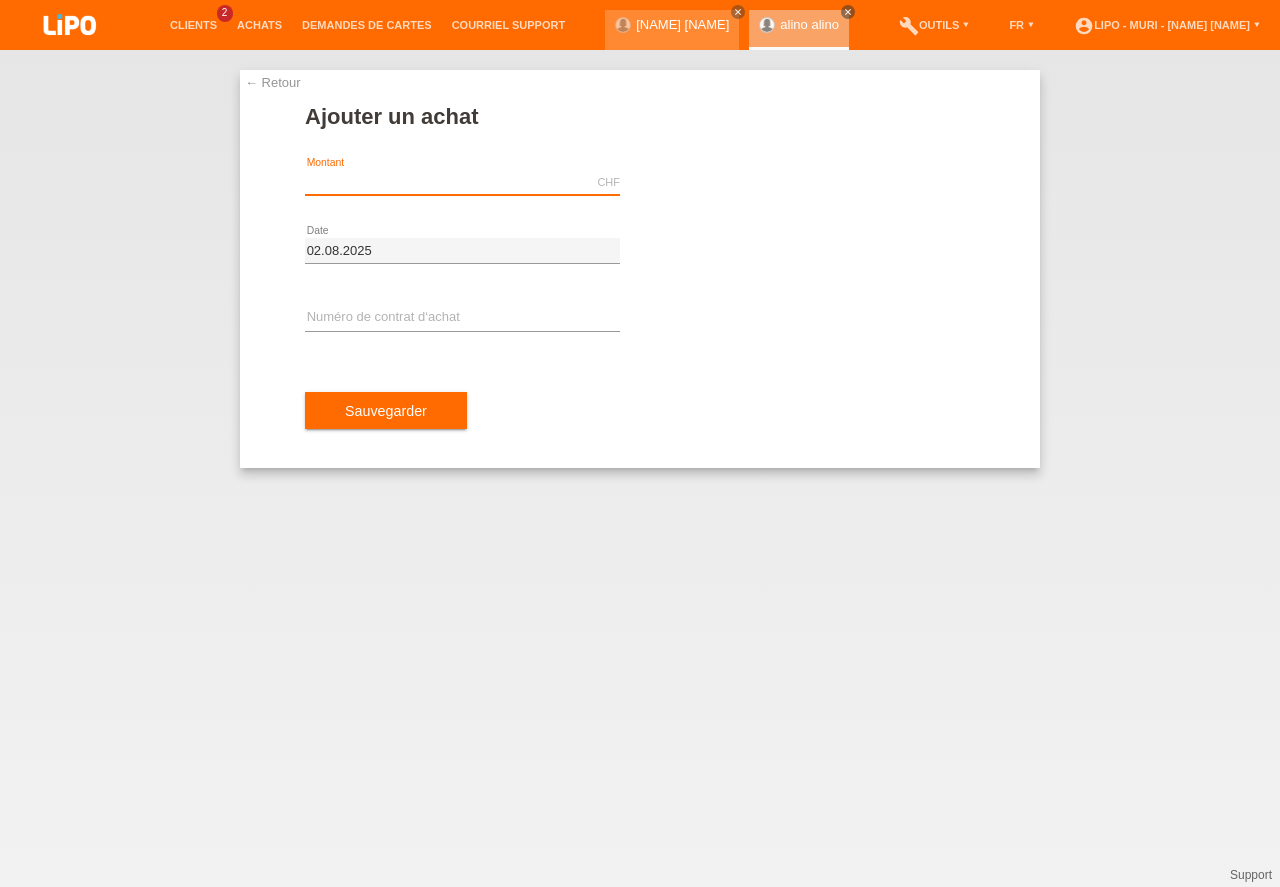 click at bounding box center [462, 182] 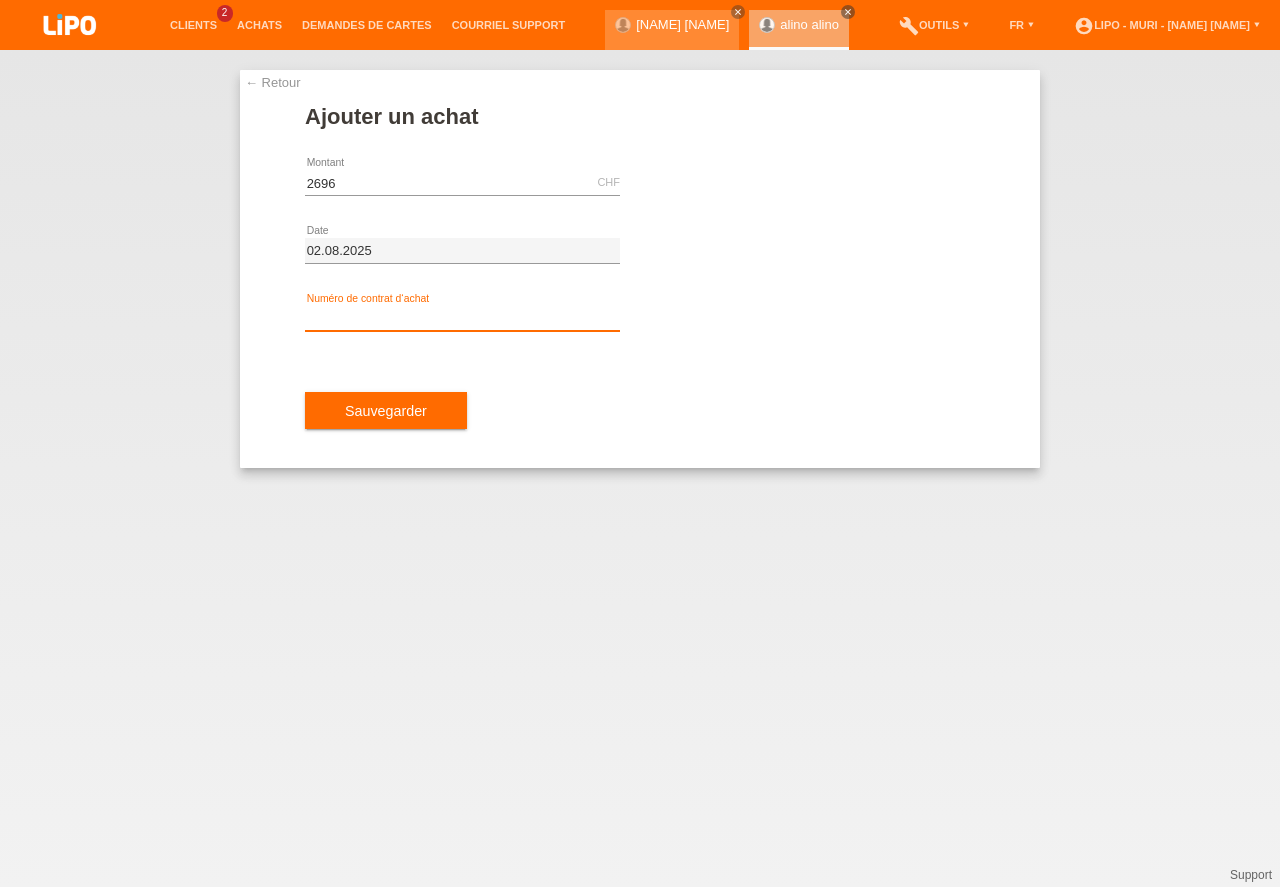 type on "2696.00" 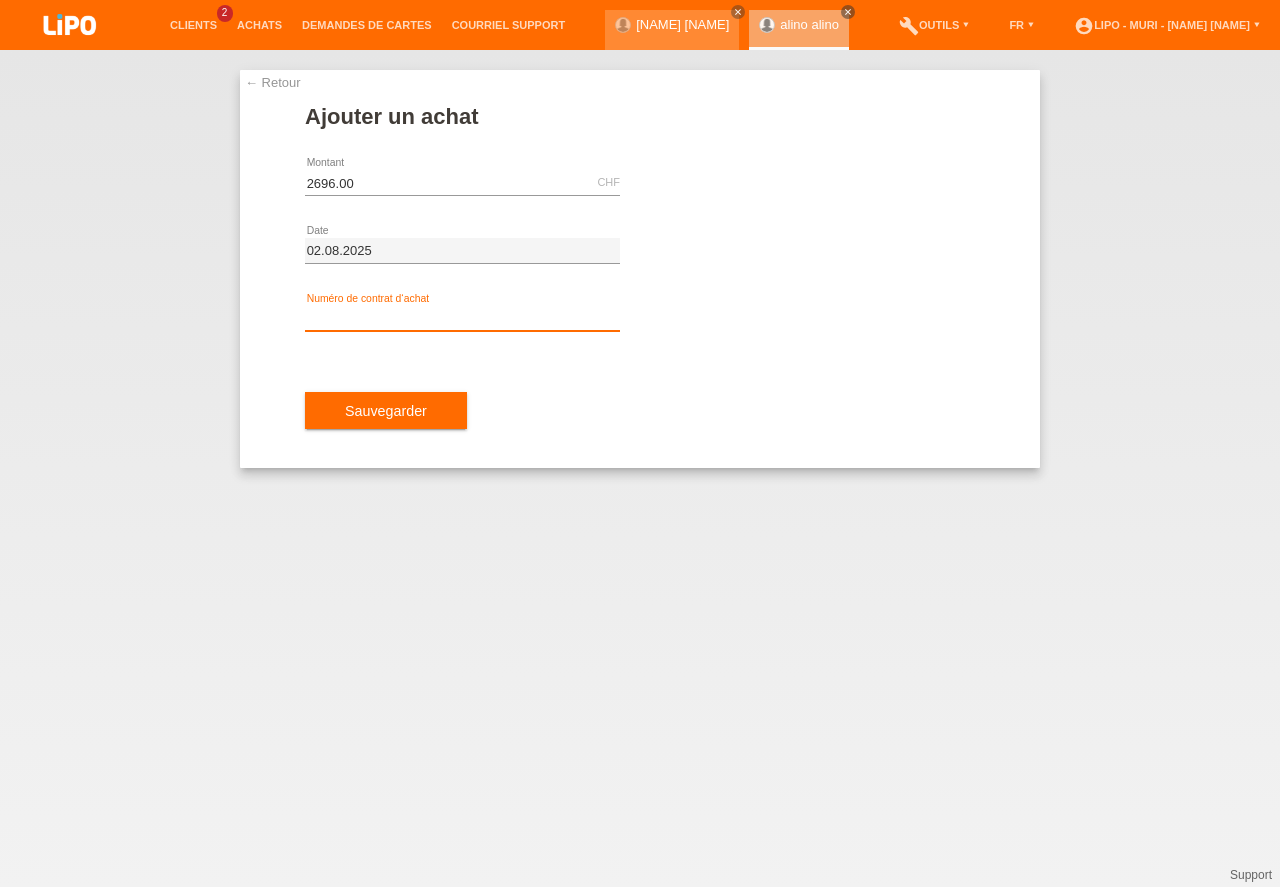 click at bounding box center [462, 318] 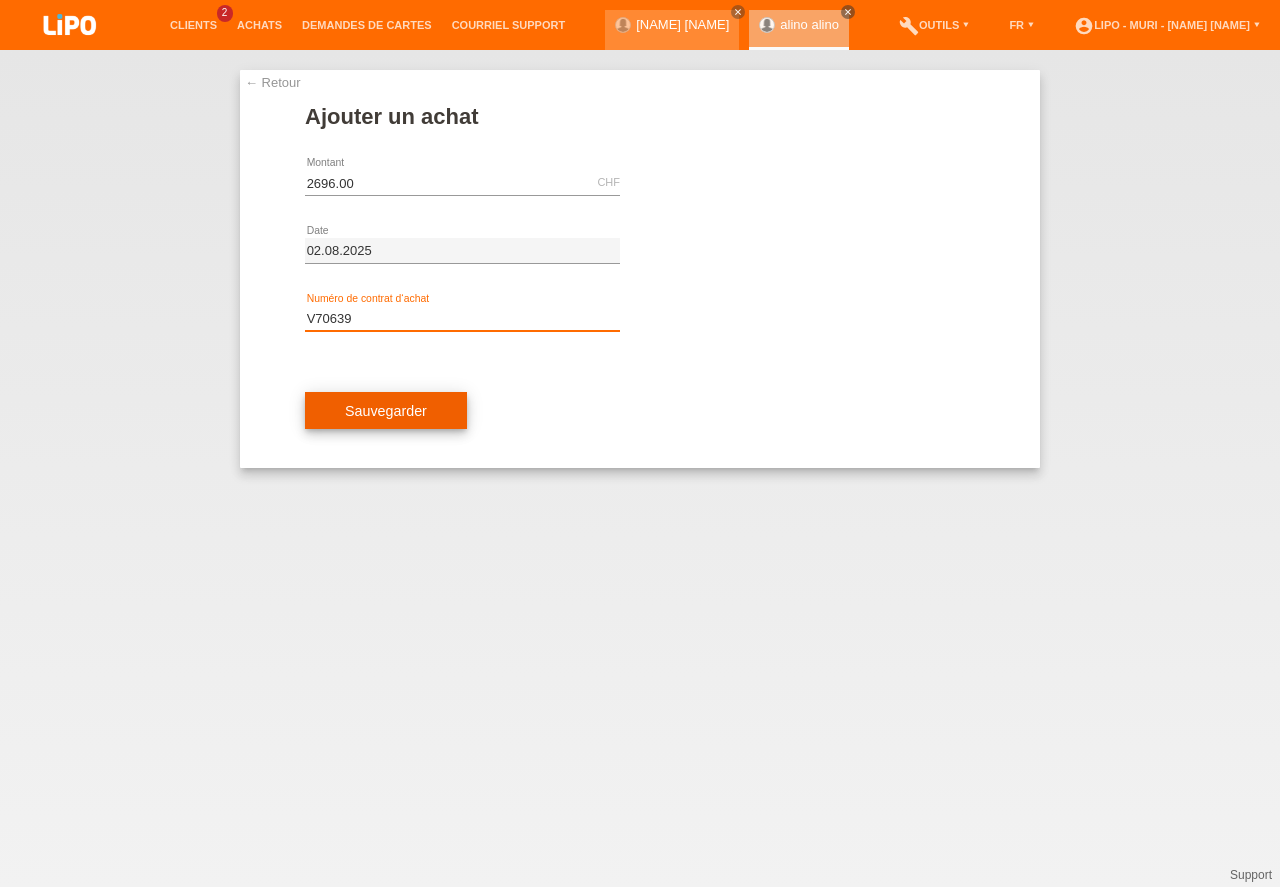 type on "V70639" 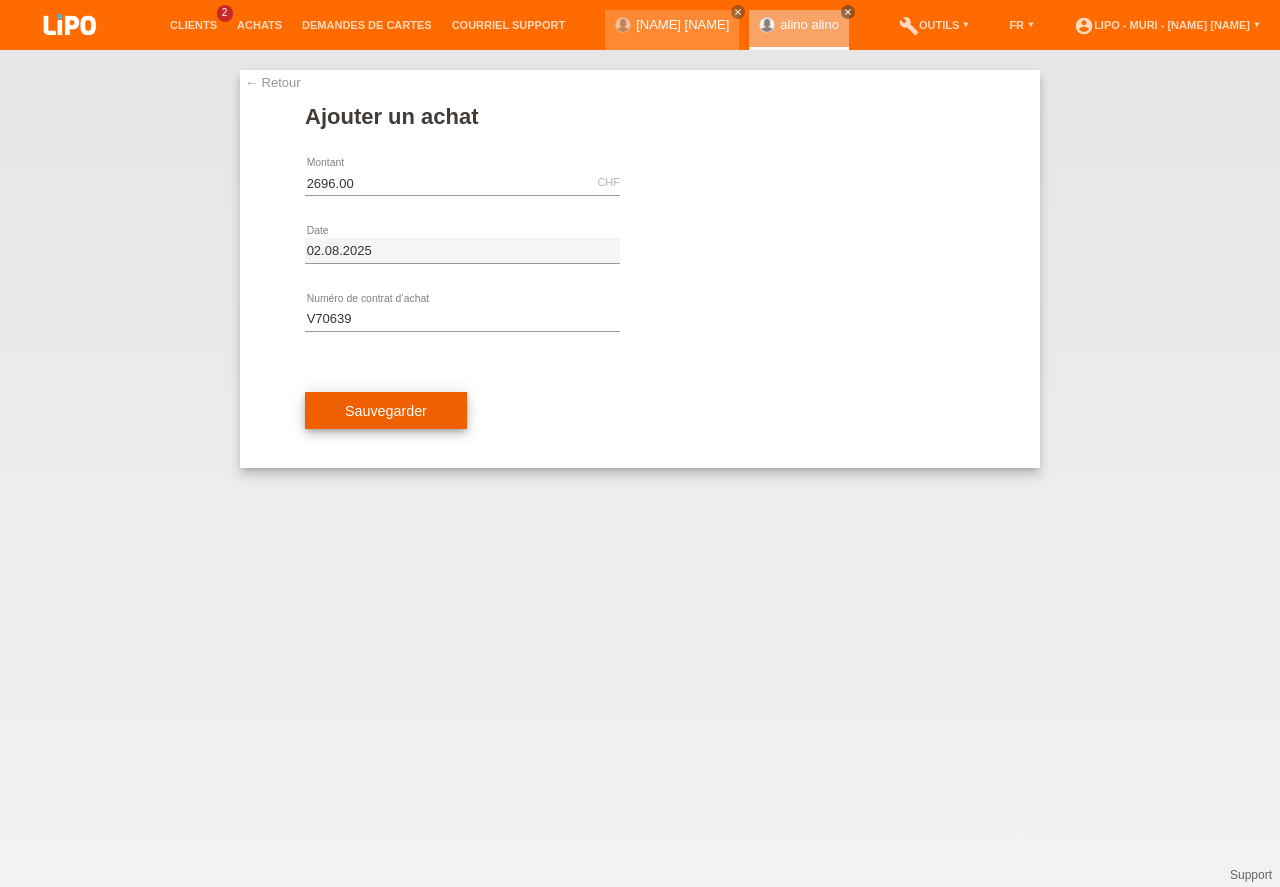 click on "Sauvegarder" at bounding box center [386, 411] 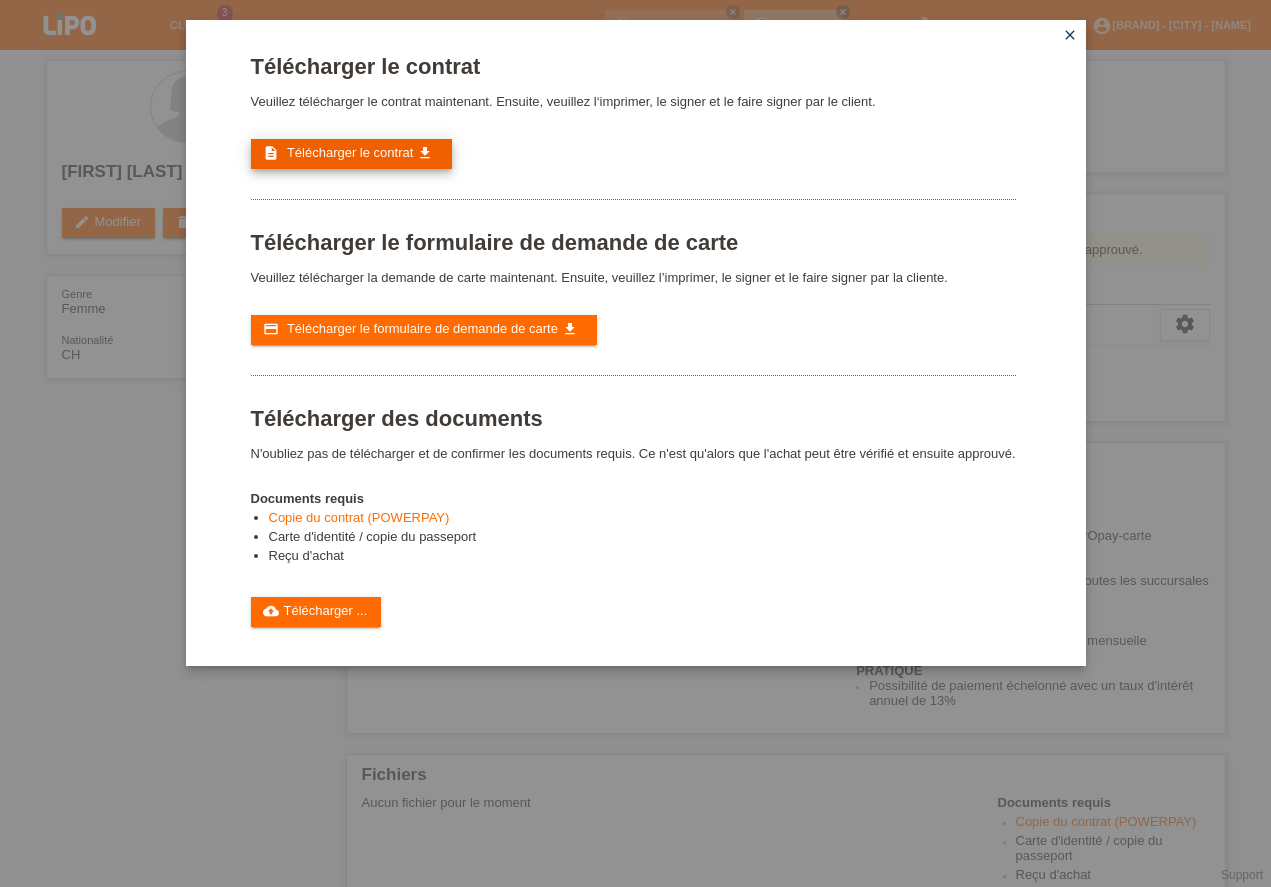 scroll, scrollTop: 0, scrollLeft: 0, axis: both 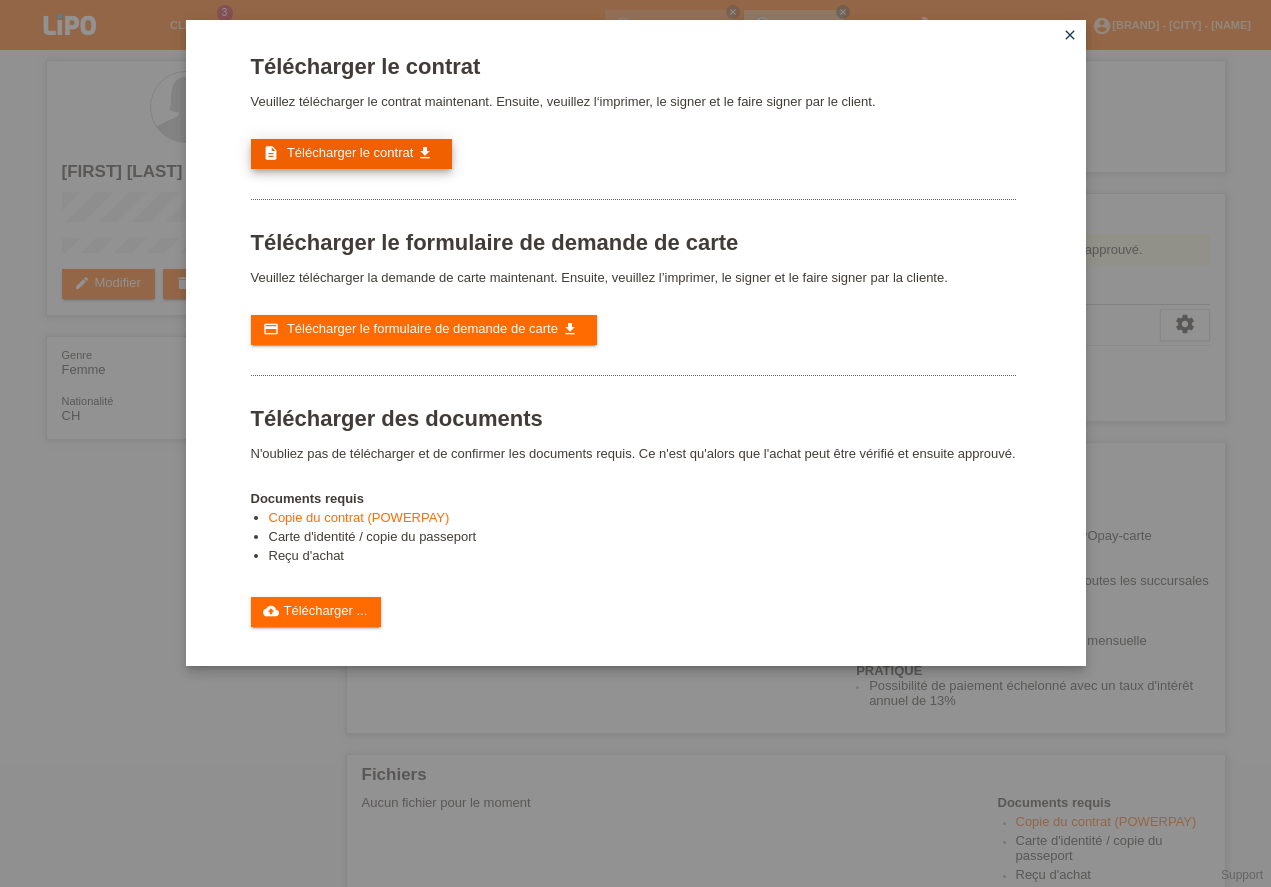 click on "Télécharger le contrat" at bounding box center (350, 152) 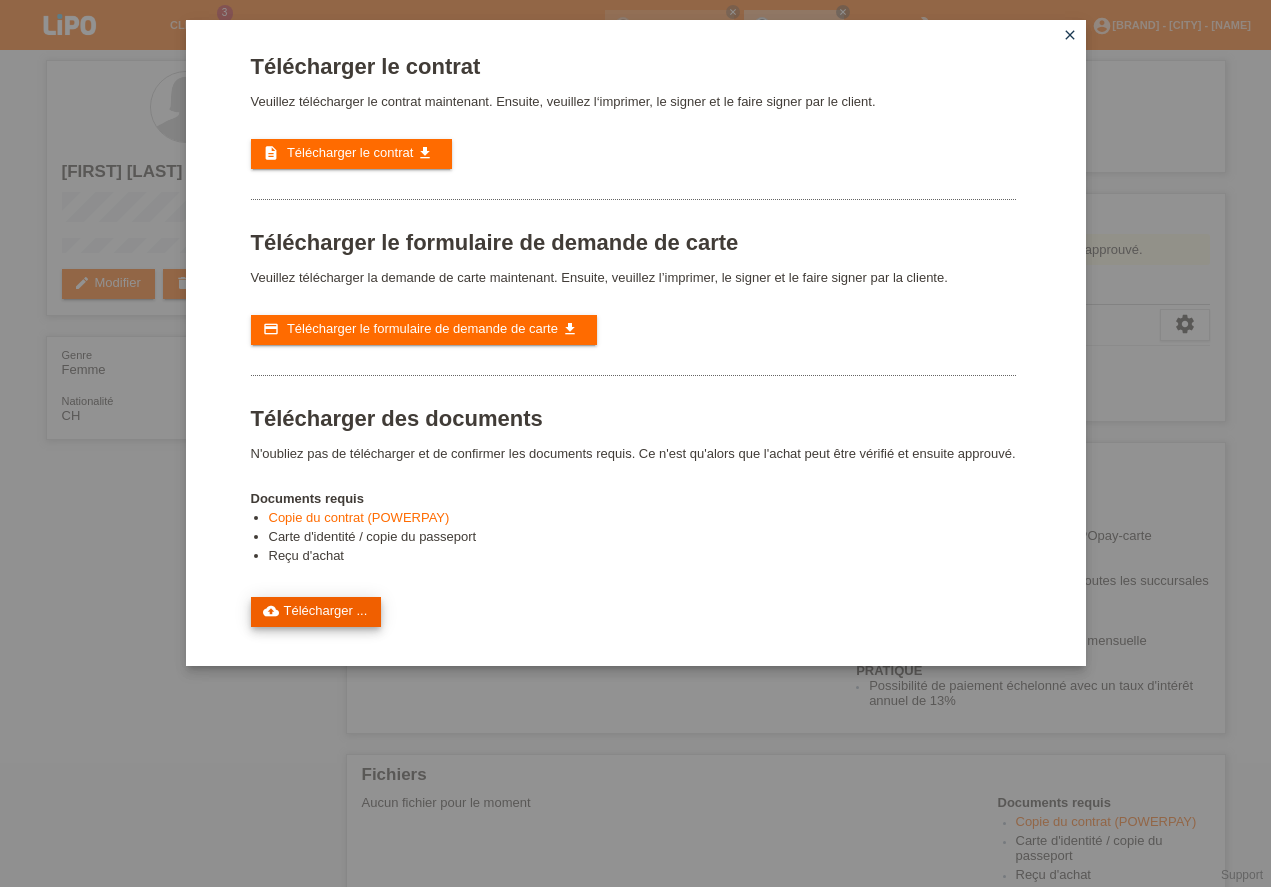 click on "cloud_upload  Télécharger ..." at bounding box center (316, 612) 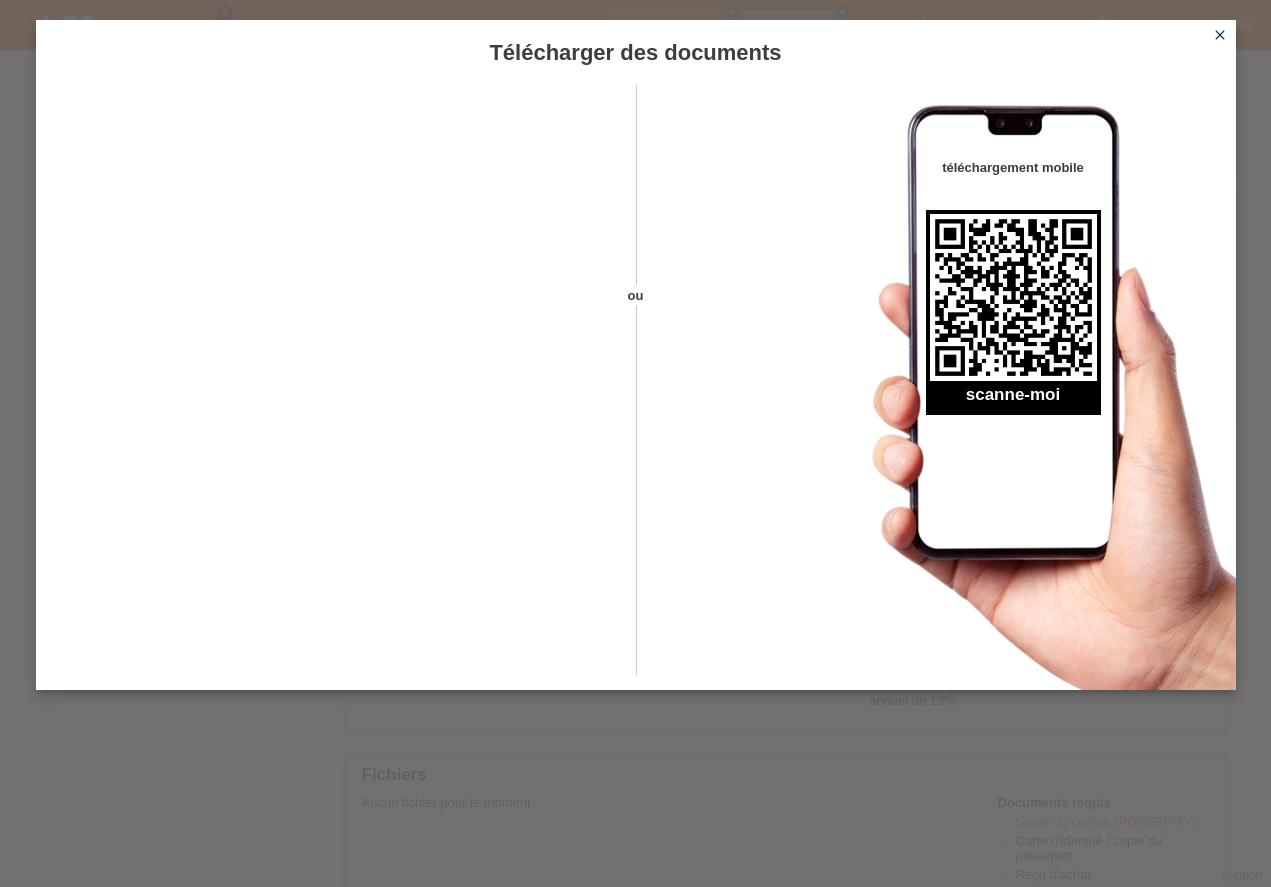 click on "close" at bounding box center (1220, 35) 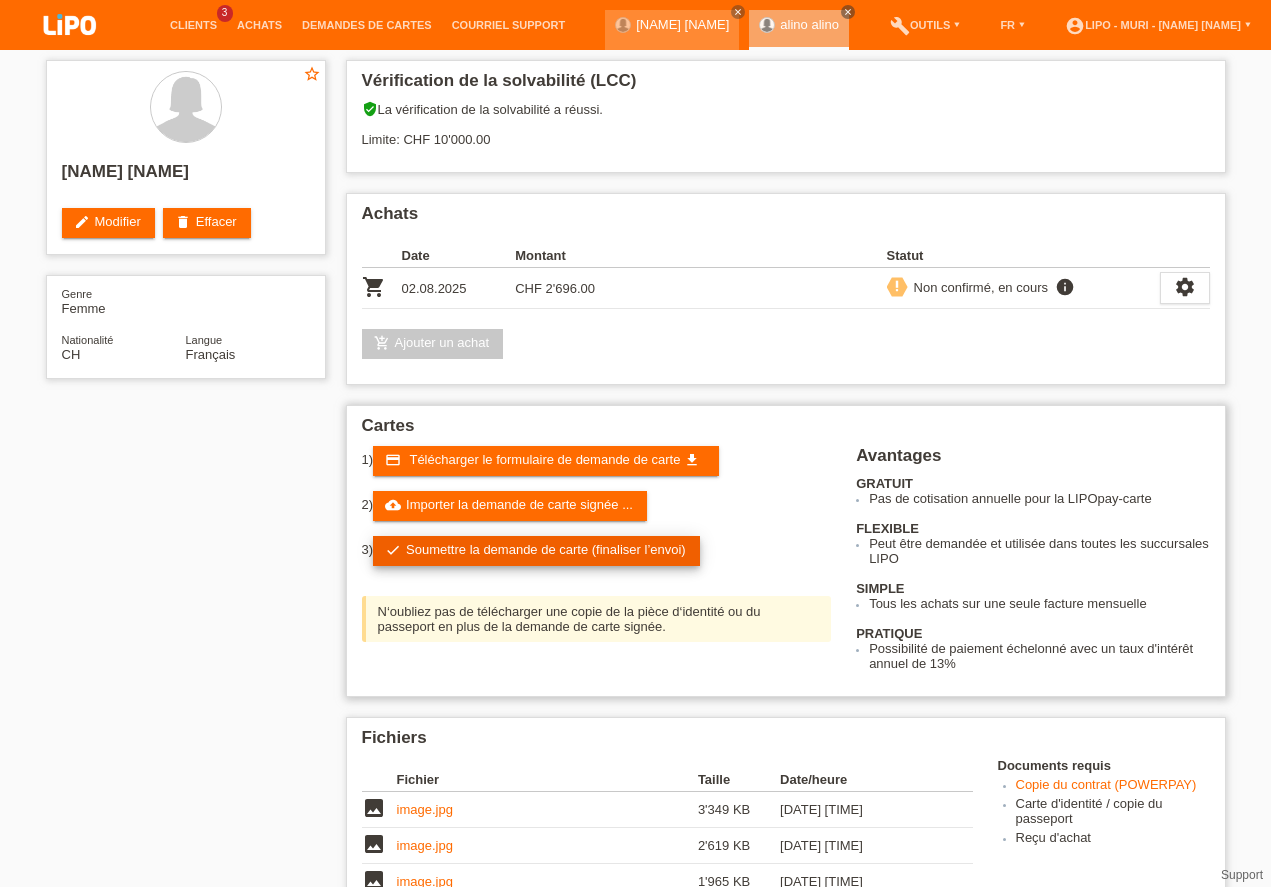 click on "check  Soumettre la demande de carte (finaliser l’envoi)" at bounding box center [536, 551] 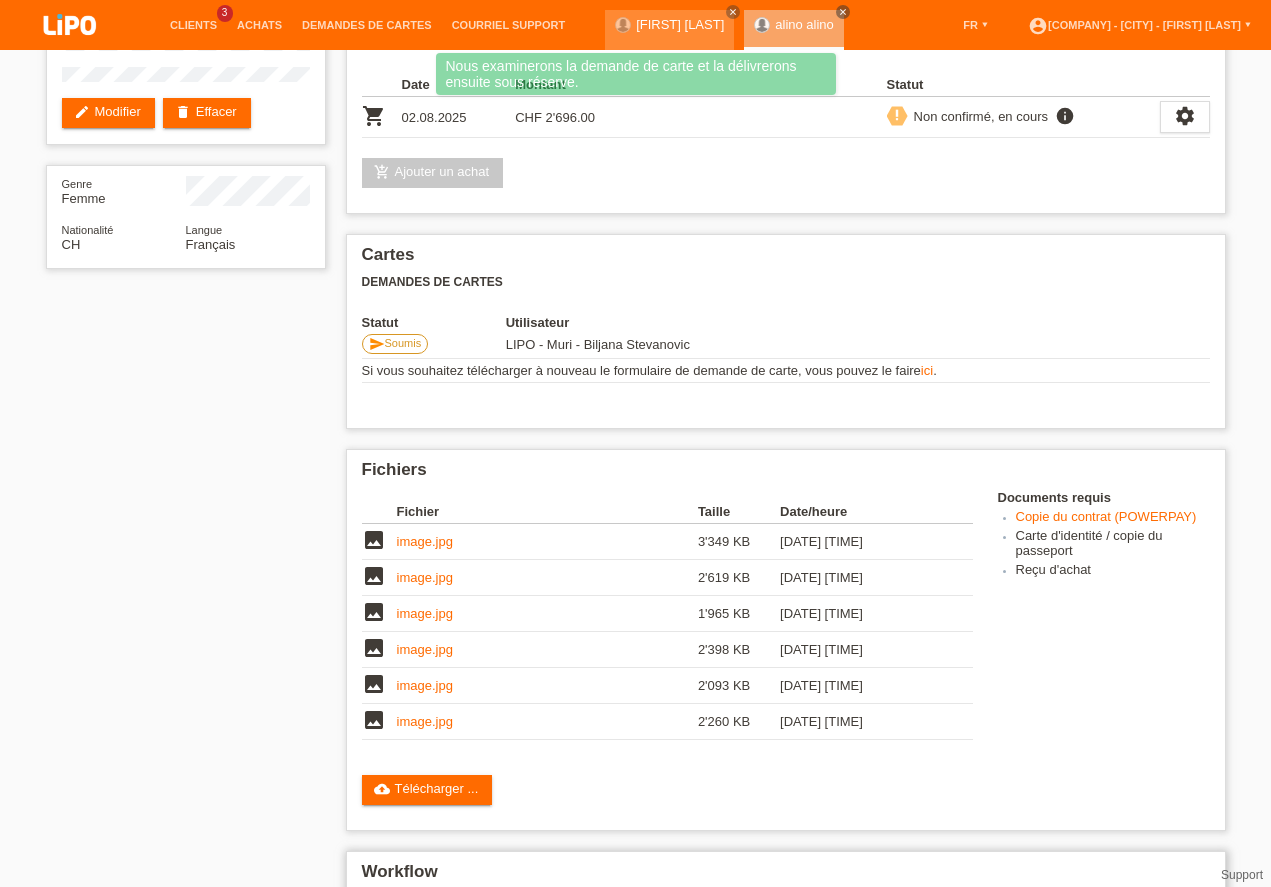 scroll, scrollTop: 399, scrollLeft: 0, axis: vertical 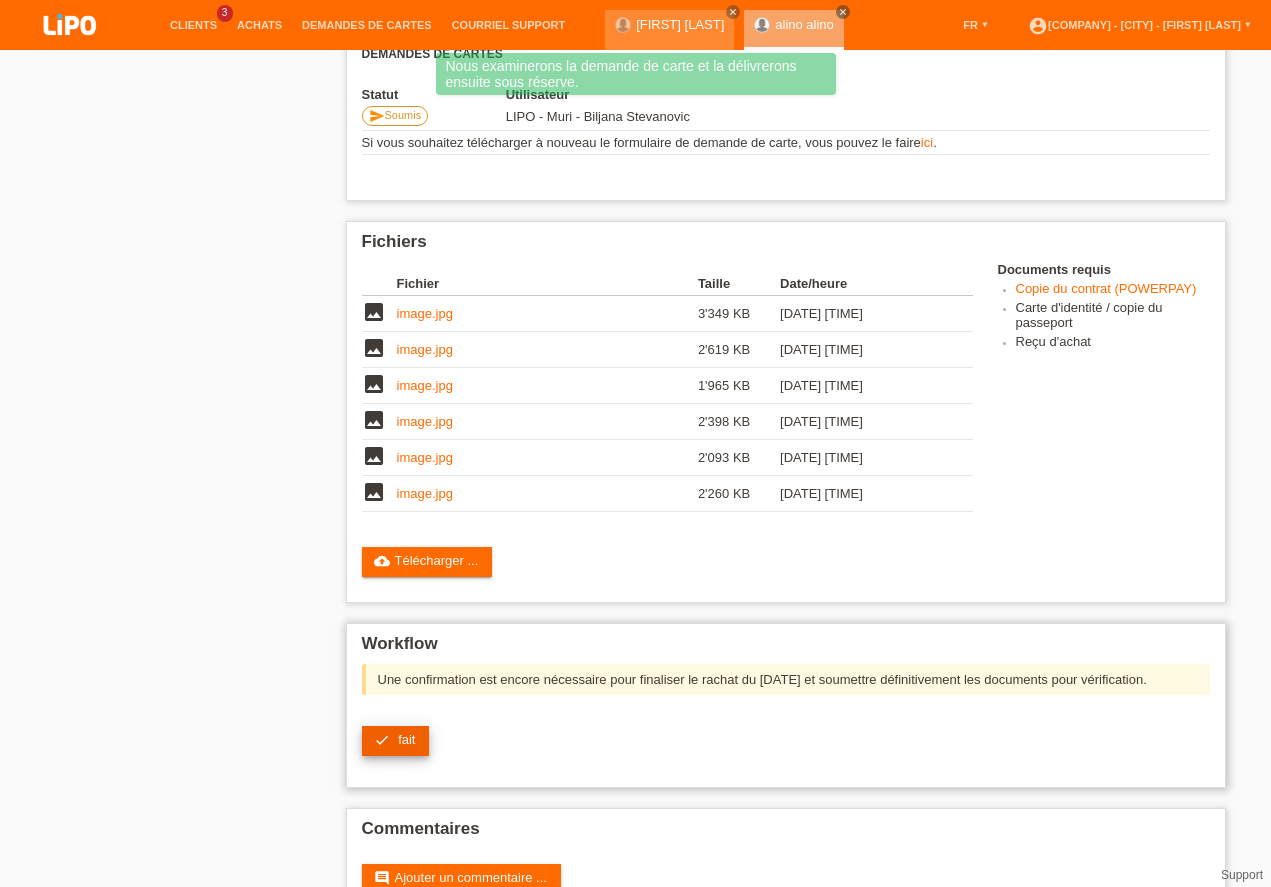 click on "check   fait" at bounding box center (396, 741) 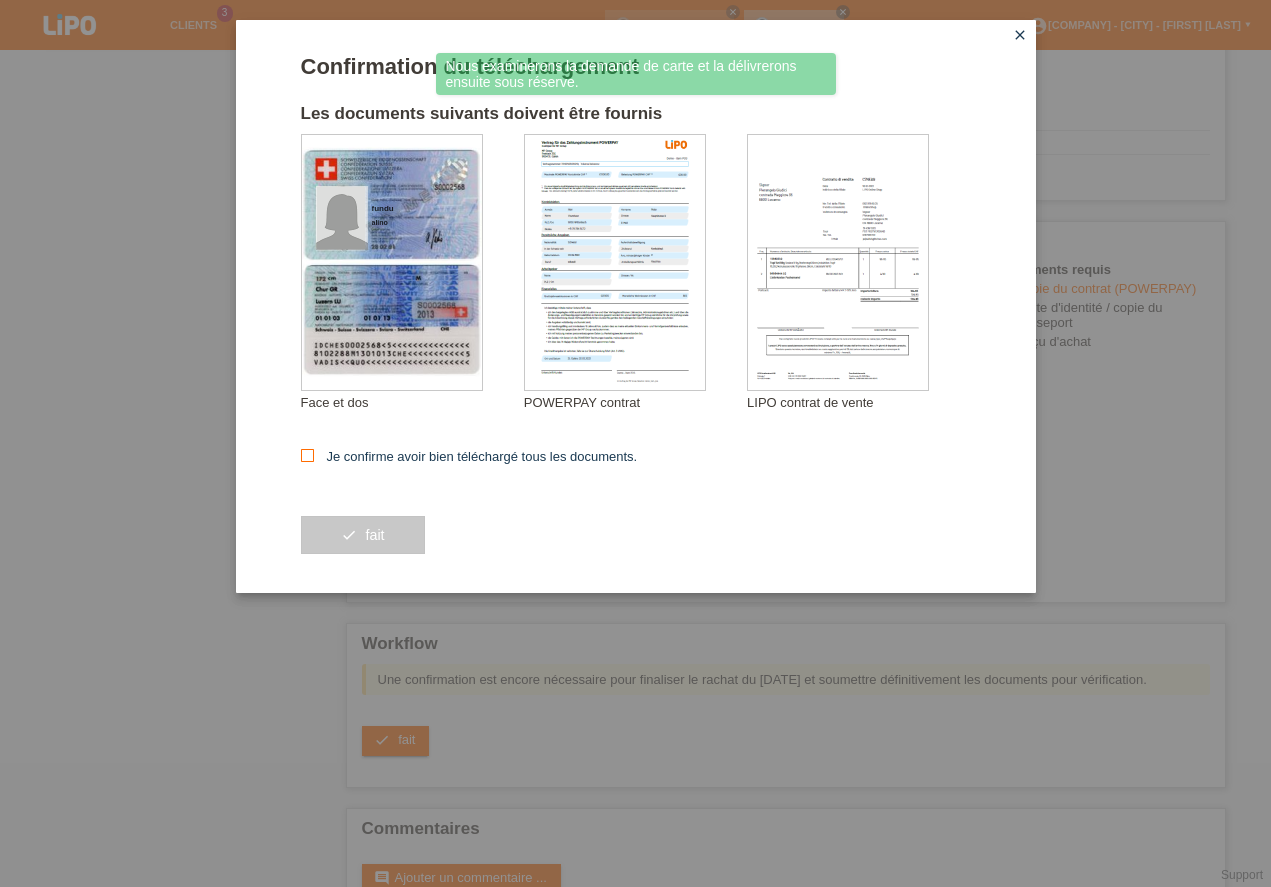 click at bounding box center [307, 455] 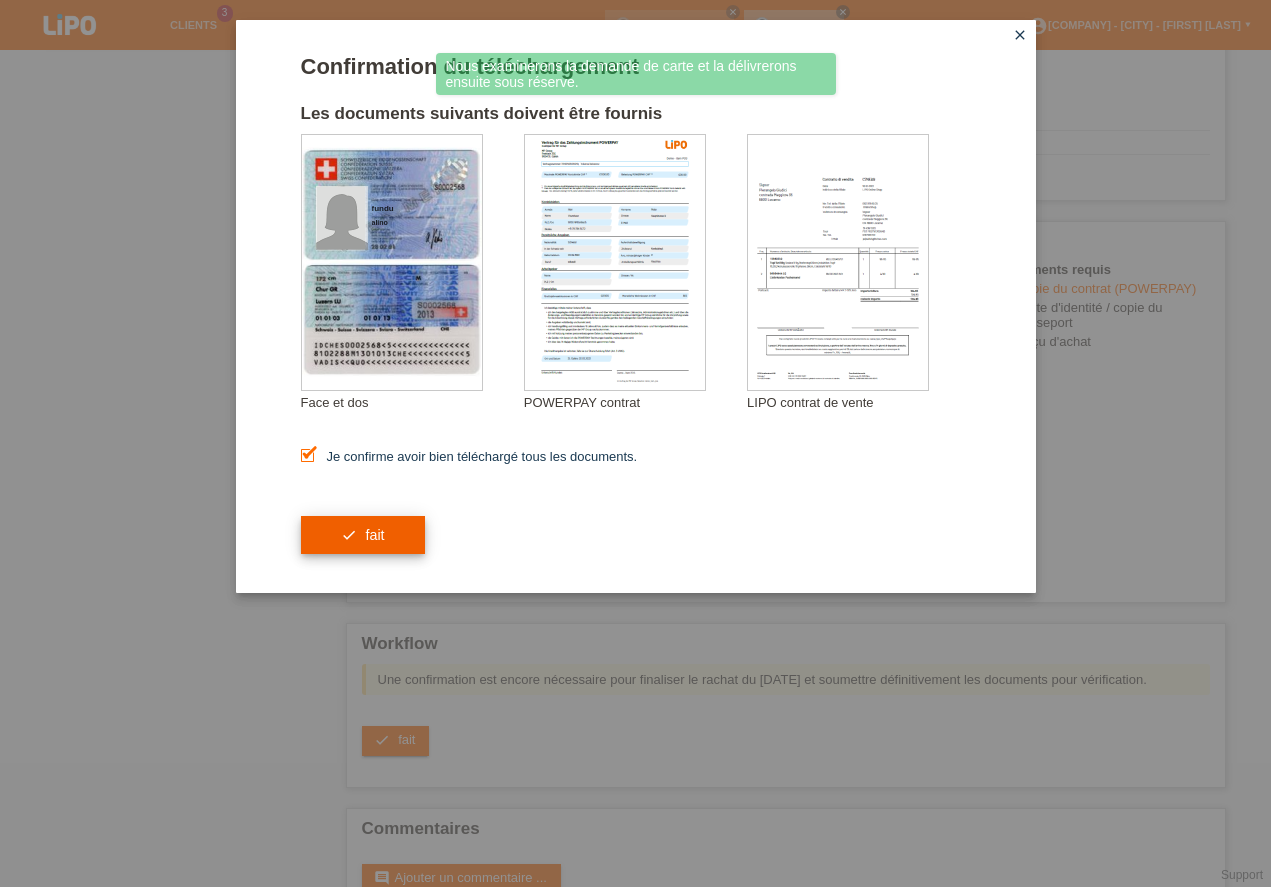 click on "check   fait" at bounding box center (363, 535) 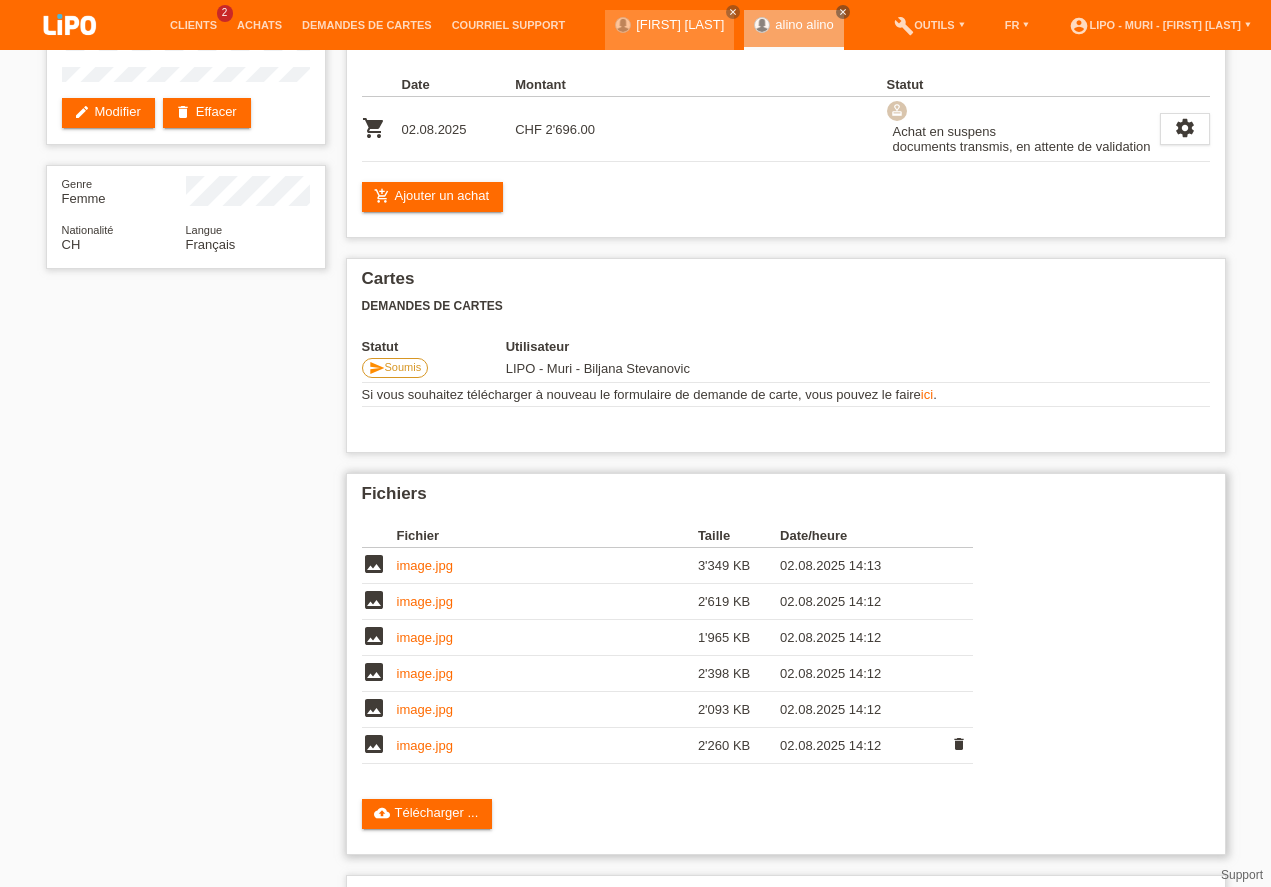 scroll, scrollTop: 291, scrollLeft: 0, axis: vertical 